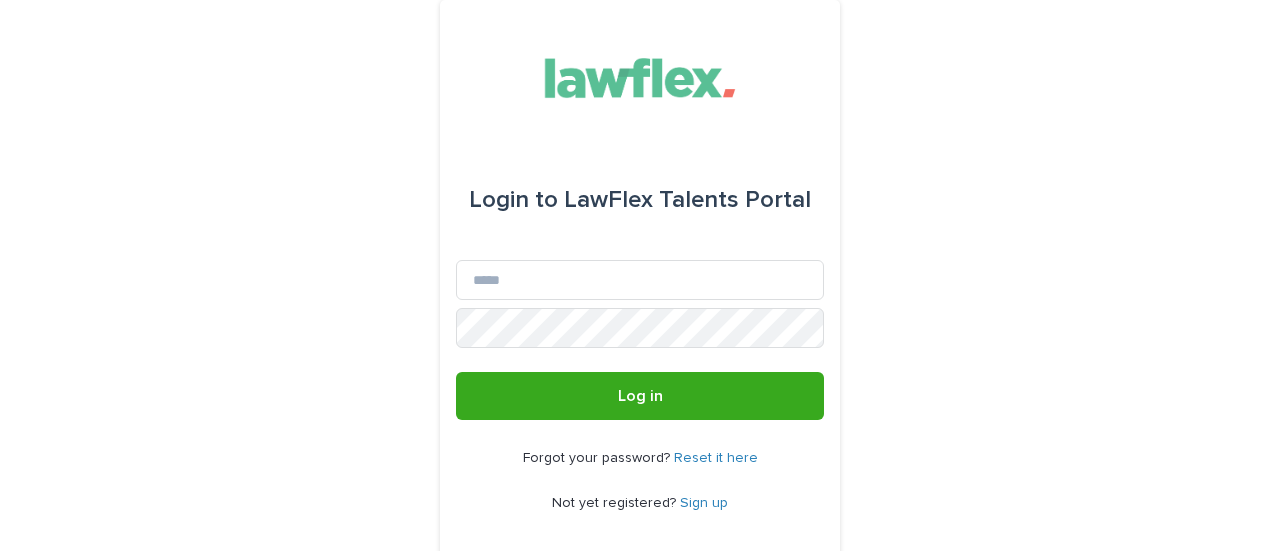 scroll, scrollTop: 0, scrollLeft: 0, axis: both 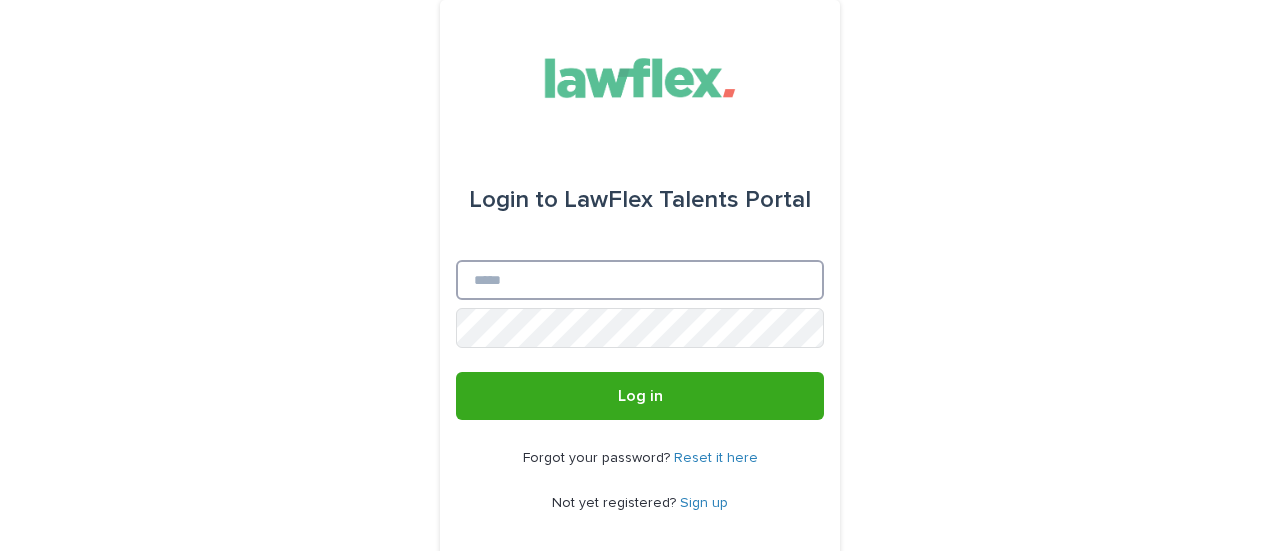 click on "Email" at bounding box center (640, 280) 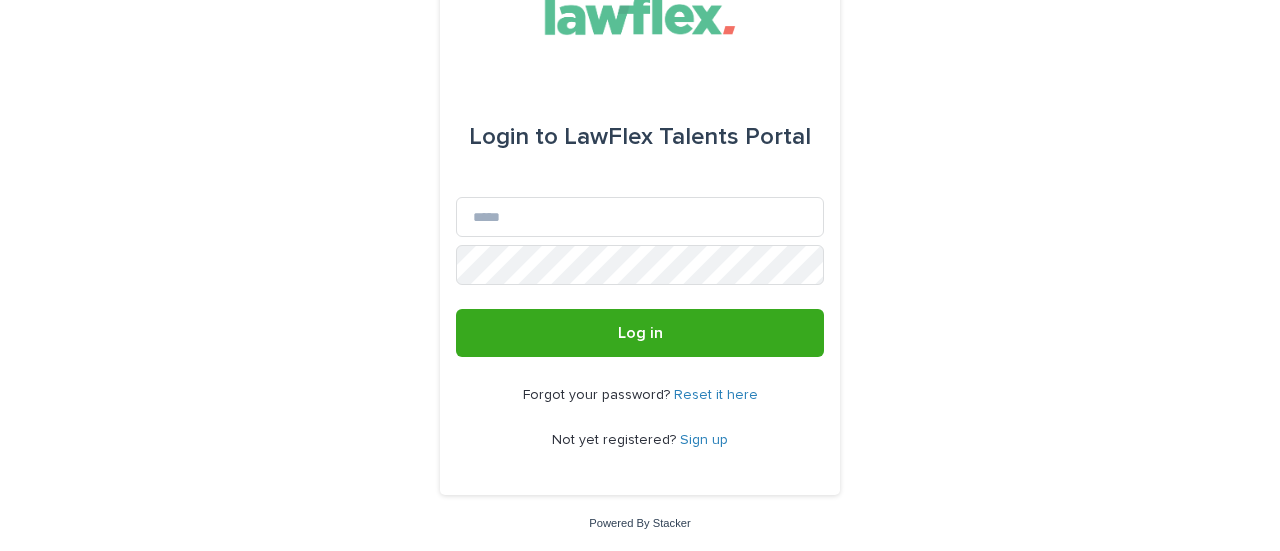 click on "Sign up" at bounding box center [704, 440] 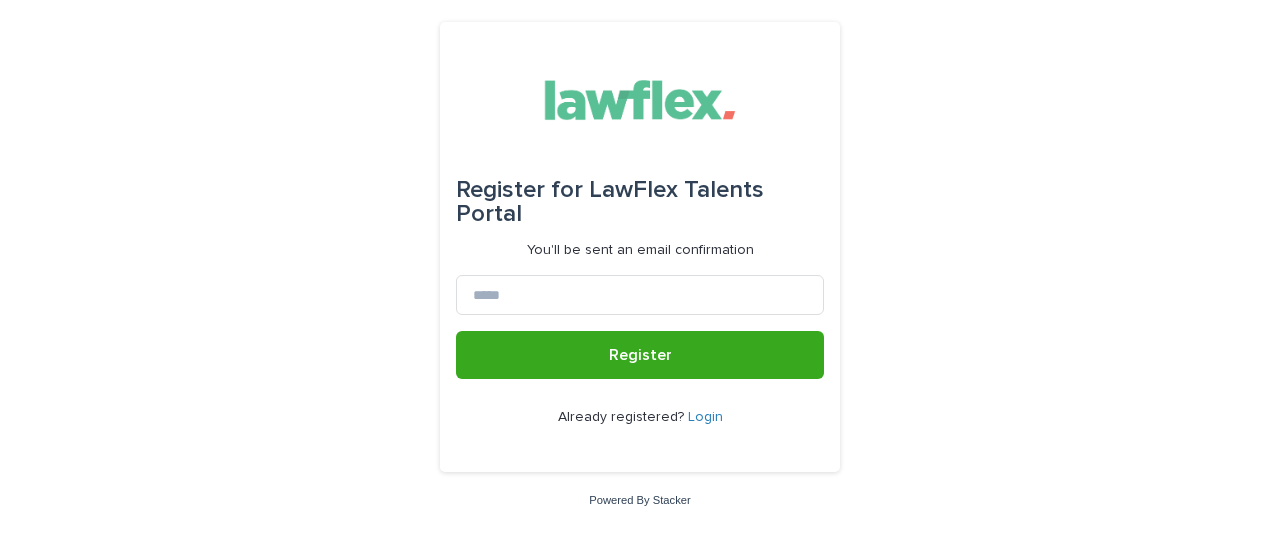 scroll, scrollTop: 0, scrollLeft: 0, axis: both 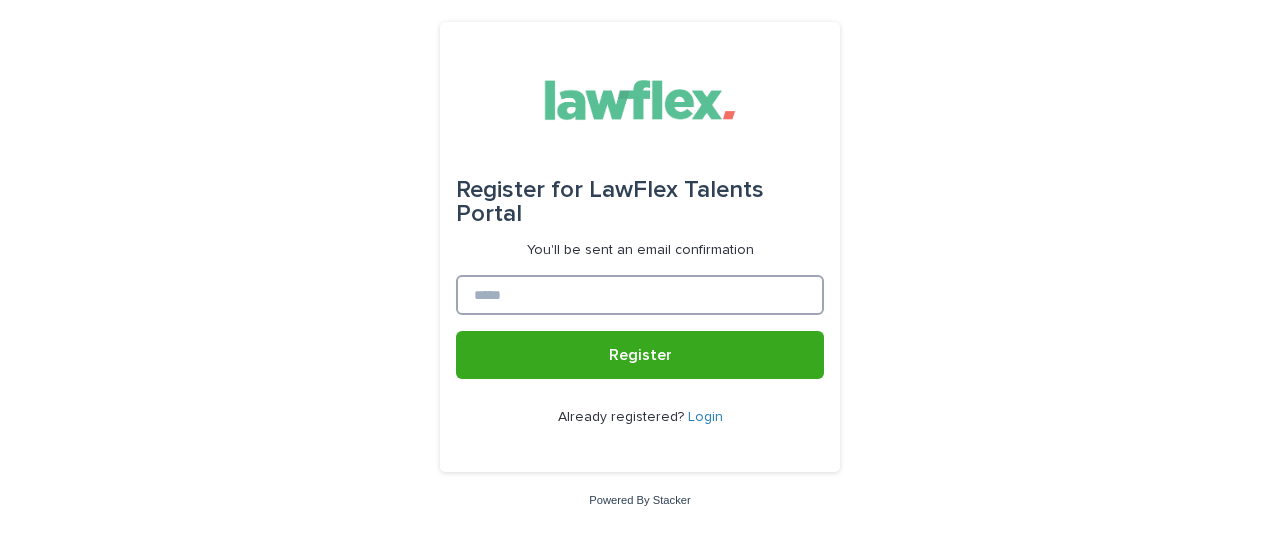 click at bounding box center (640, 295) 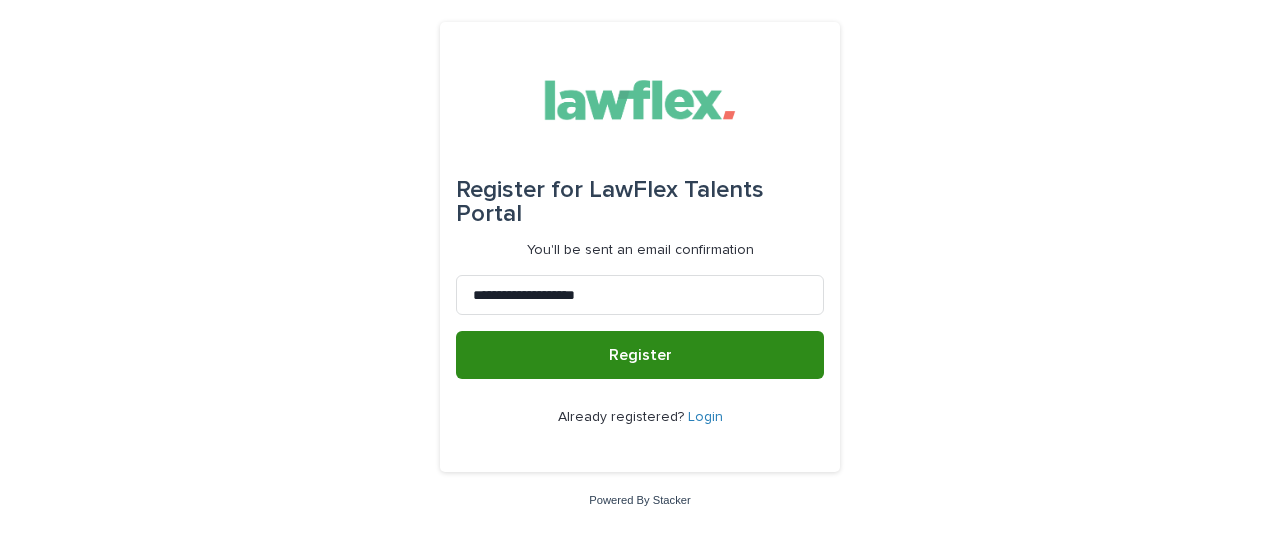 click on "Register" at bounding box center [640, 355] 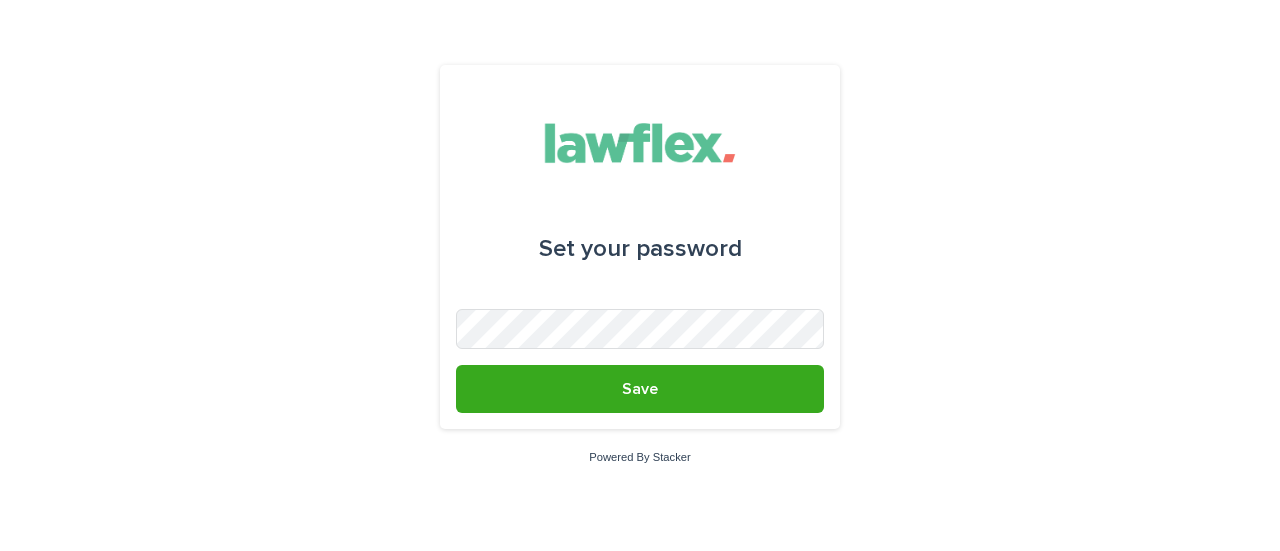 scroll, scrollTop: 0, scrollLeft: 0, axis: both 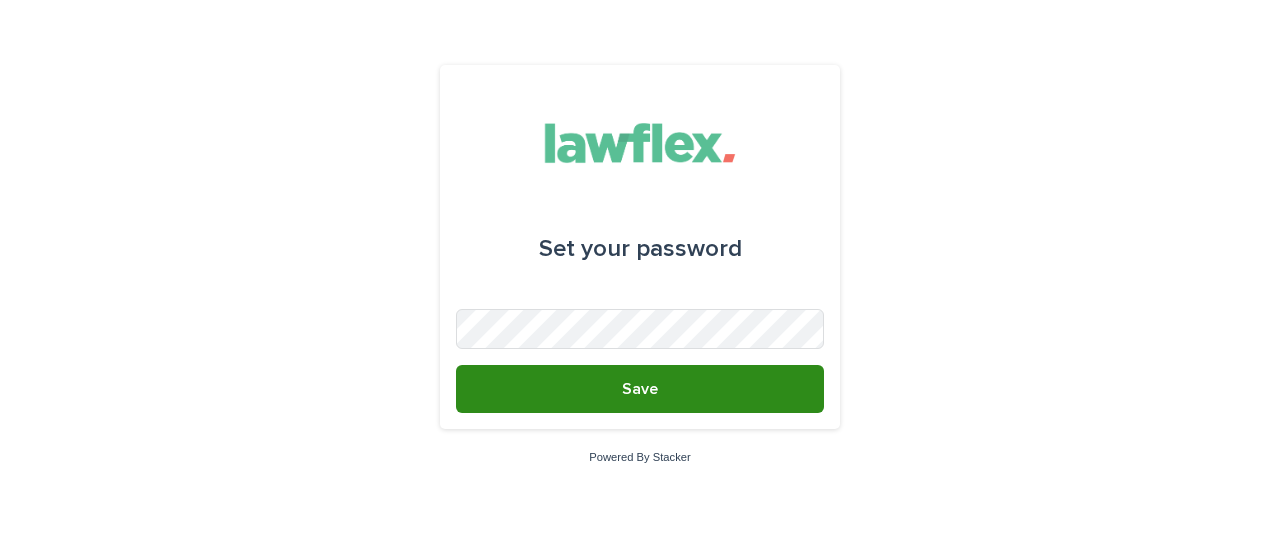click on "Save" at bounding box center (640, 389) 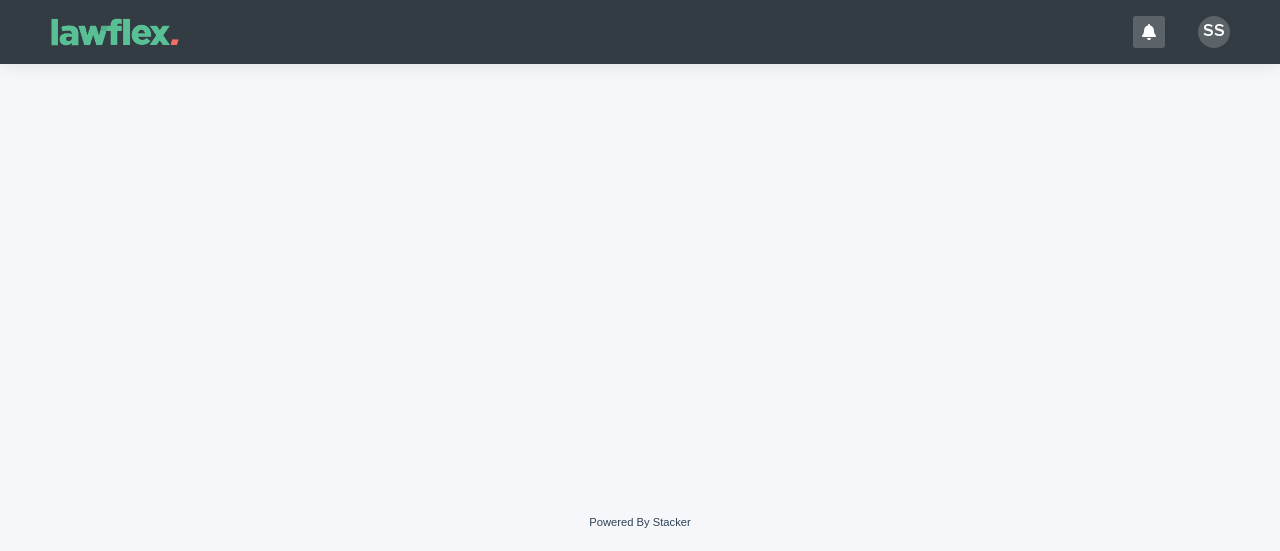 scroll, scrollTop: 0, scrollLeft: 0, axis: both 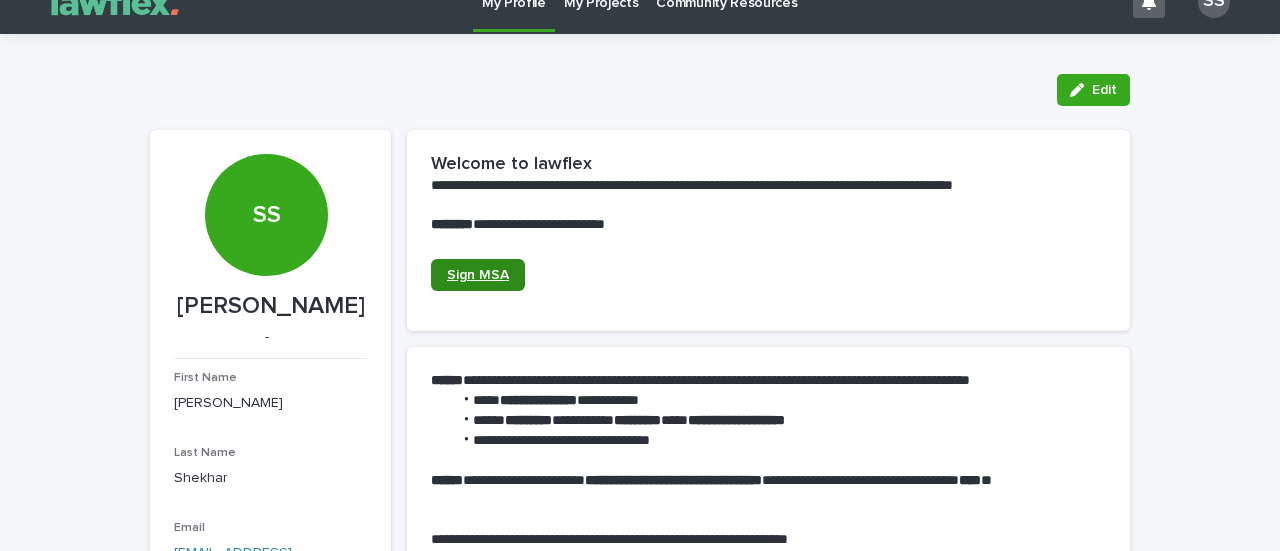 click on "Sign MSA" at bounding box center [478, 275] 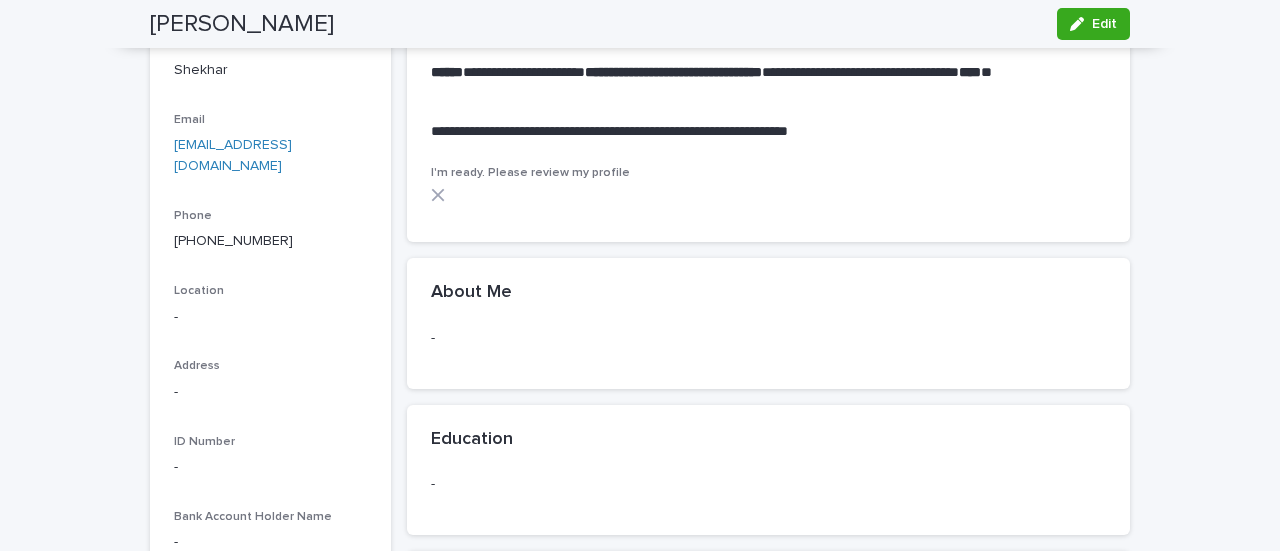 scroll, scrollTop: 409, scrollLeft: 0, axis: vertical 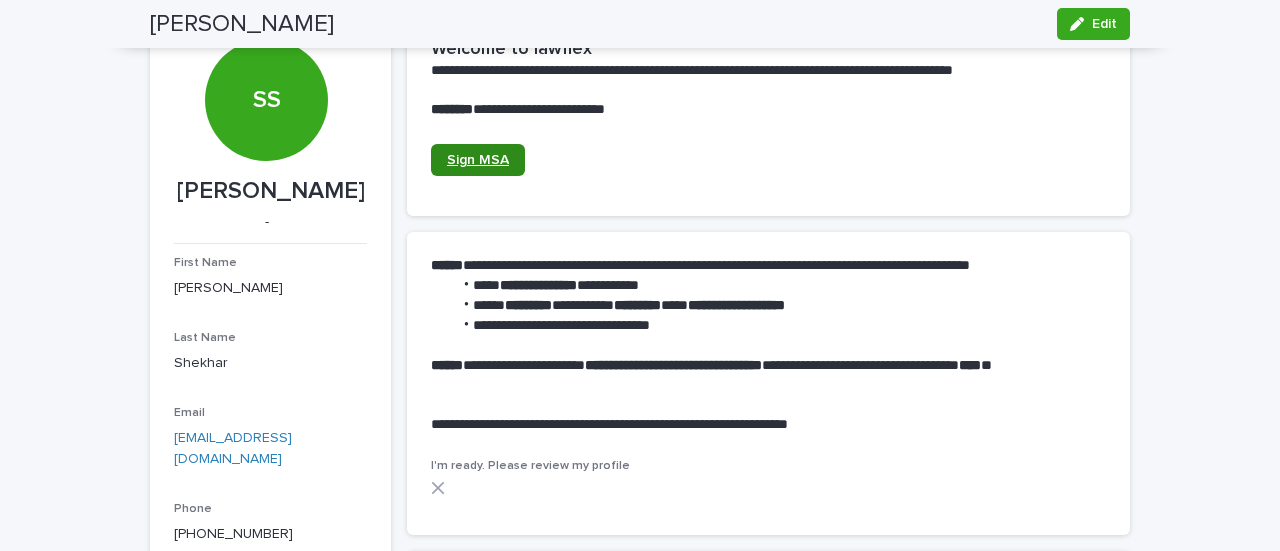 click on "Sign MSA" at bounding box center [478, 160] 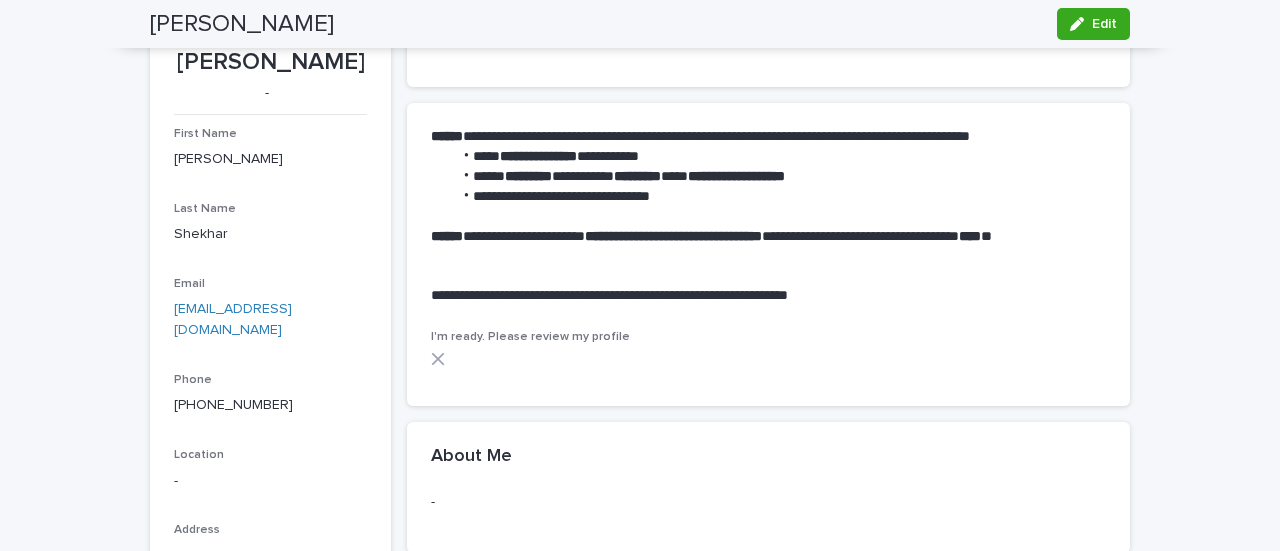 scroll, scrollTop: 275, scrollLeft: 0, axis: vertical 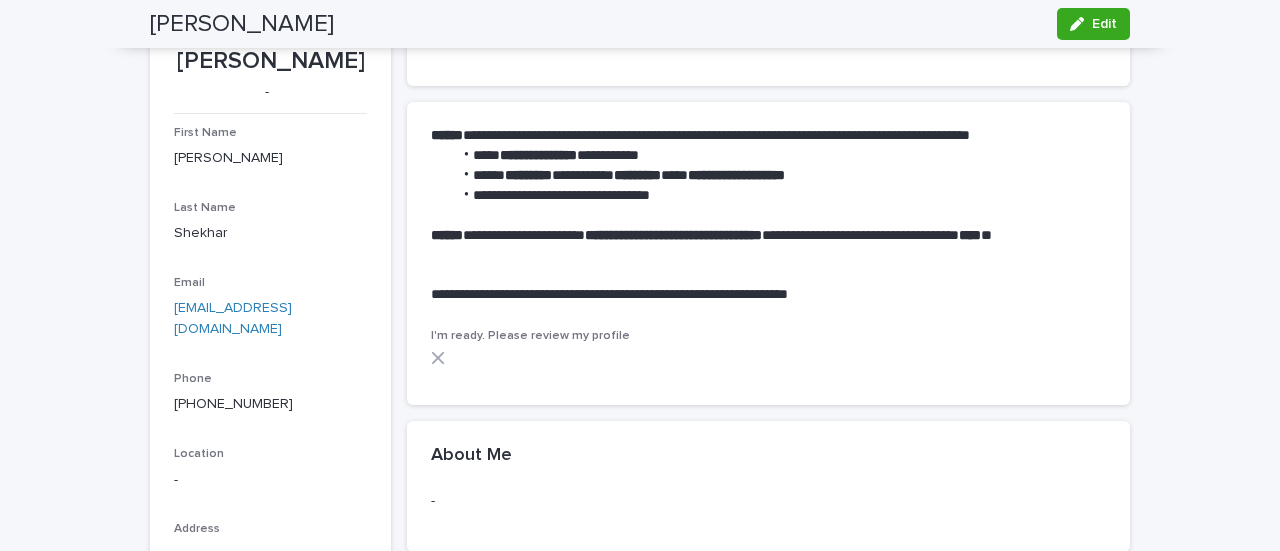 click on "I'm ready. Please review my profile" at bounding box center [530, 336] 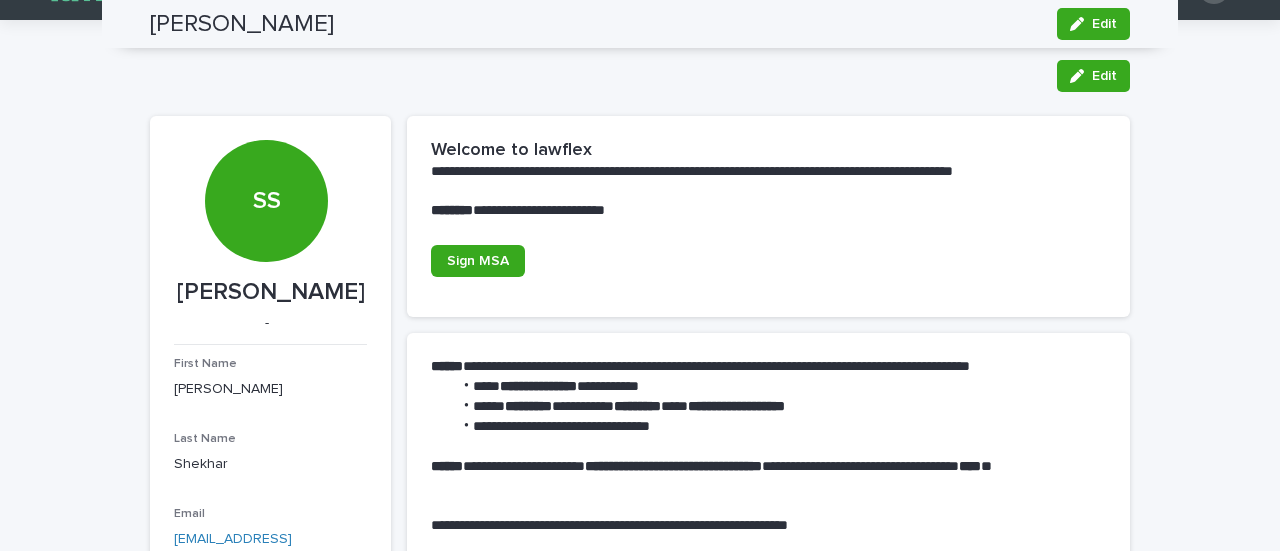 scroll, scrollTop: 0, scrollLeft: 0, axis: both 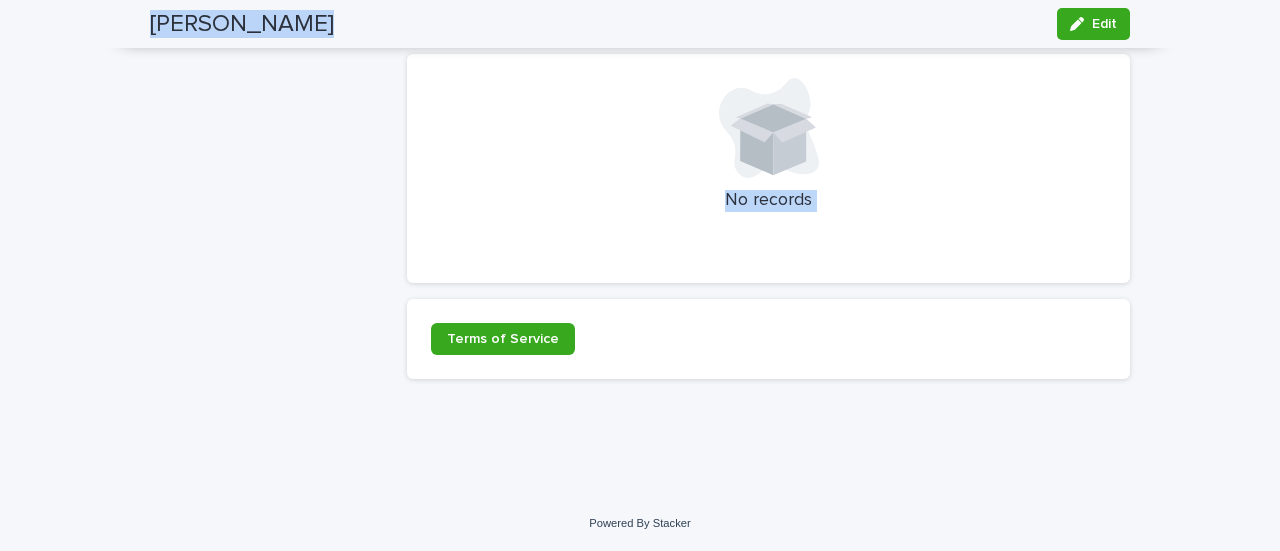 drag, startPoint x: 30, startPoint y: 12, endPoint x: 1034, endPoint y: 486, distance: 1110.2666 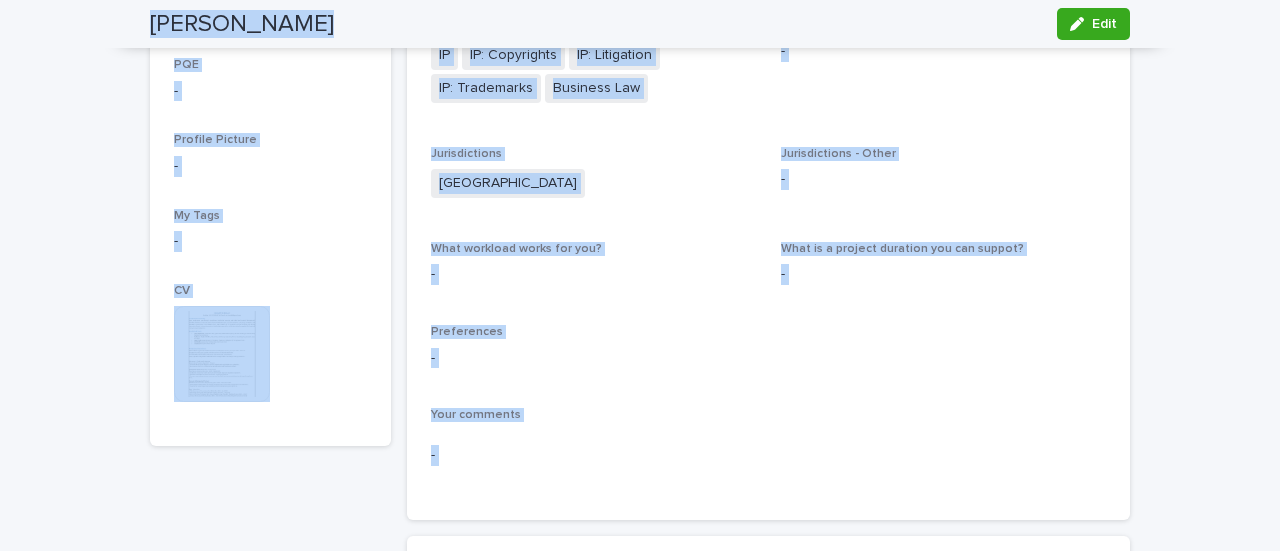 scroll, scrollTop: 1040, scrollLeft: 0, axis: vertical 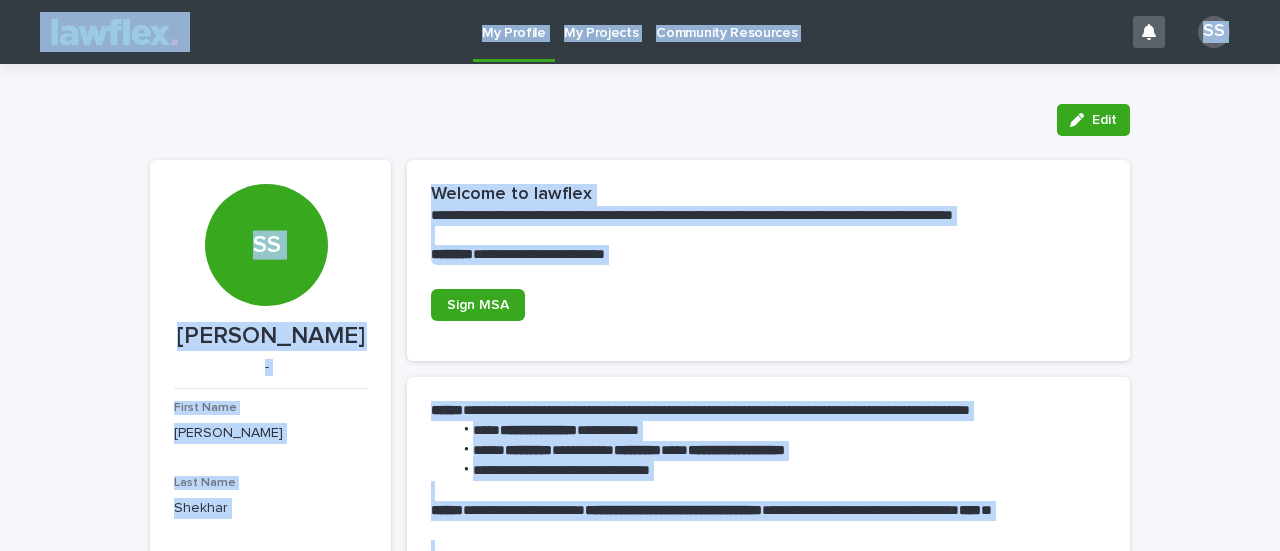 click on "**********" at bounding box center [764, 255] 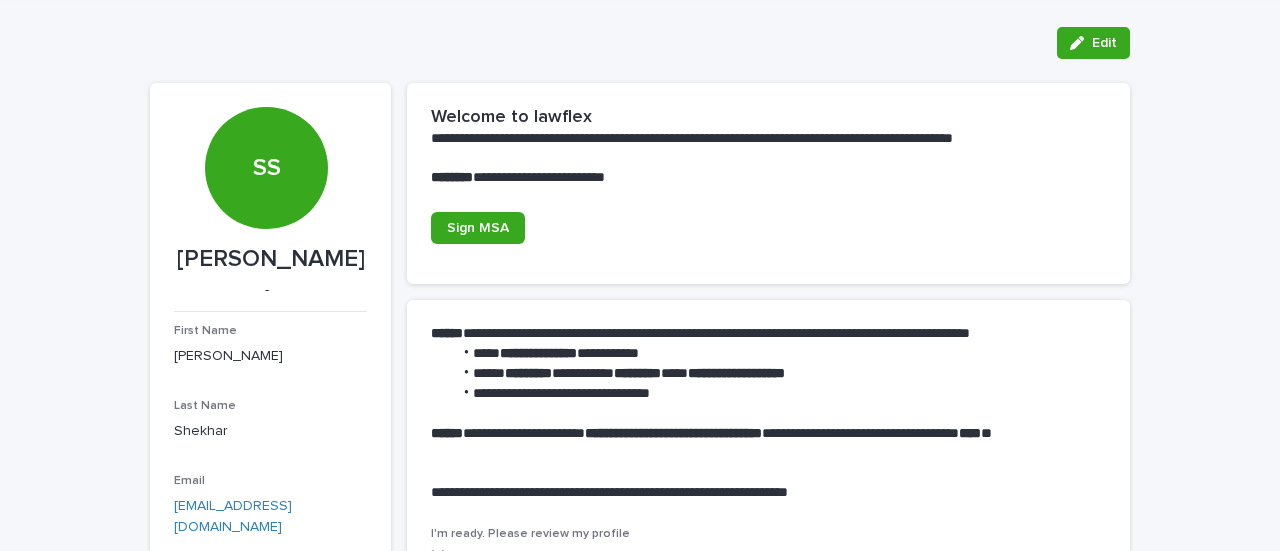 scroll, scrollTop: 78, scrollLeft: 0, axis: vertical 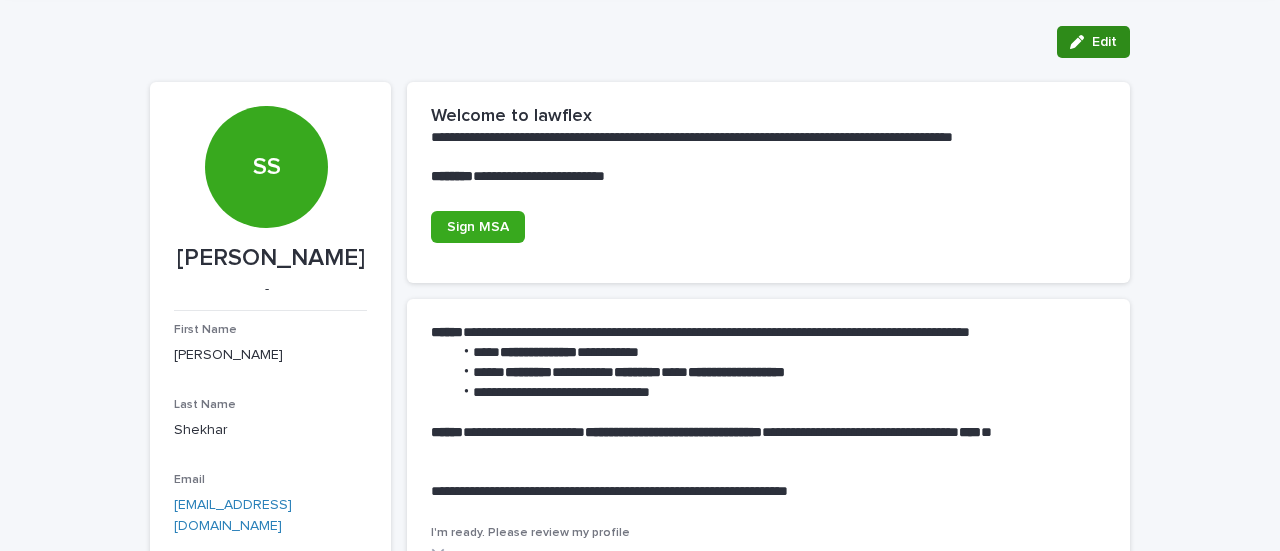 click on "Edit" at bounding box center (1104, 42) 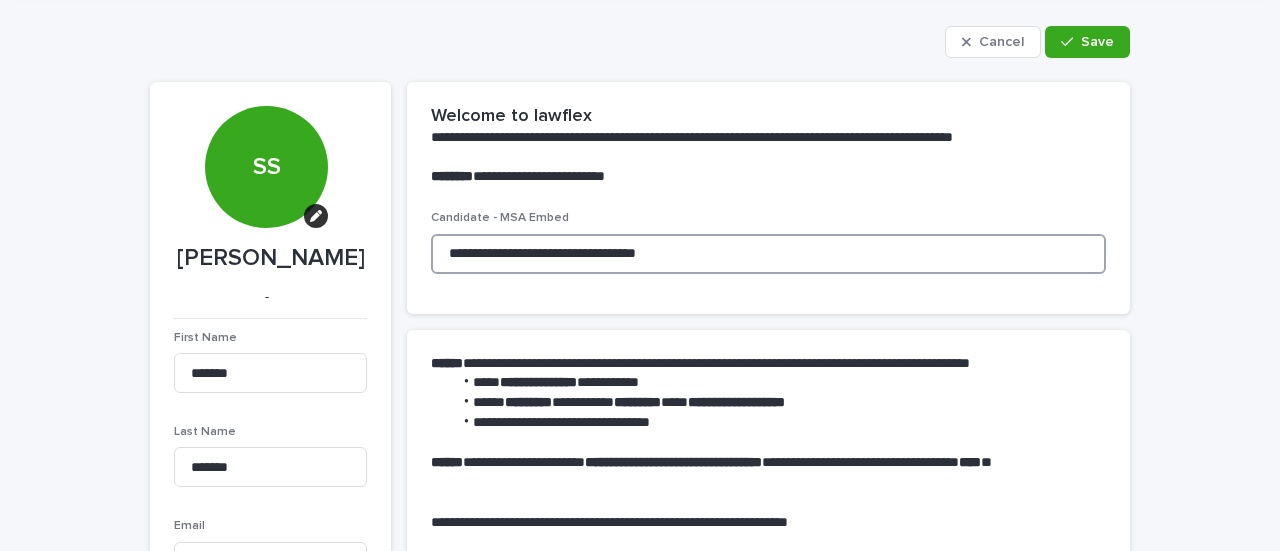 click on "**********" at bounding box center [768, 254] 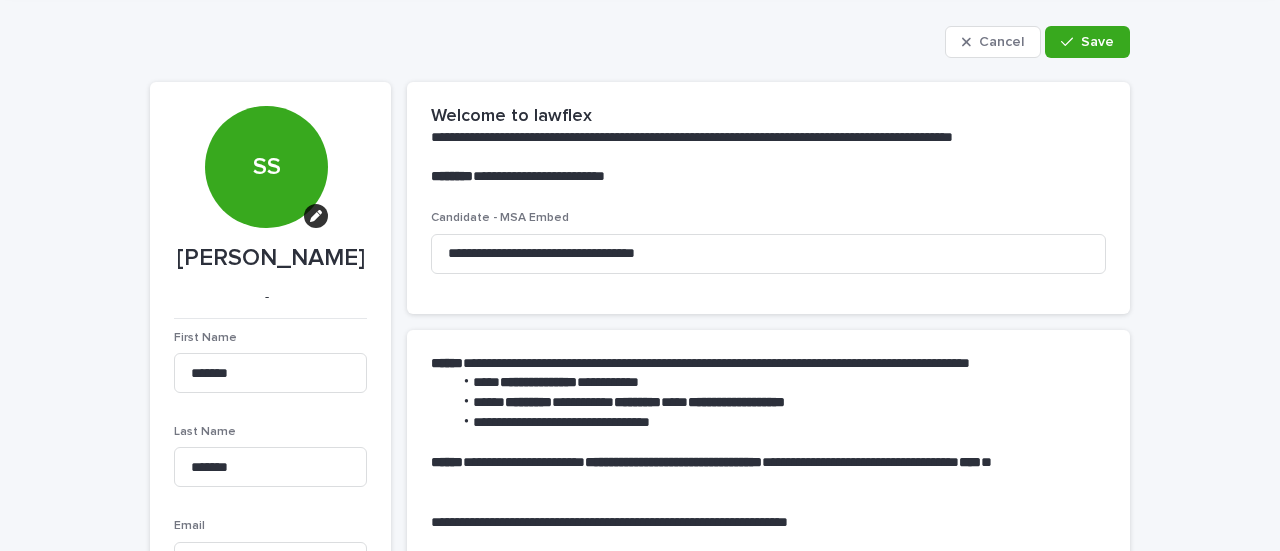 click on "**********" at bounding box center (768, 146) 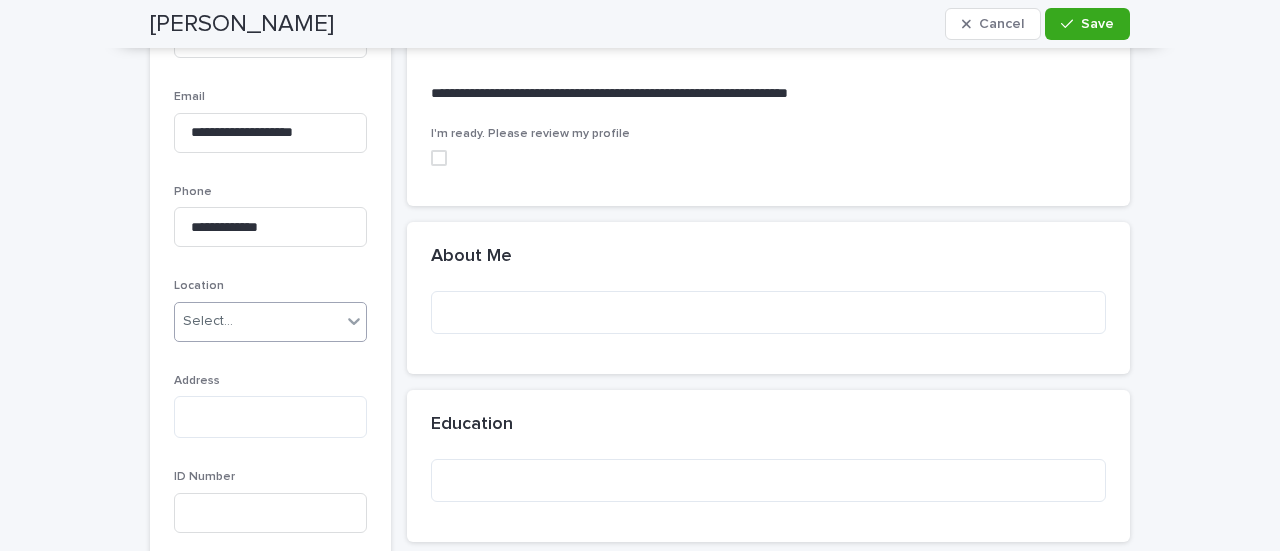 scroll, scrollTop: 514, scrollLeft: 0, axis: vertical 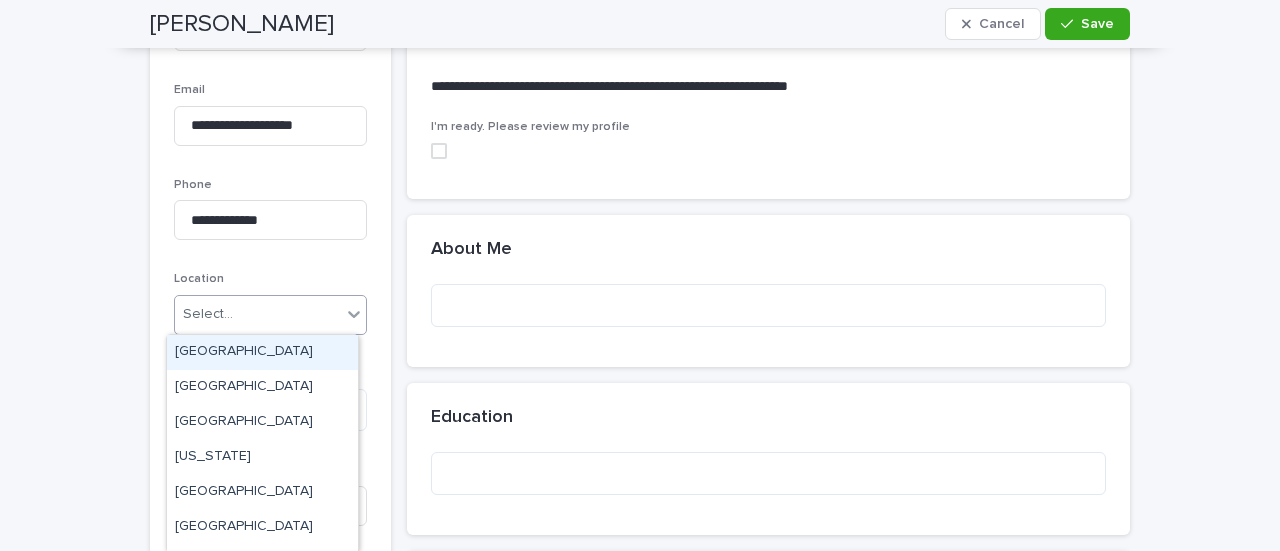 click 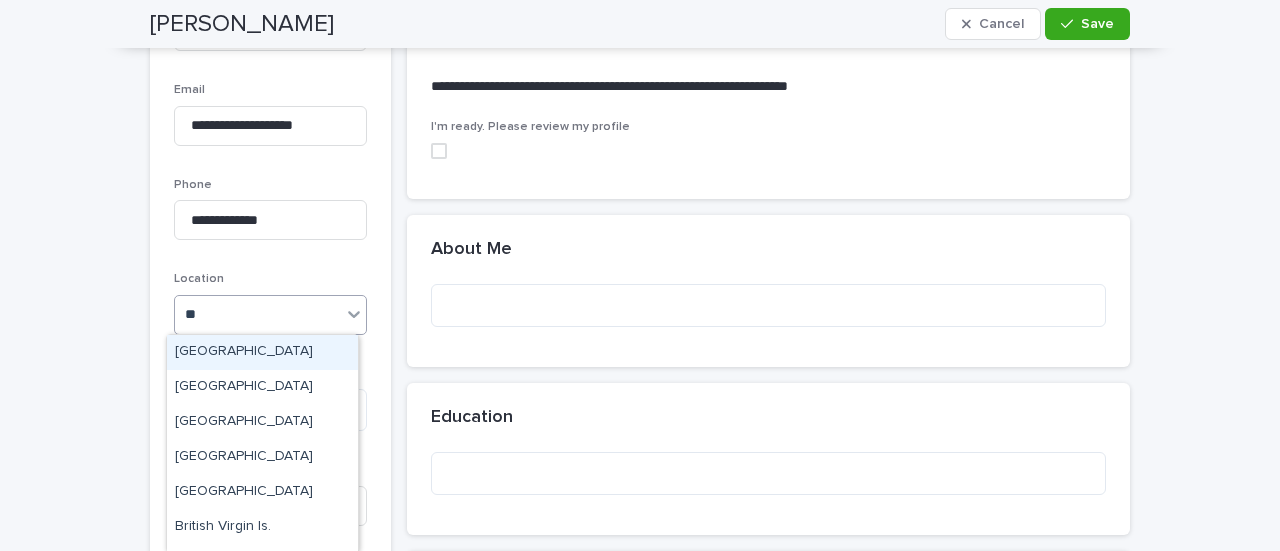 type on "***" 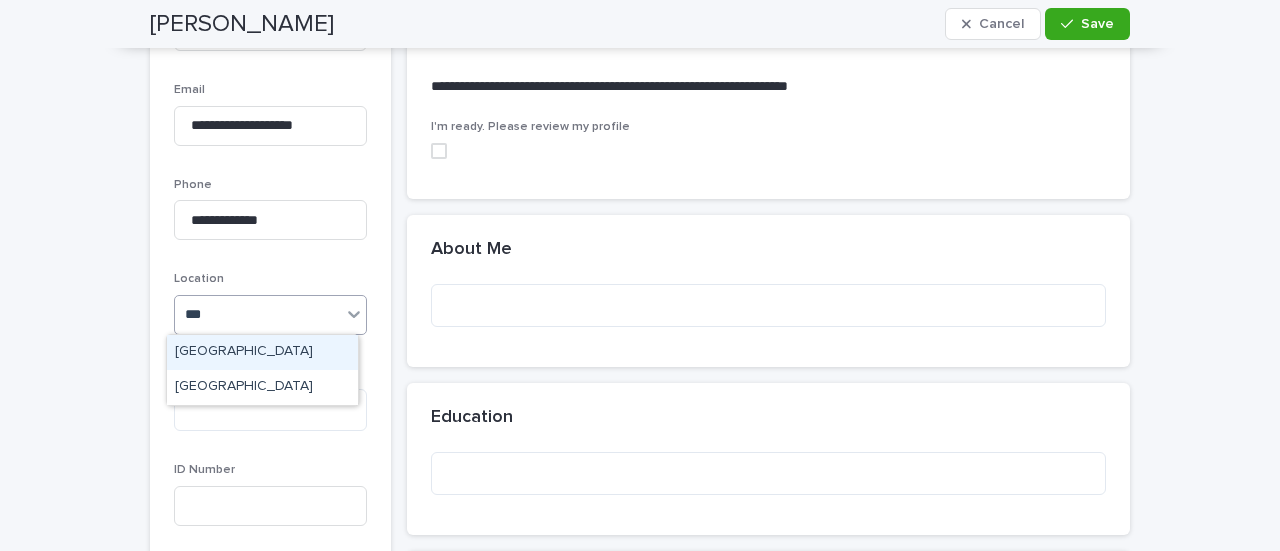 click on "[GEOGRAPHIC_DATA]" at bounding box center (262, 352) 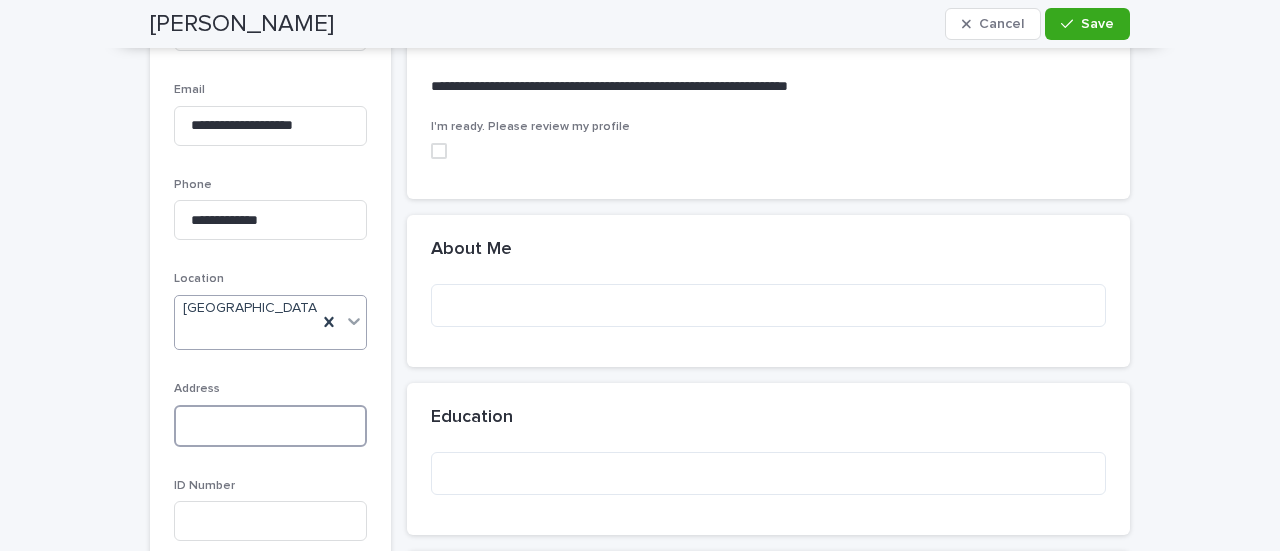 click at bounding box center [270, 426] 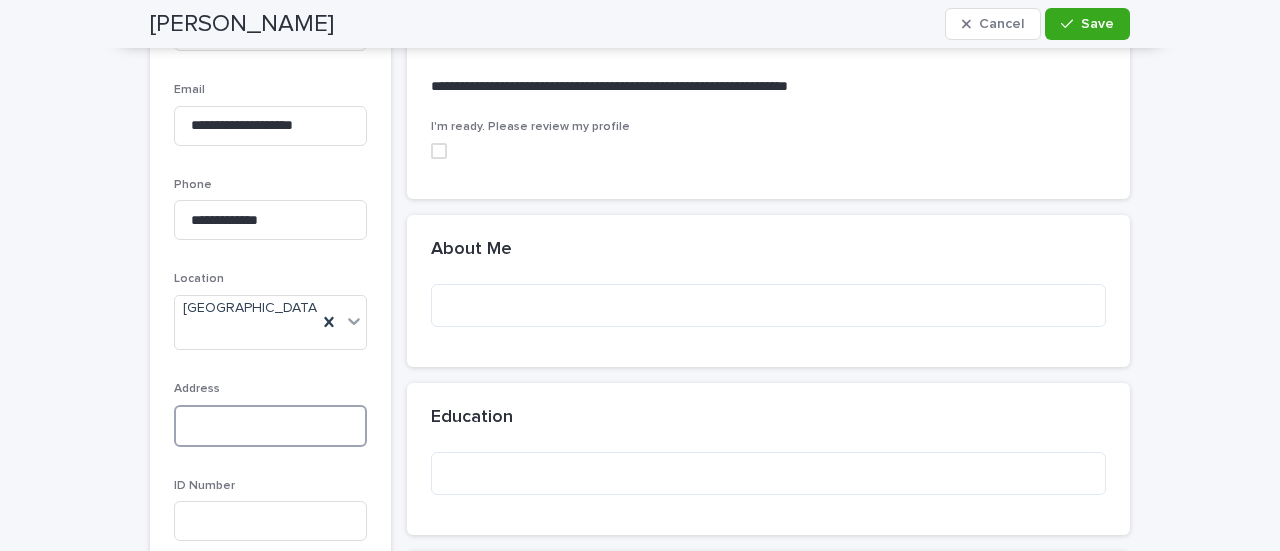 type on "**********" 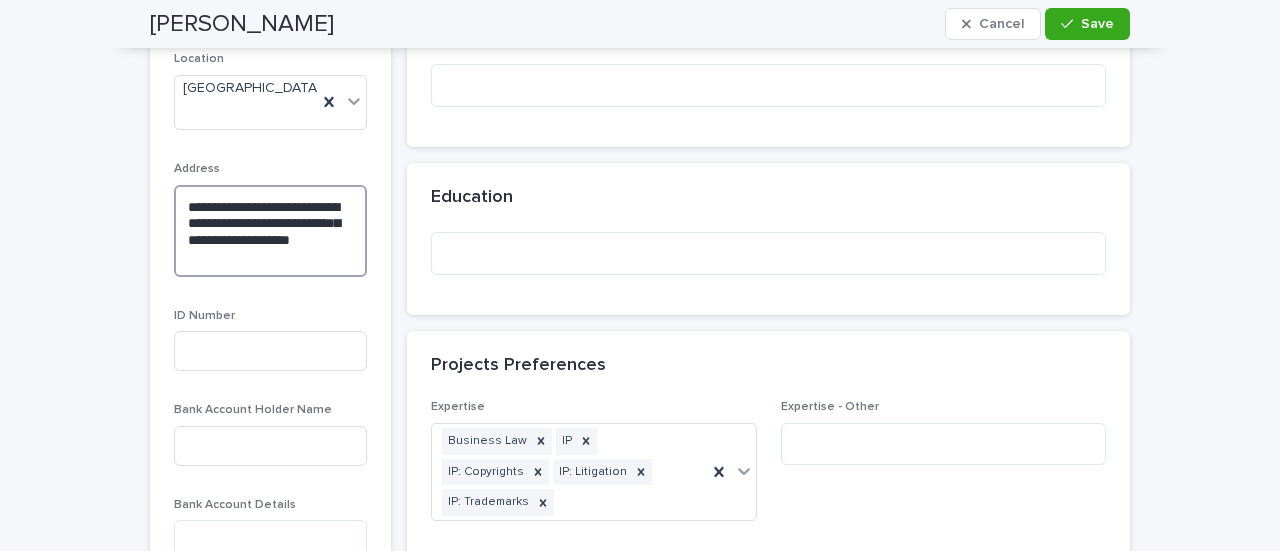 scroll, scrollTop: 736, scrollLeft: 0, axis: vertical 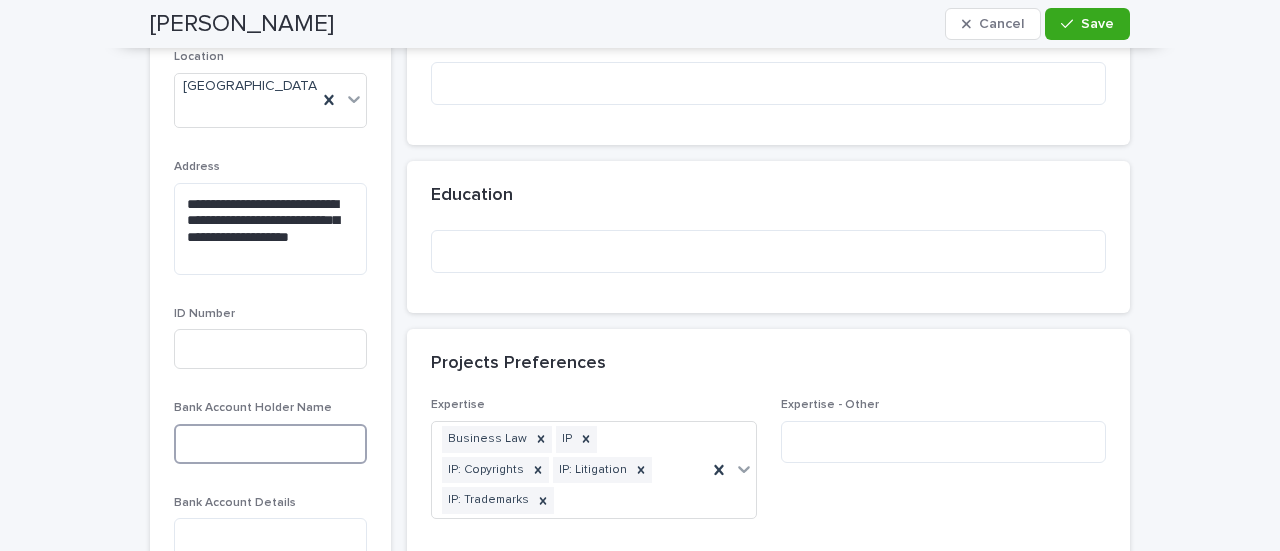click at bounding box center [270, 444] 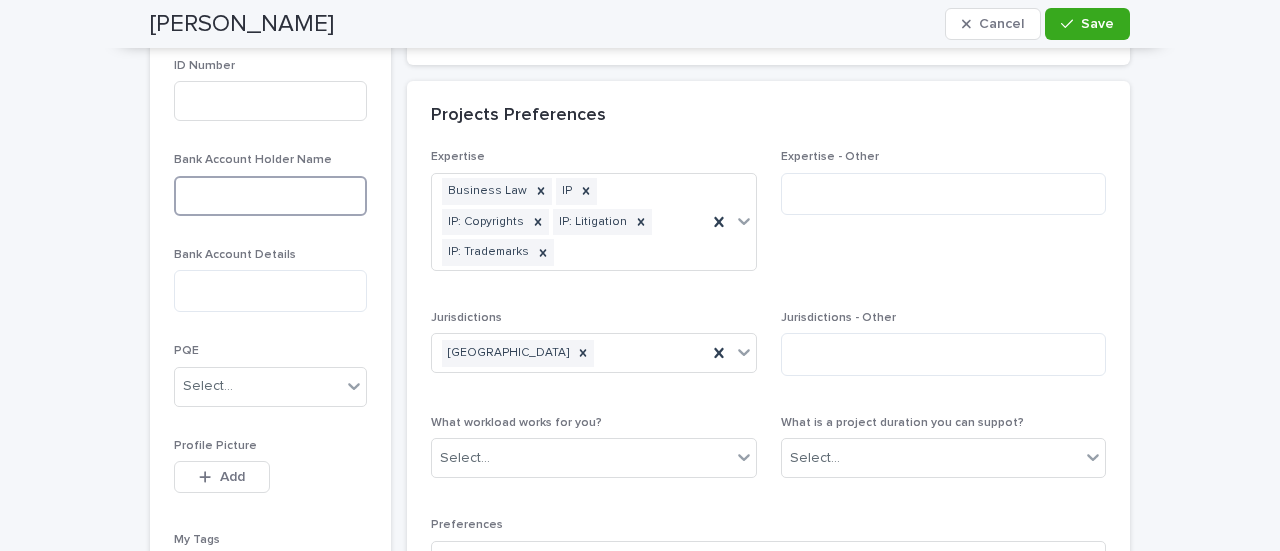 scroll, scrollTop: 1018, scrollLeft: 0, axis: vertical 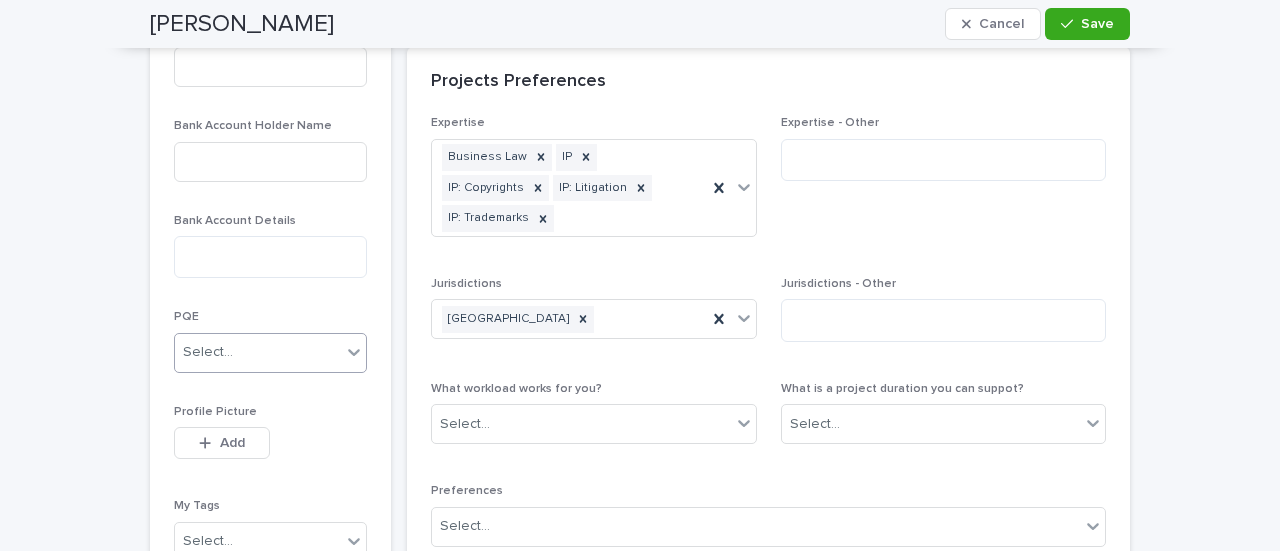 click on "Select..." at bounding box center [258, 352] 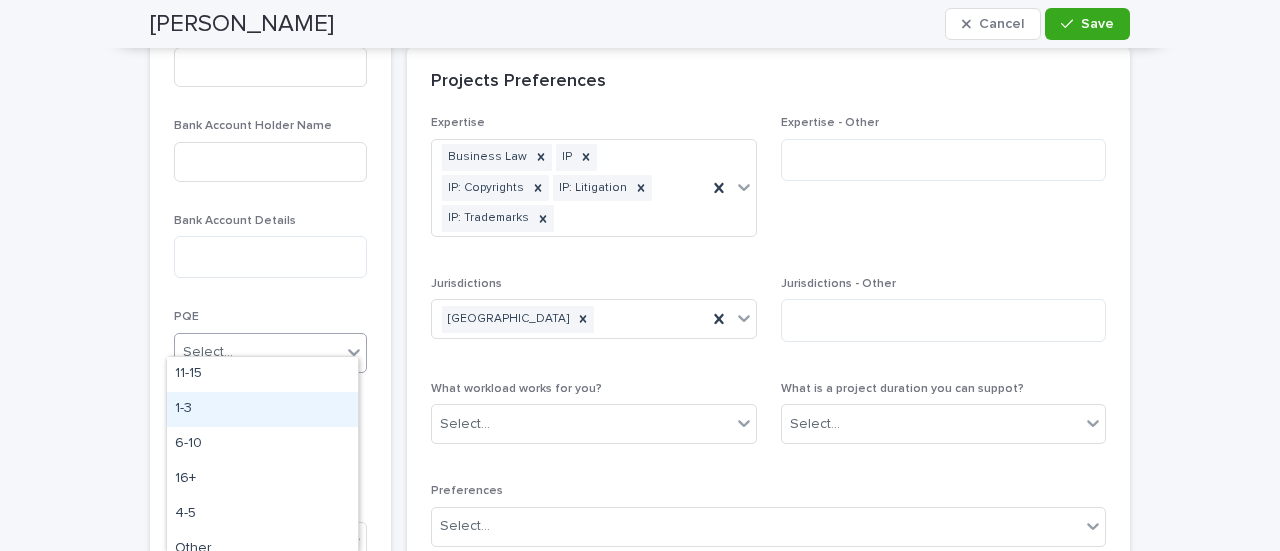 click on "1-3" at bounding box center [262, 409] 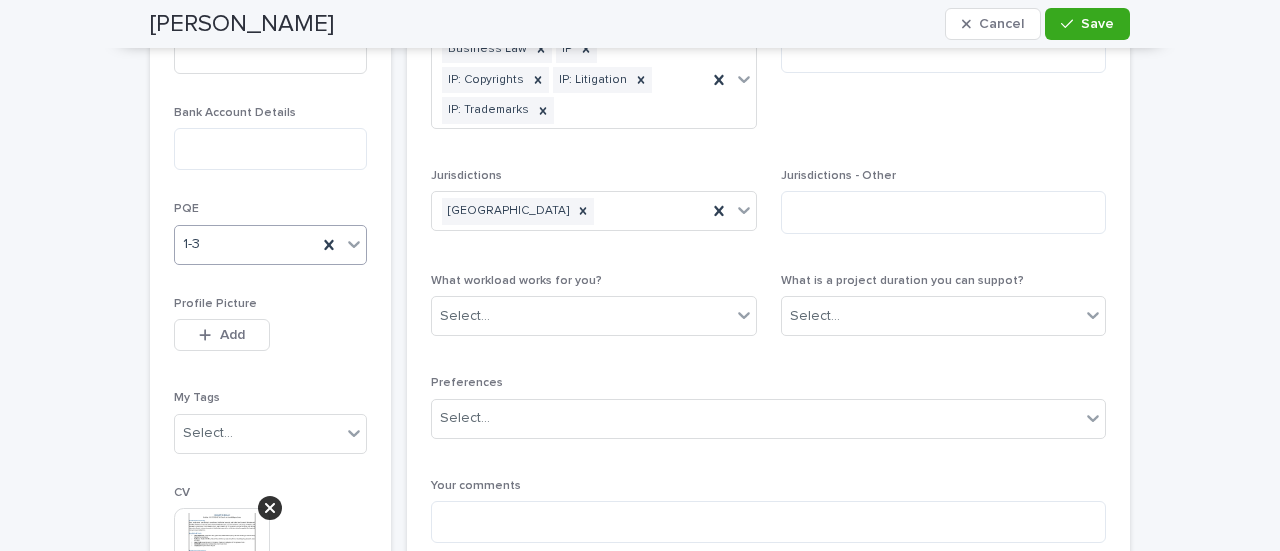 scroll, scrollTop: 1134, scrollLeft: 0, axis: vertical 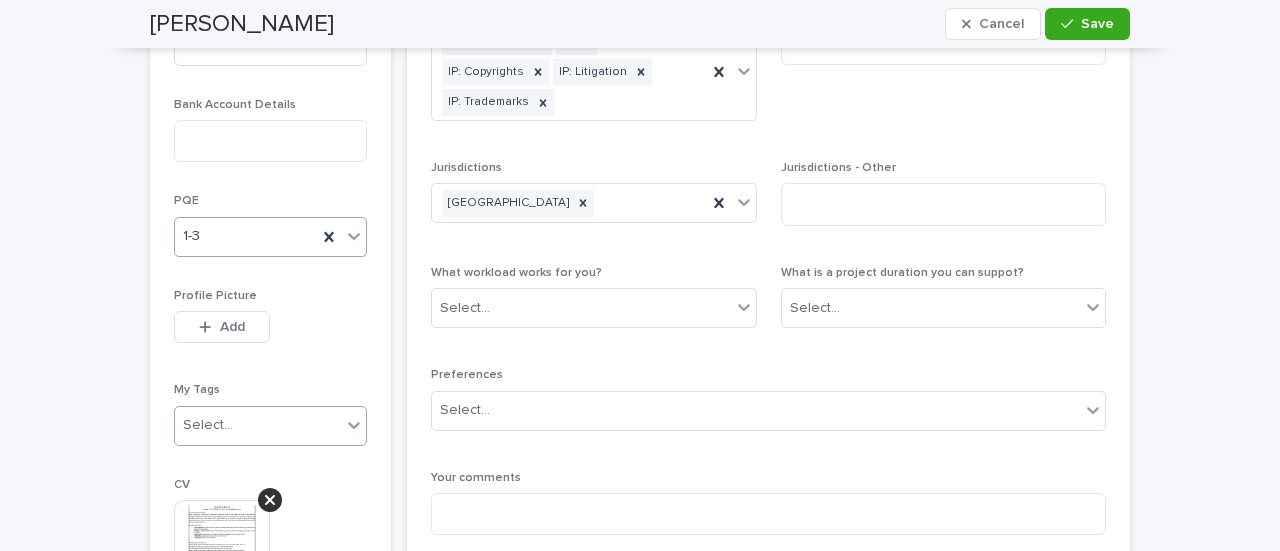 click on "Select..." at bounding box center (258, 425) 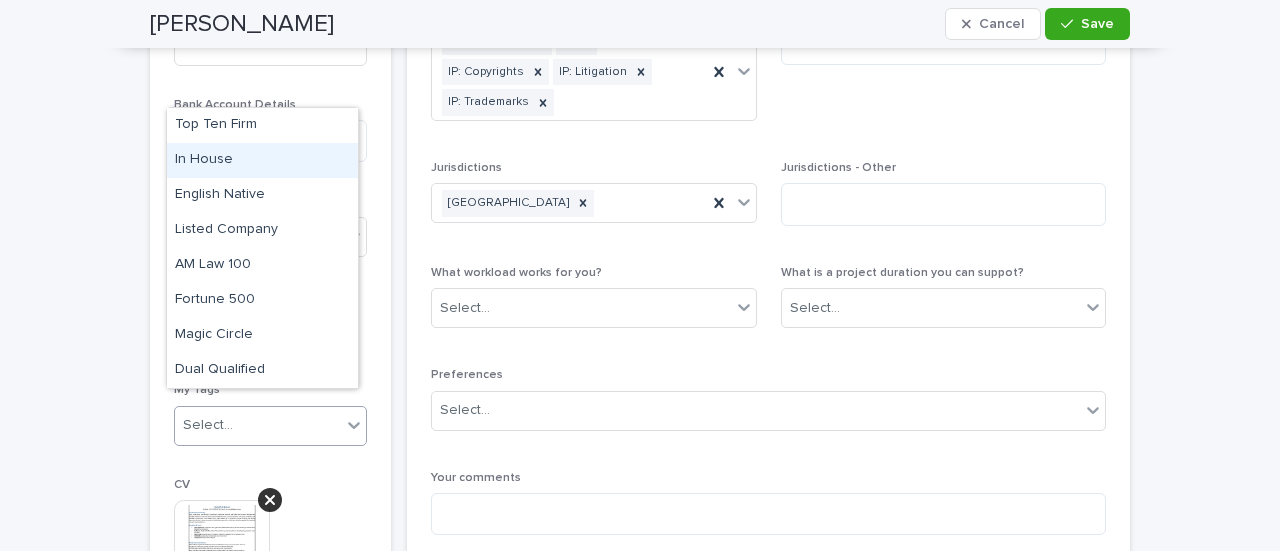 click on "In House" at bounding box center (262, 160) 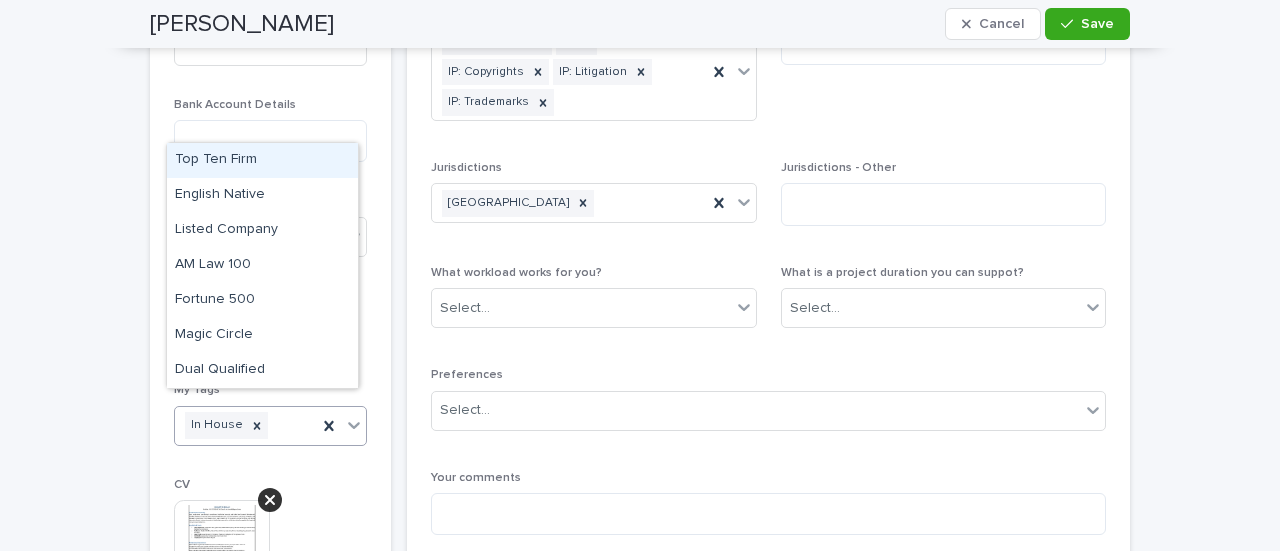 click on "In House" at bounding box center [246, 425] 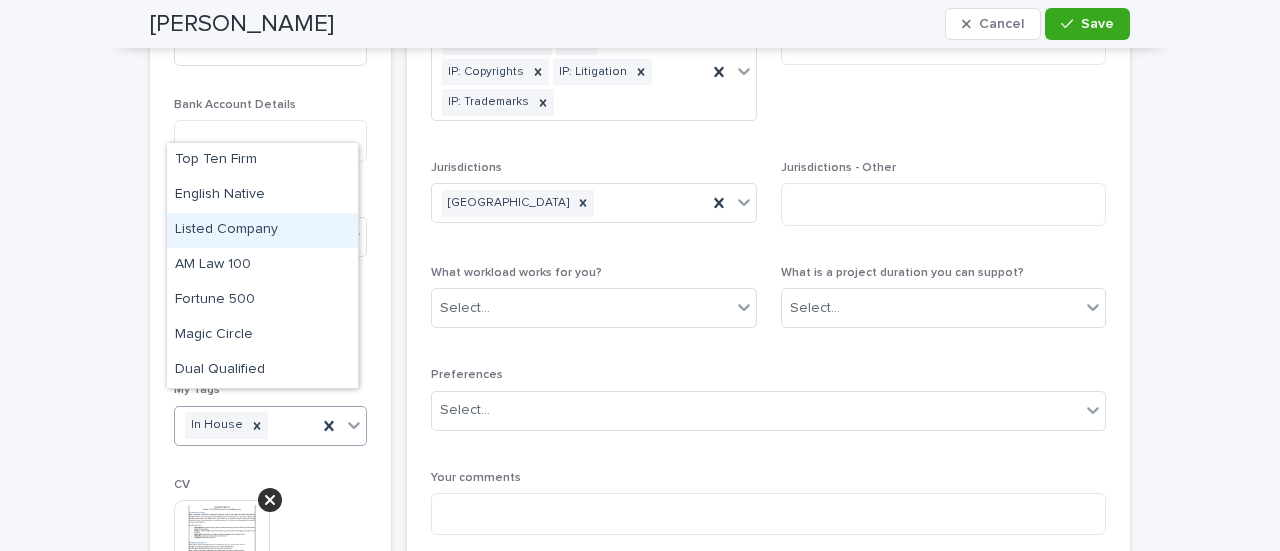 click on "Listed Company" at bounding box center [262, 230] 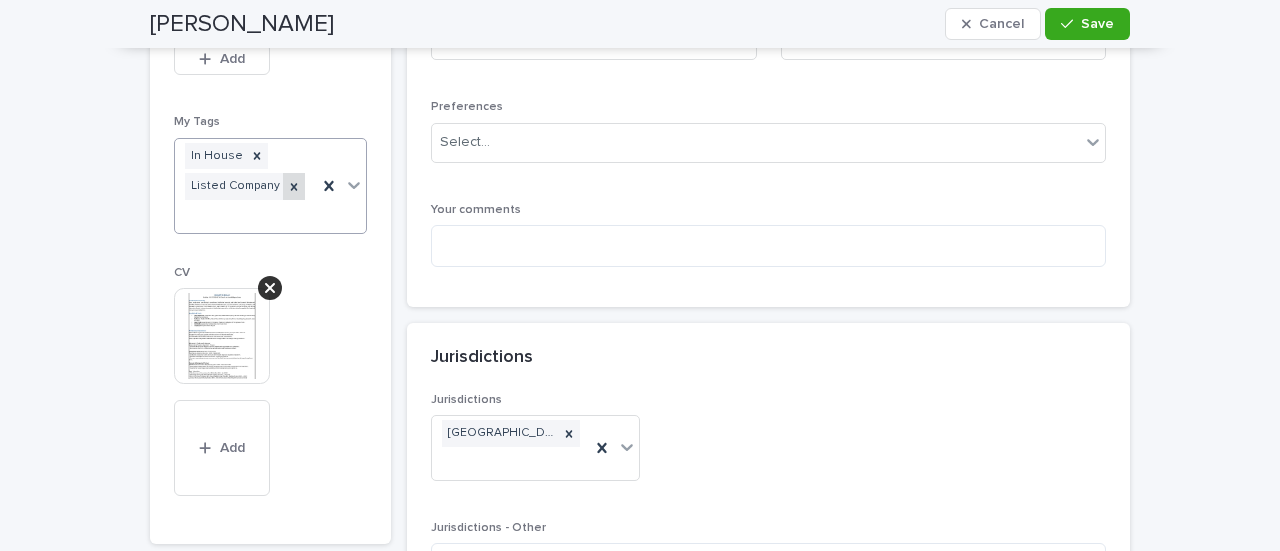 scroll, scrollTop: 1393, scrollLeft: 0, axis: vertical 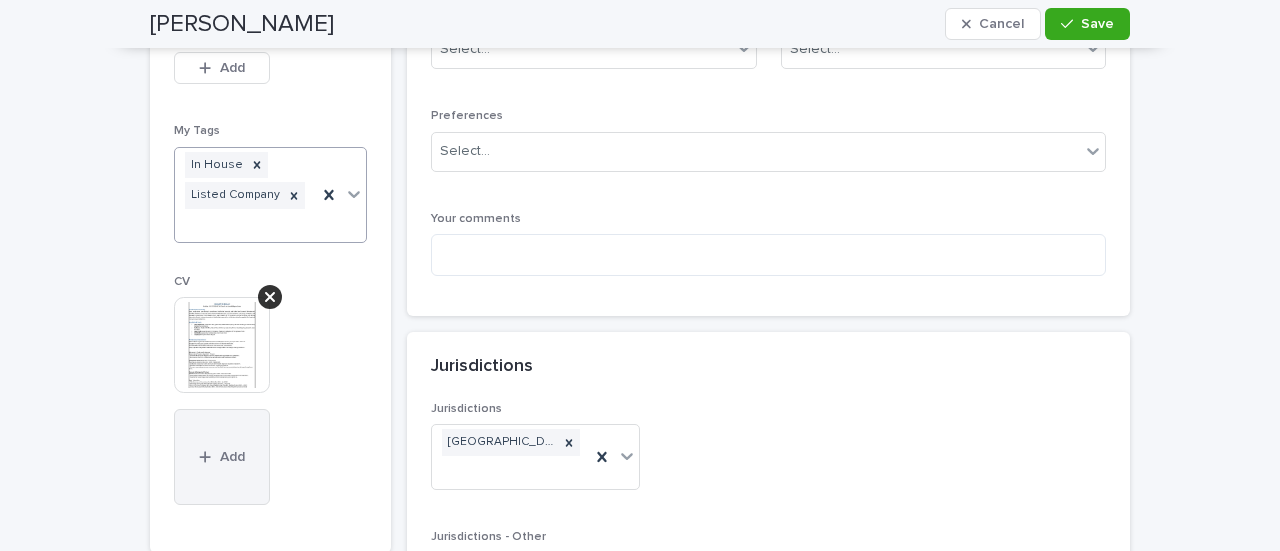 click on "Add" at bounding box center [222, 457] 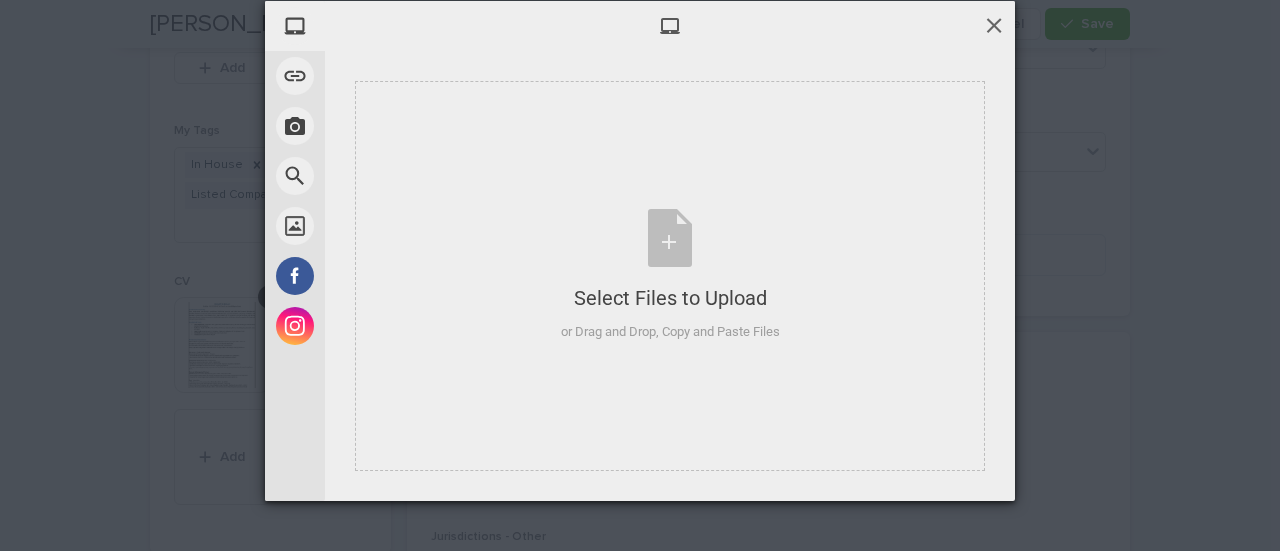click at bounding box center (994, 25) 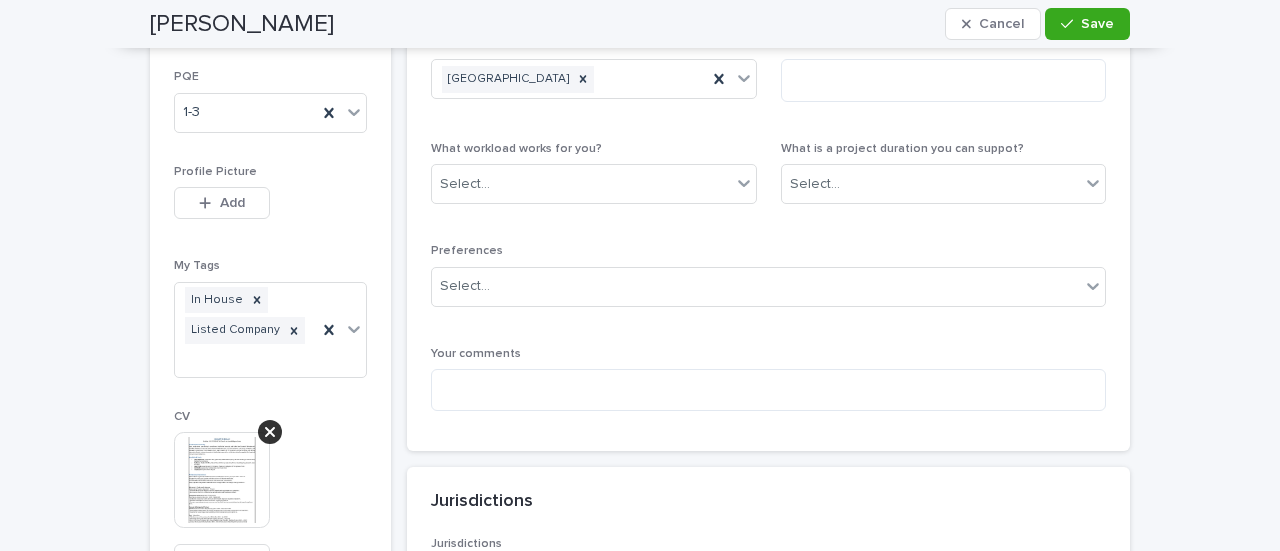 scroll, scrollTop: 1277, scrollLeft: 0, axis: vertical 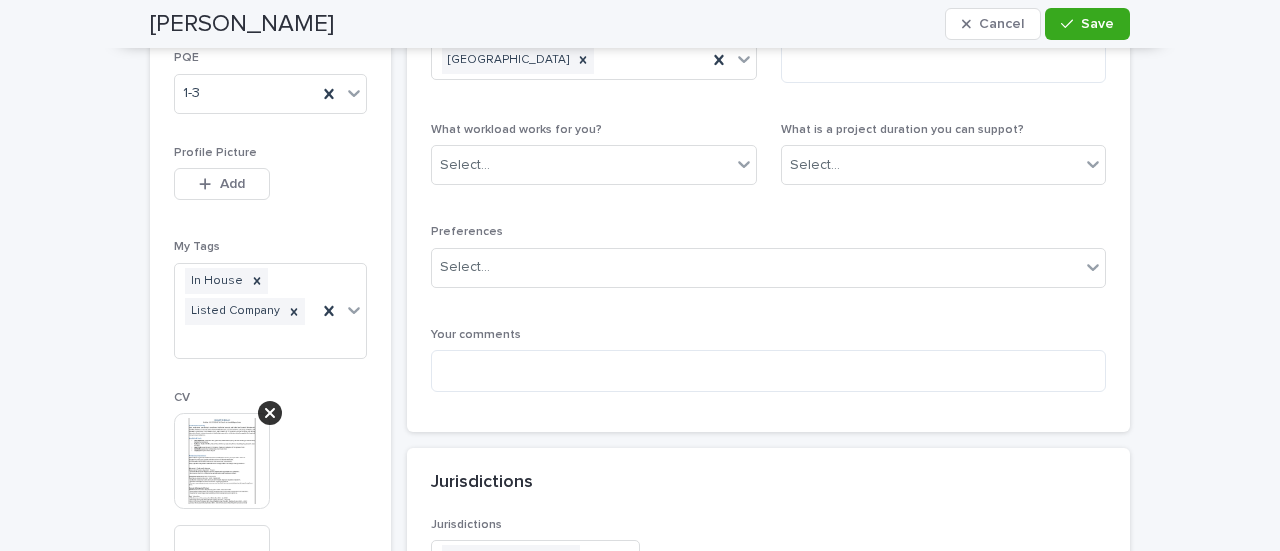 click at bounding box center [222, 461] 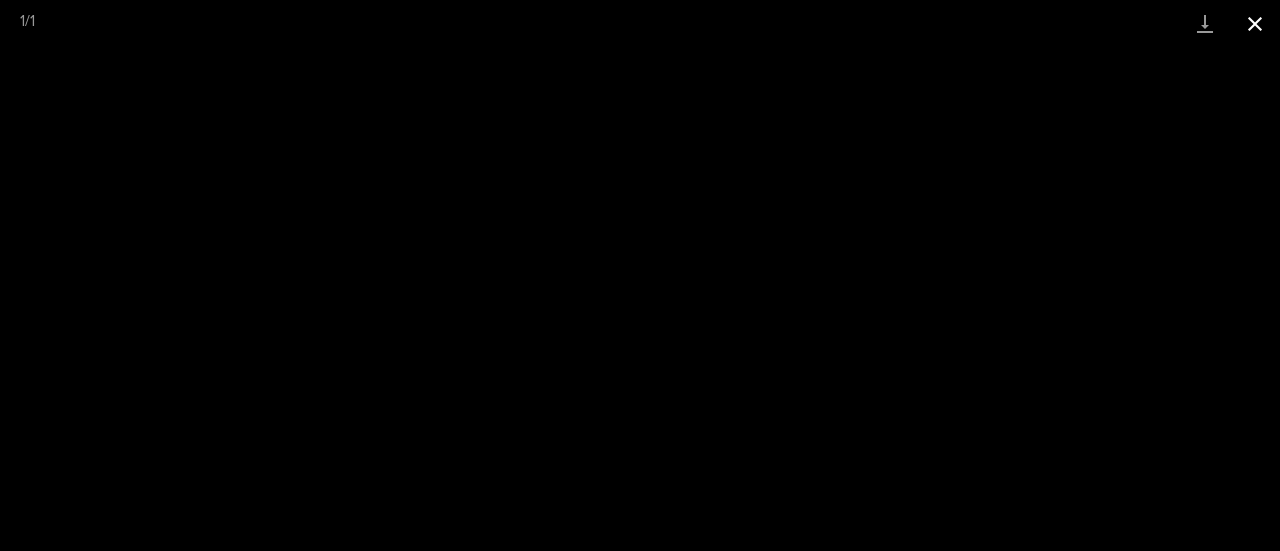 click at bounding box center [1255, 23] 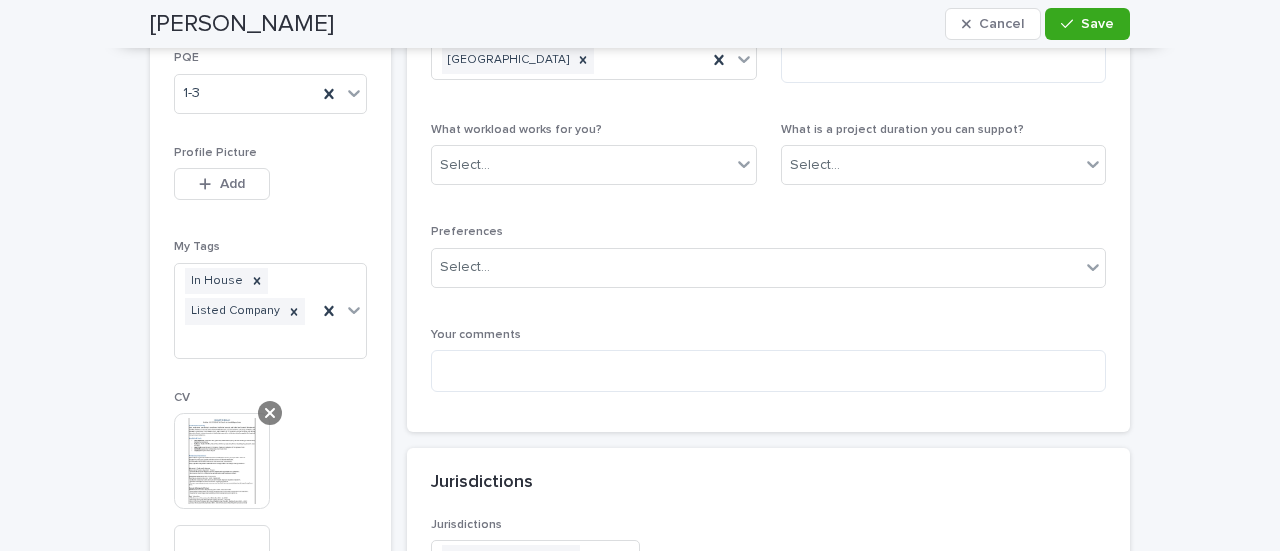 click at bounding box center (270, 413) 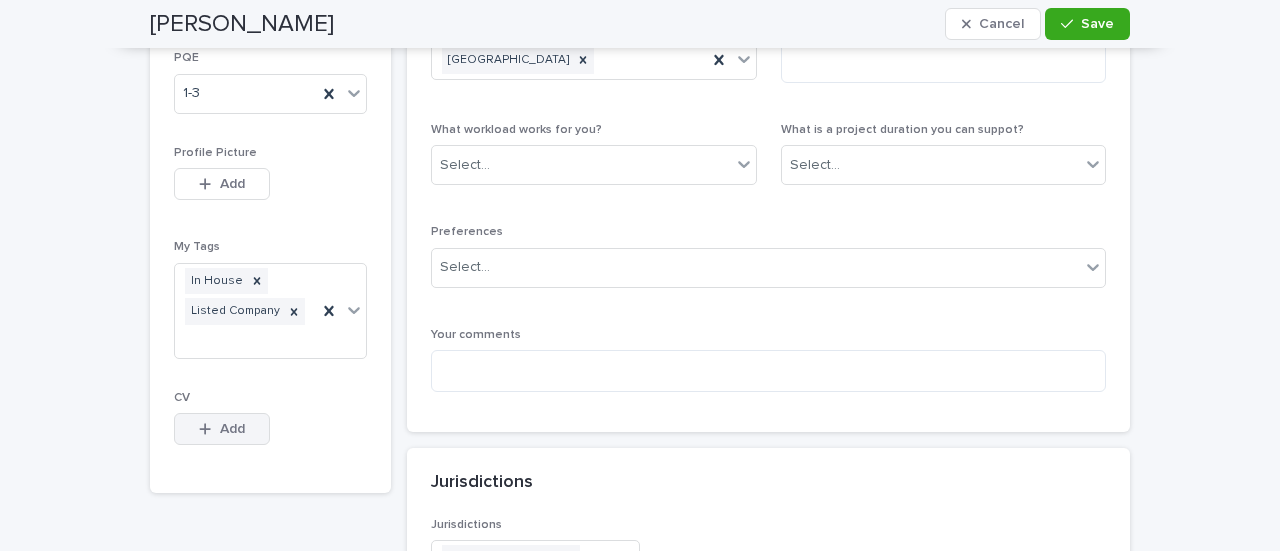 click 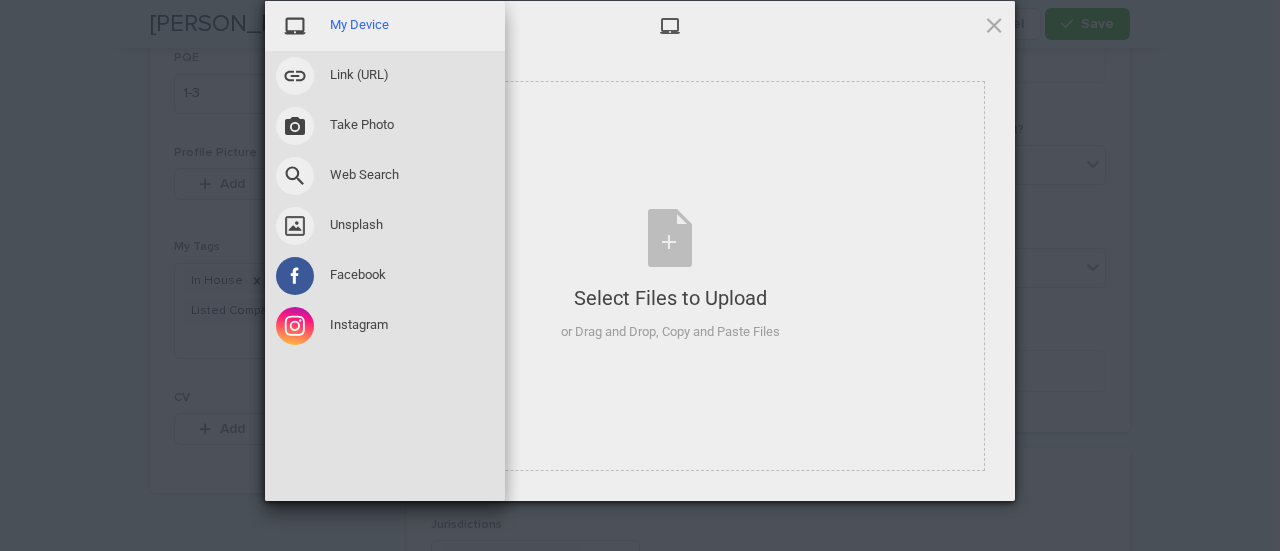 click on "My Device" at bounding box center [385, 26] 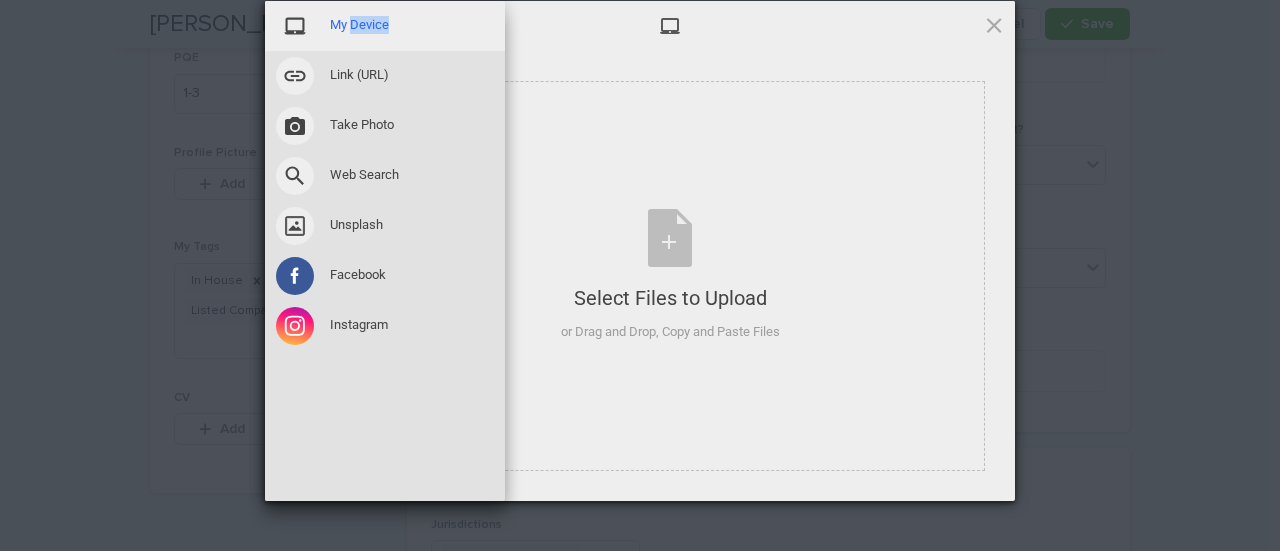 click on "My Device" at bounding box center [385, 26] 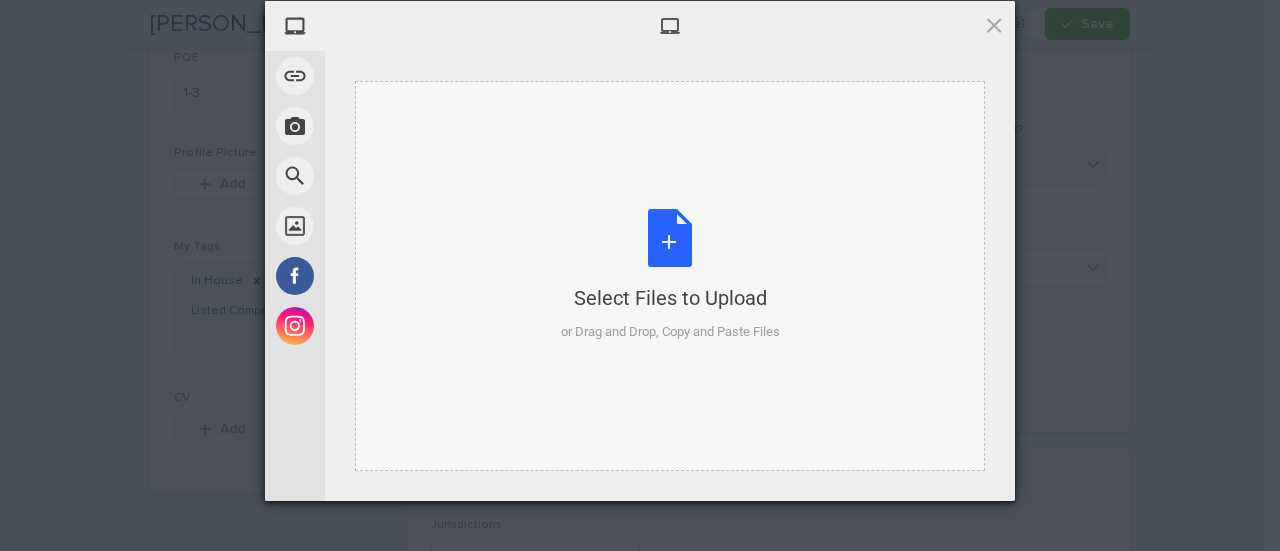 click on "Select Files to Upload
or Drag and Drop, Copy and Paste Files" at bounding box center [670, 275] 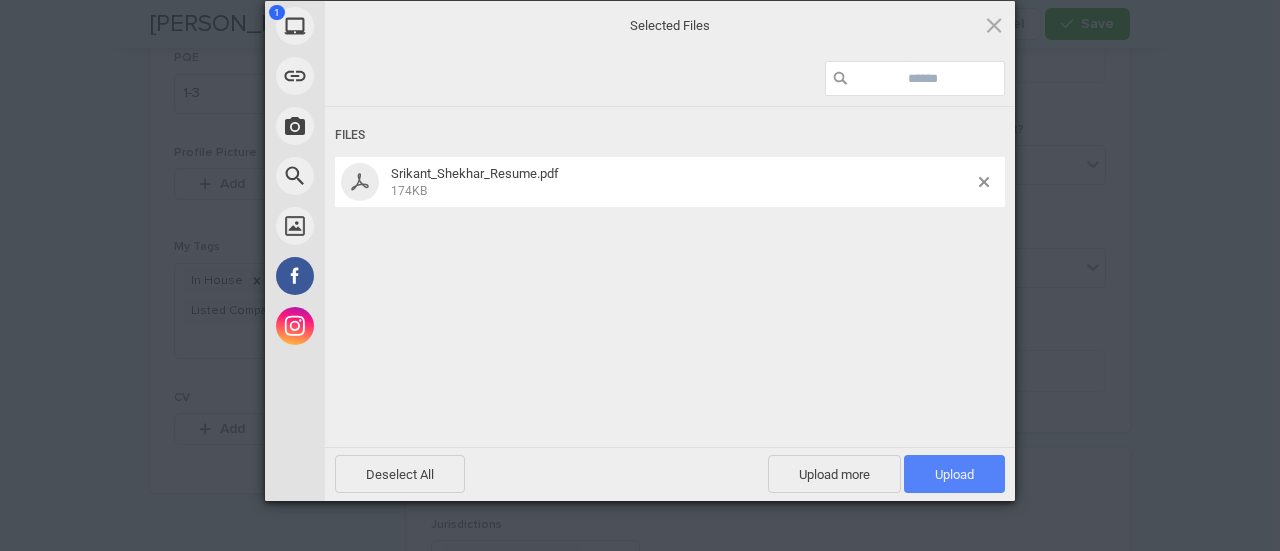click on "Upload
1" at bounding box center [954, 474] 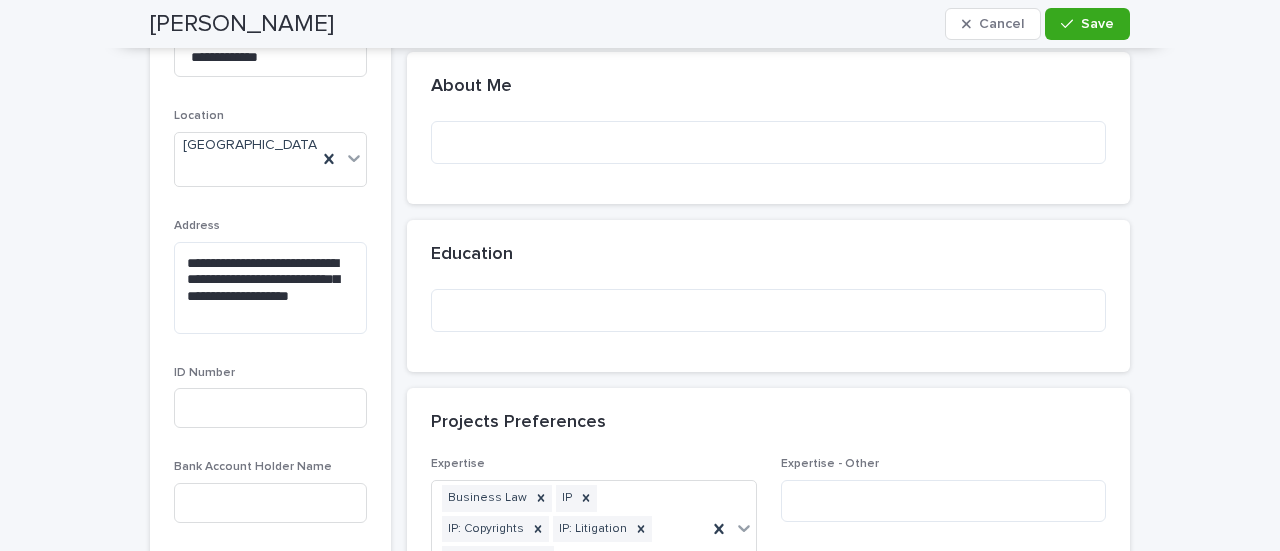 scroll, scrollTop: 678, scrollLeft: 0, axis: vertical 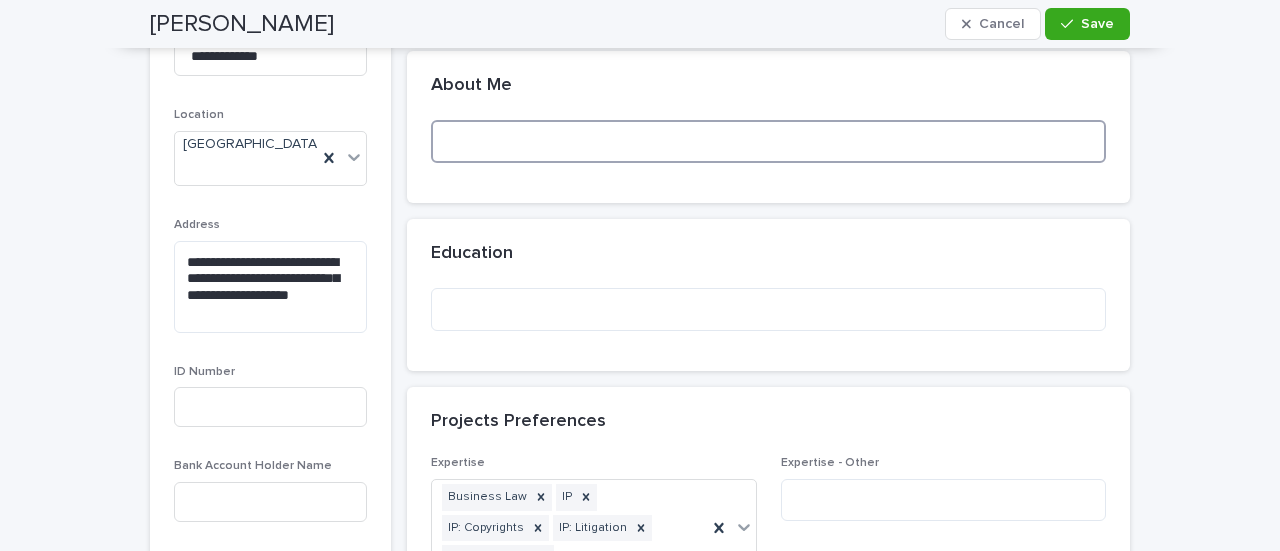 click at bounding box center (768, 141) 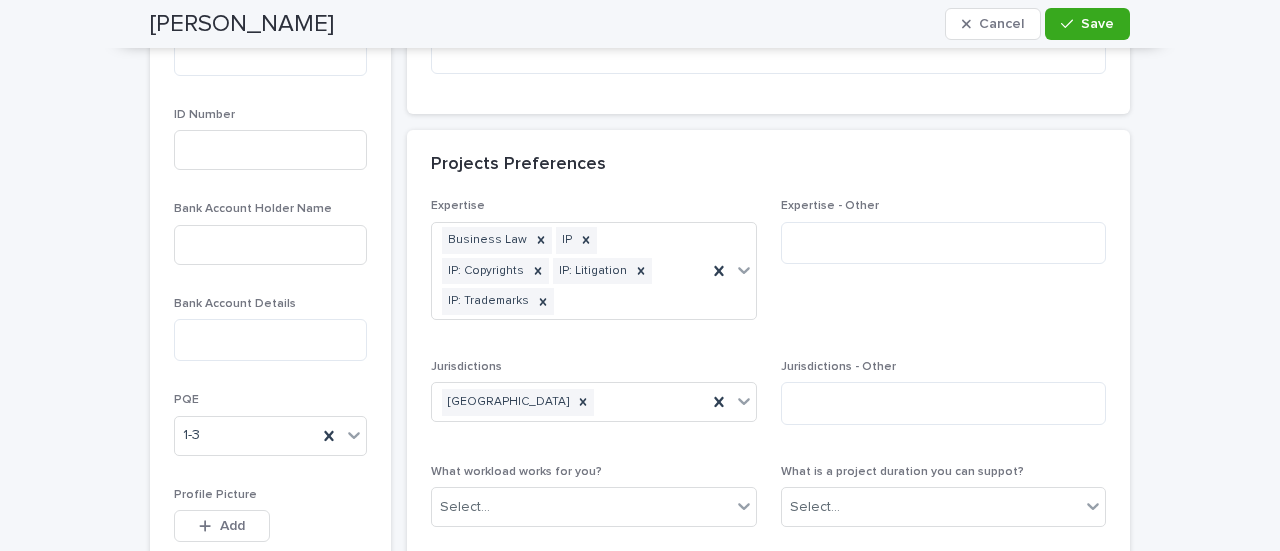 scroll, scrollTop: 936, scrollLeft: 0, axis: vertical 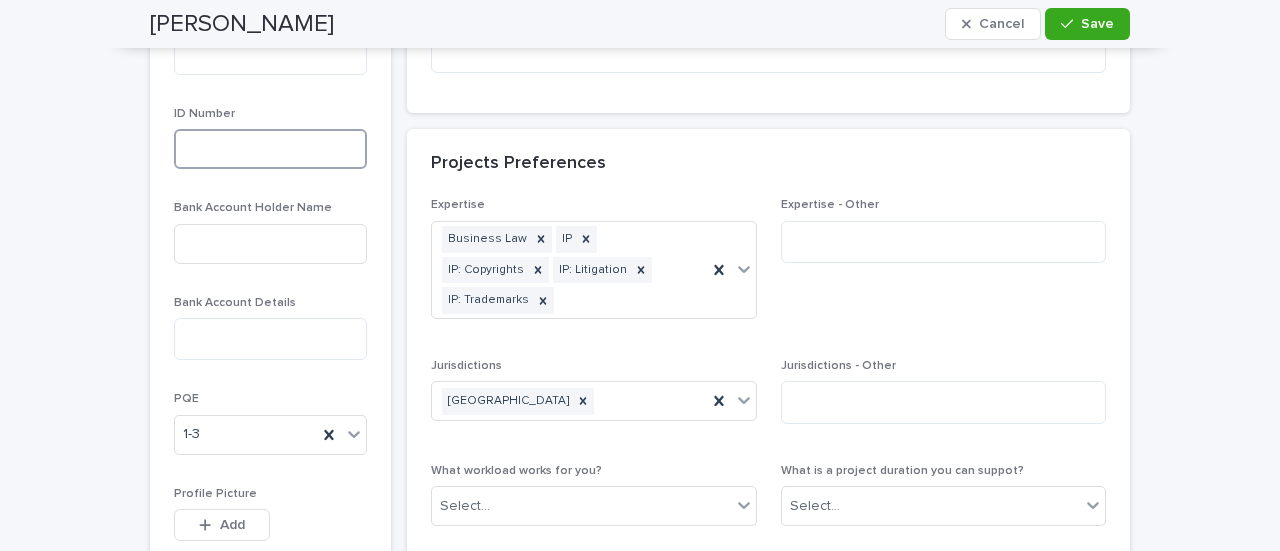 click at bounding box center [270, 149] 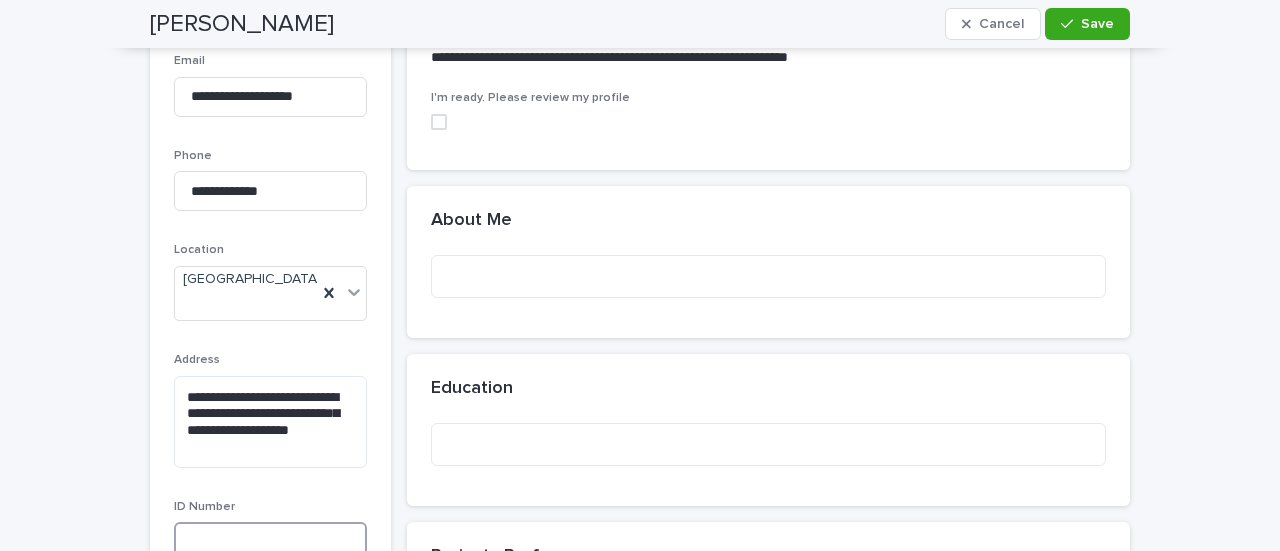 scroll, scrollTop: 574, scrollLeft: 0, axis: vertical 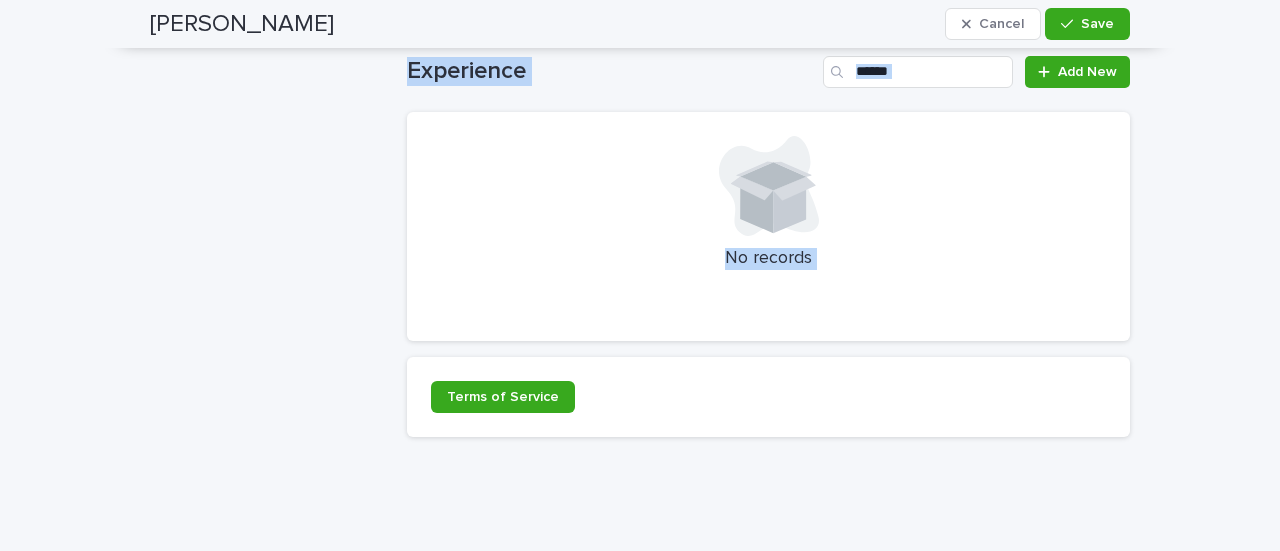 drag, startPoint x: 424, startPoint y: 189, endPoint x: 628, endPoint y: 399, distance: 292.77295 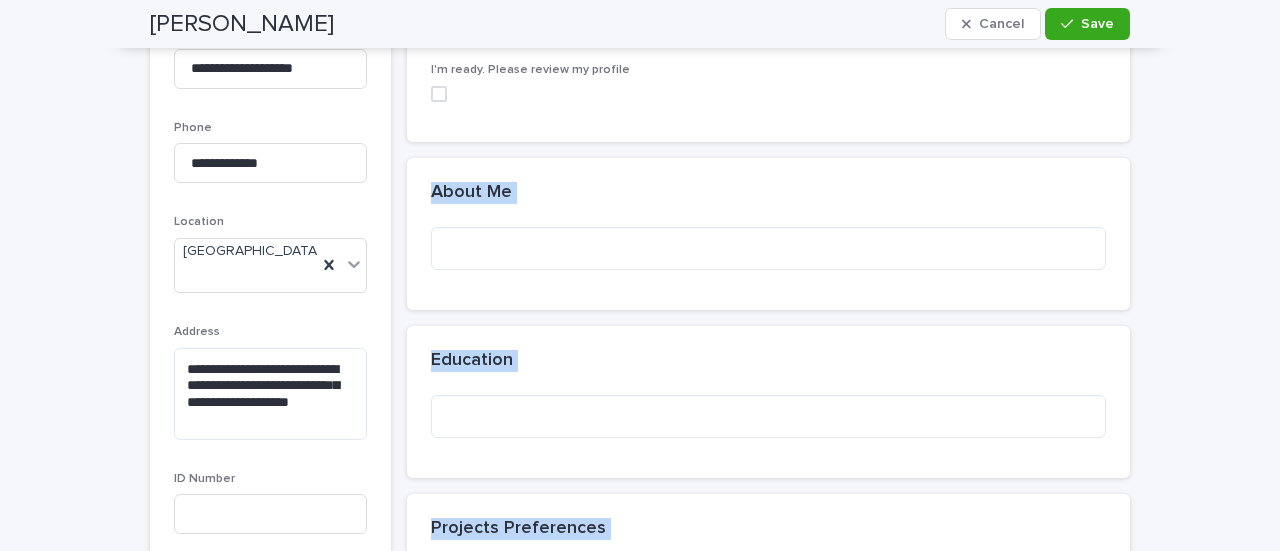 scroll, scrollTop: 526, scrollLeft: 0, axis: vertical 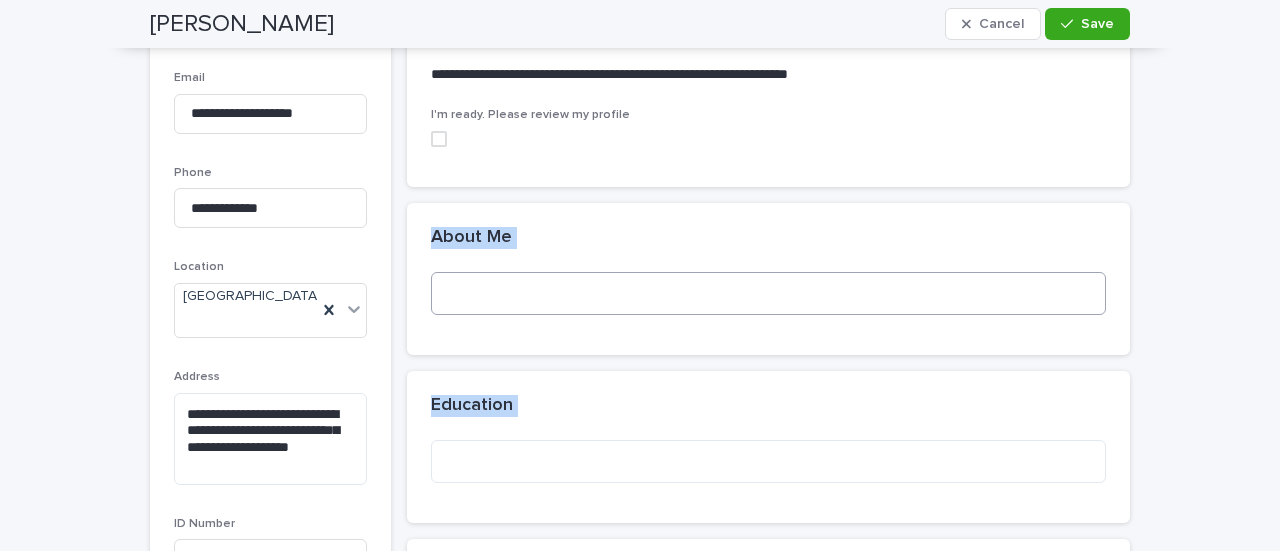click at bounding box center (768, 293) 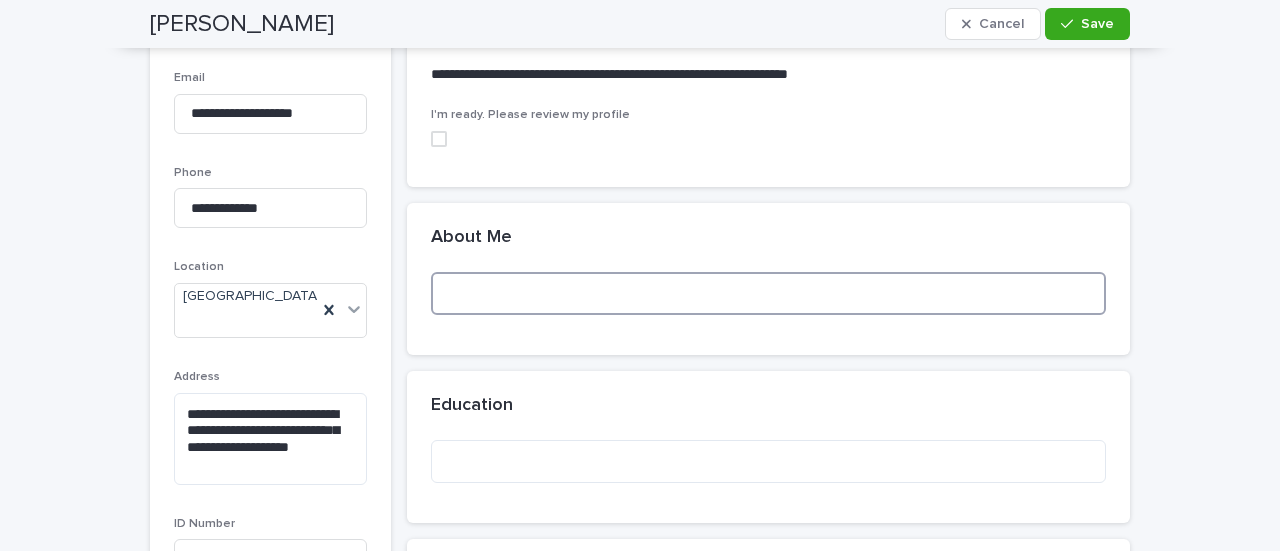 paste on "**********" 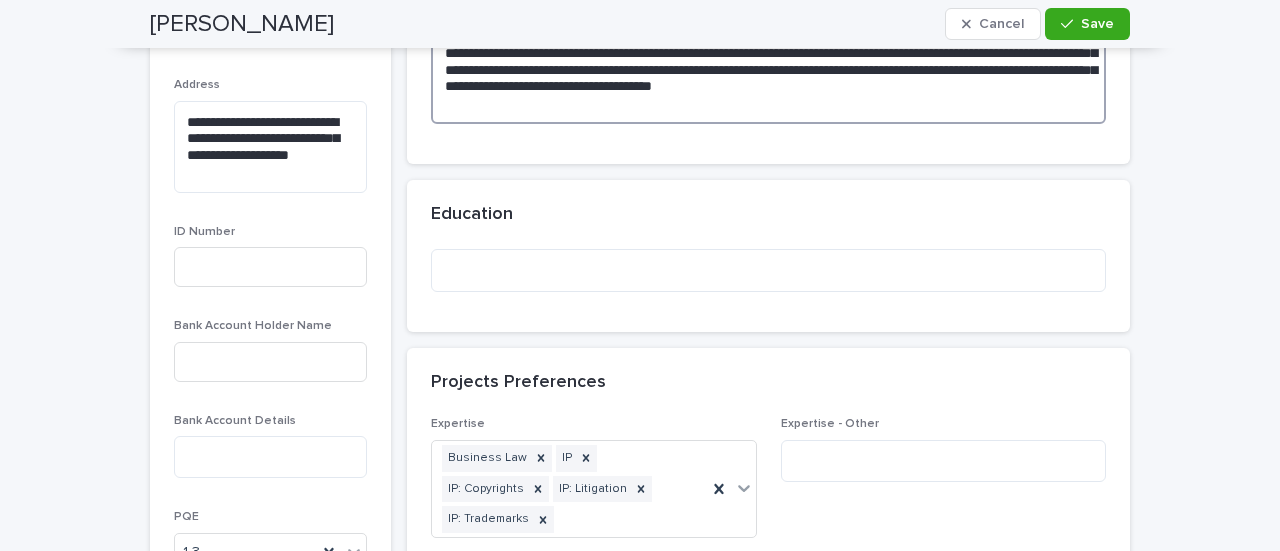 scroll, scrollTop: 819, scrollLeft: 0, axis: vertical 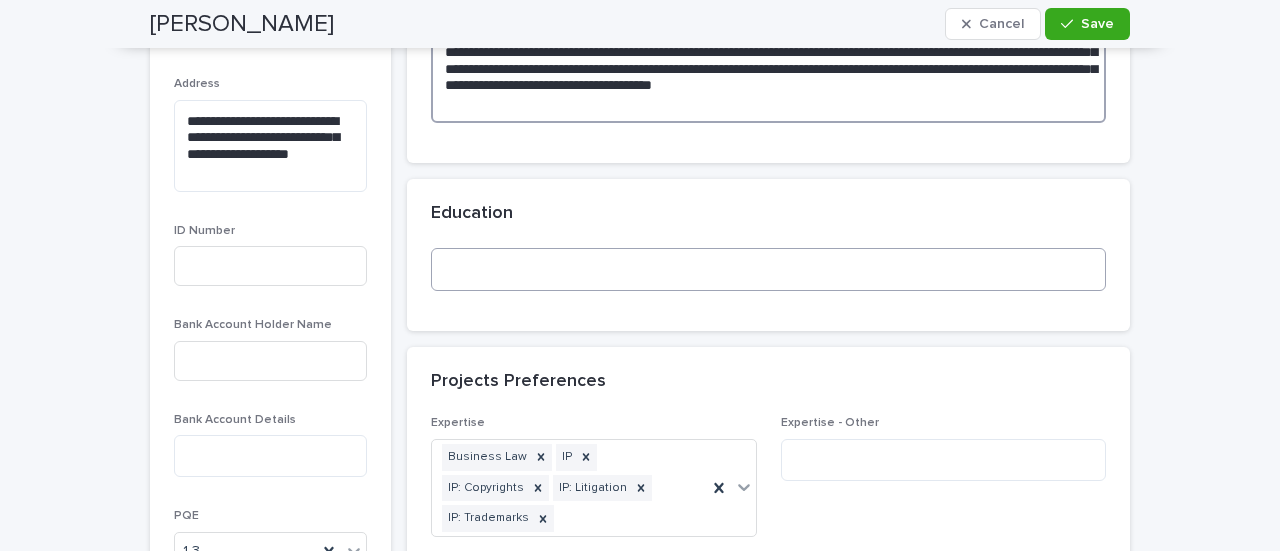 type on "**********" 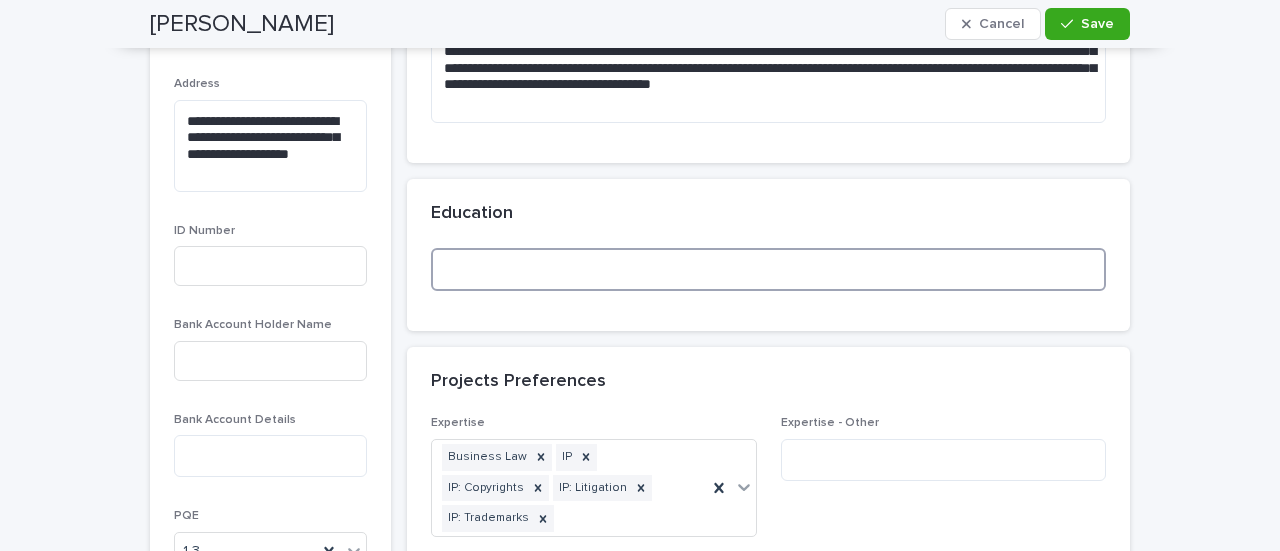 click at bounding box center [768, 269] 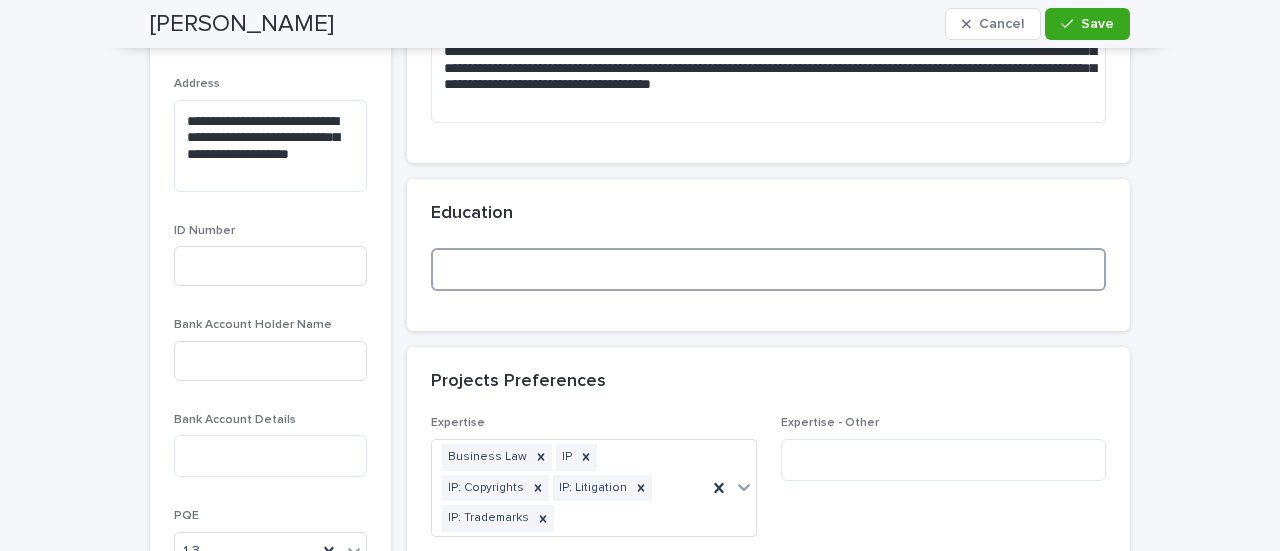 paste on "**********" 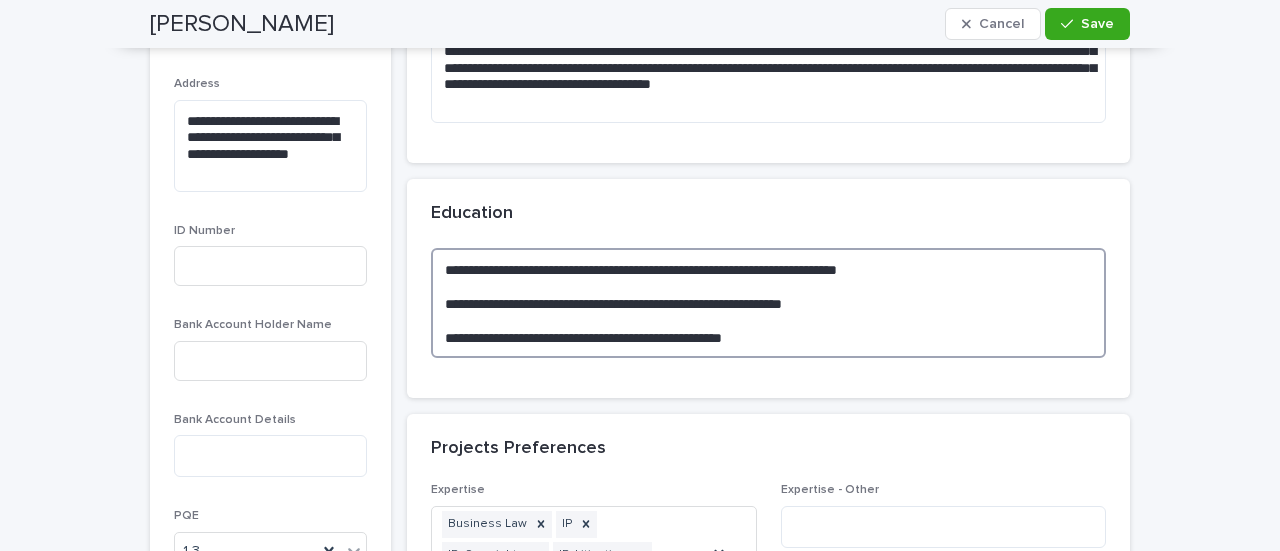 click on "**********" at bounding box center [768, 302] 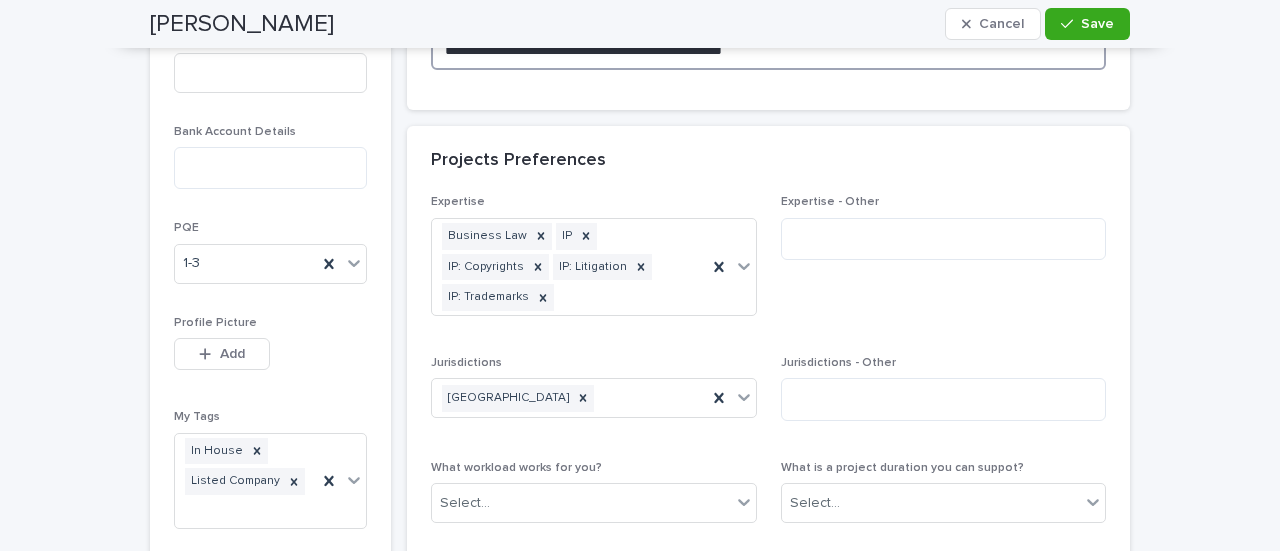 scroll, scrollTop: 1119, scrollLeft: 0, axis: vertical 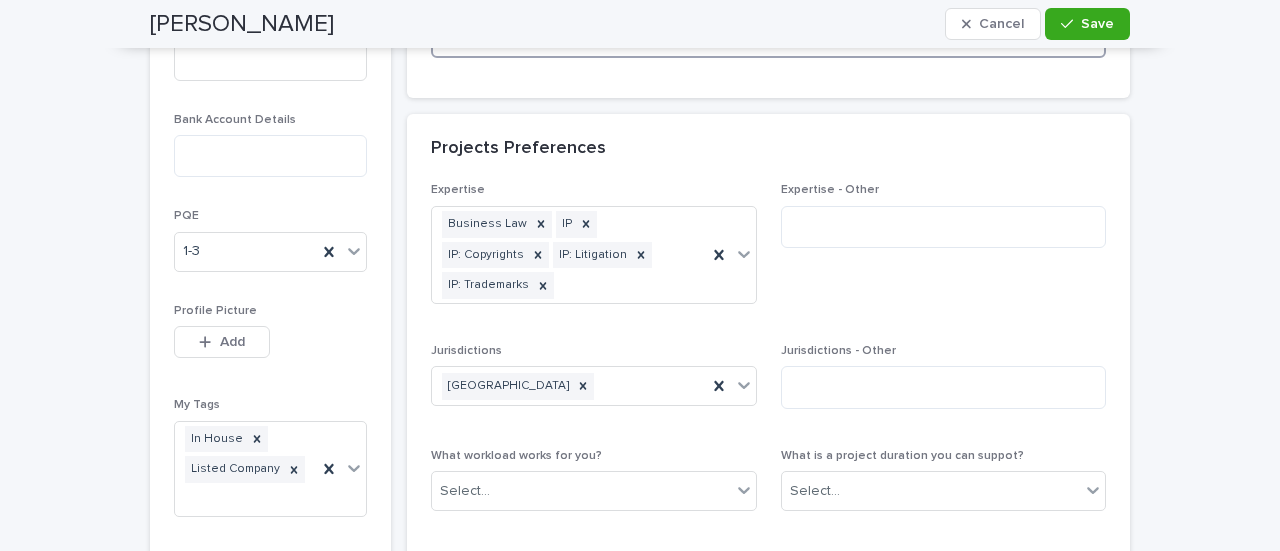 type on "**********" 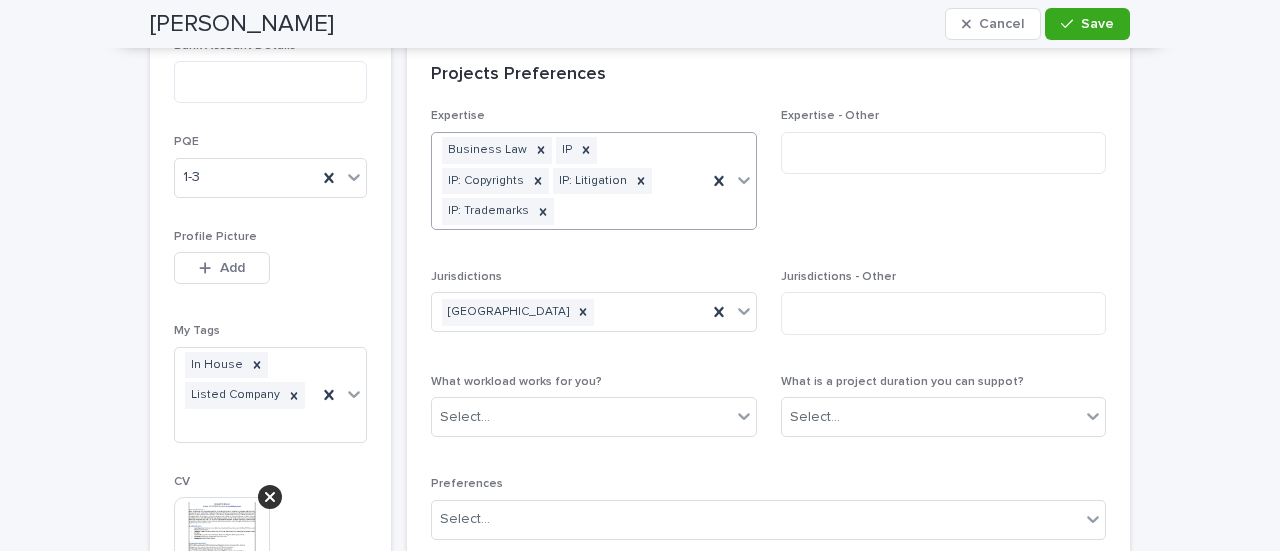 scroll, scrollTop: 1195, scrollLeft: 0, axis: vertical 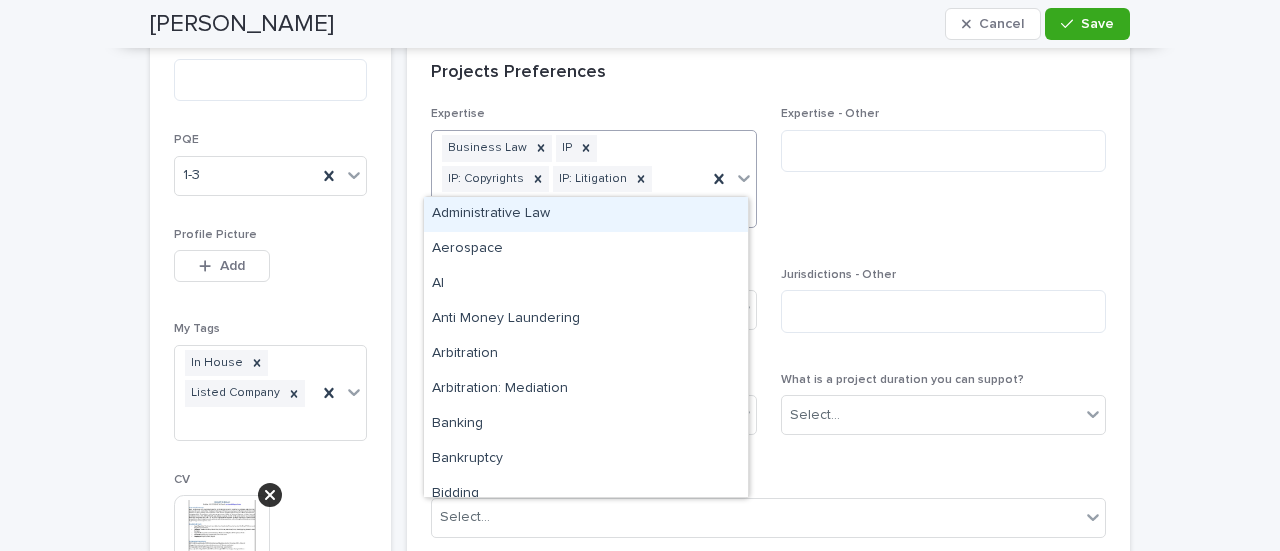 click on "Business Law IP IP: Copyrights IP: Litigation IP: Trademarks" at bounding box center (569, 179) 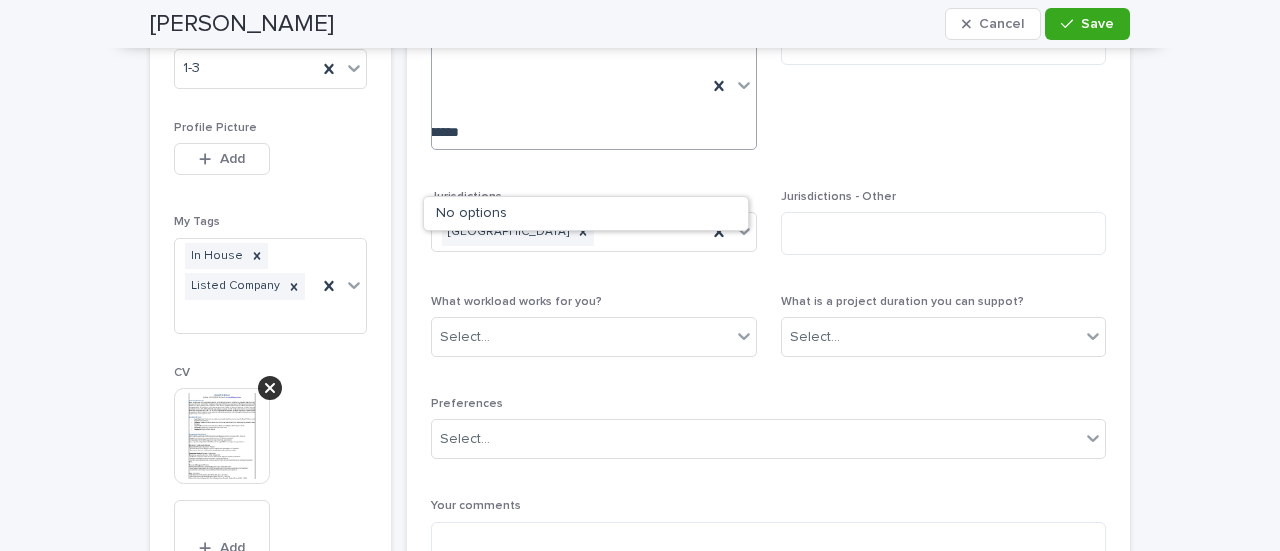 scroll, scrollTop: 1304, scrollLeft: 0, axis: vertical 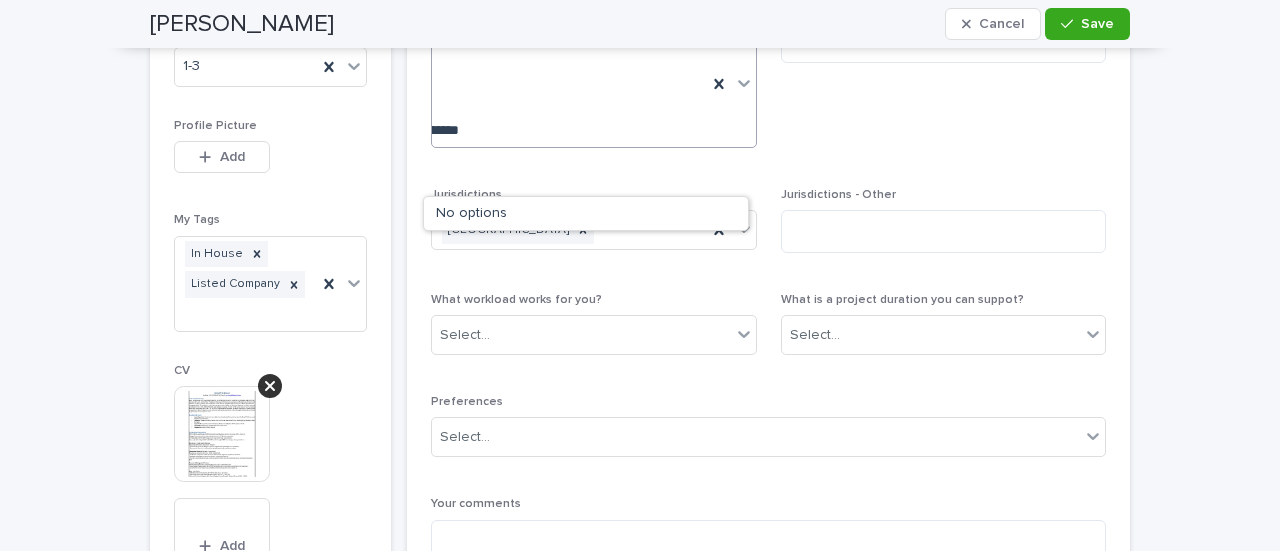 type 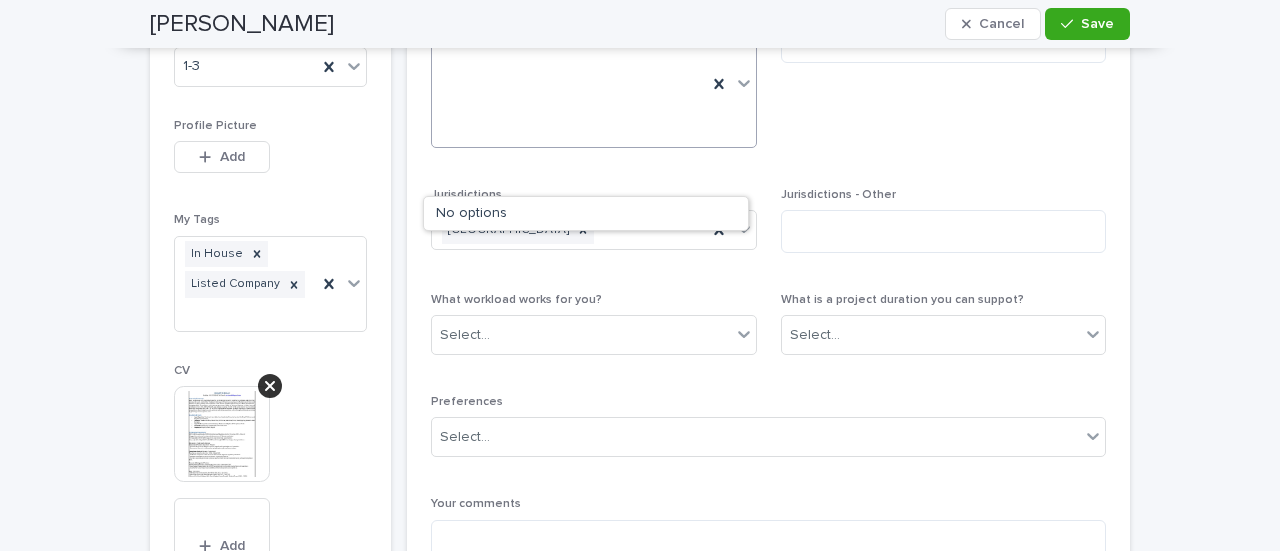 scroll, scrollTop: 0, scrollLeft: 0, axis: both 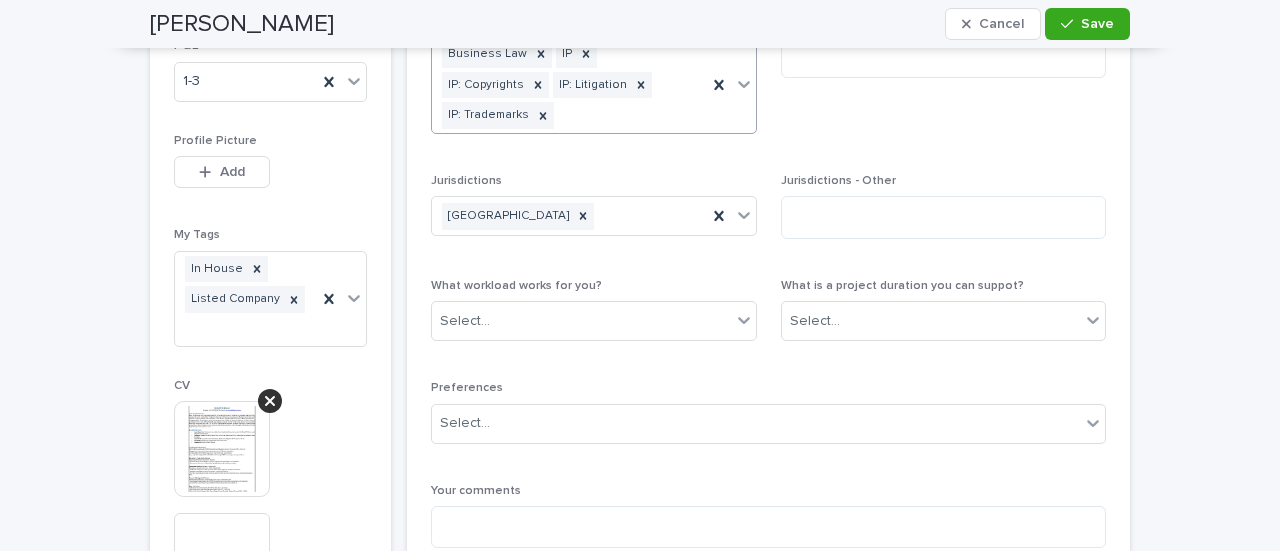 drag, startPoint x: 712, startPoint y: 102, endPoint x: 526, endPoint y: 135, distance: 188.90474 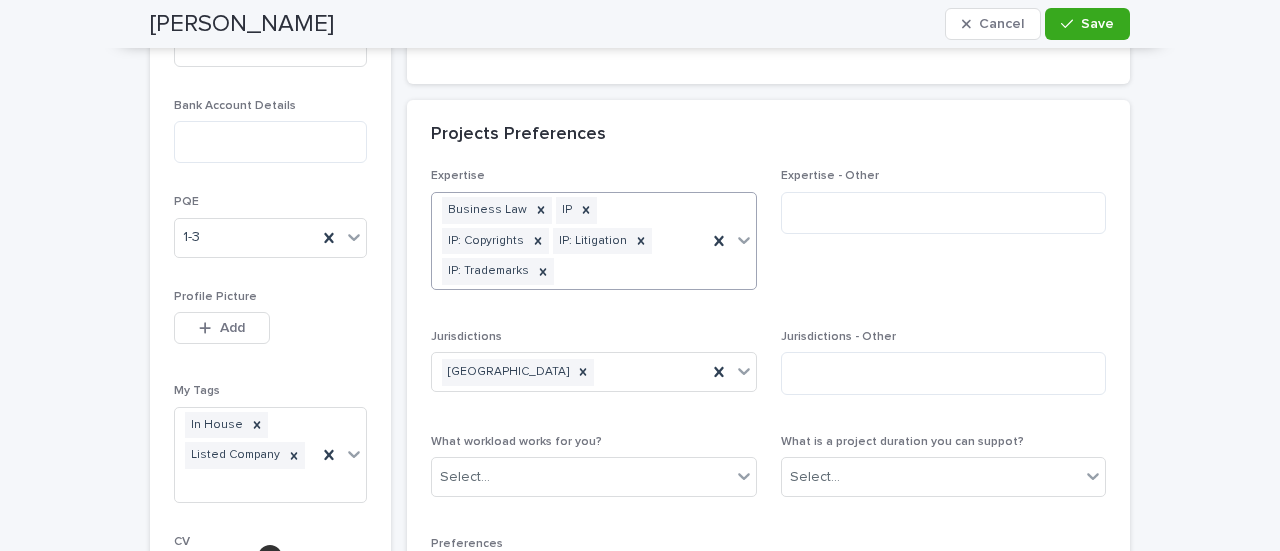 scroll, scrollTop: 1131, scrollLeft: 0, axis: vertical 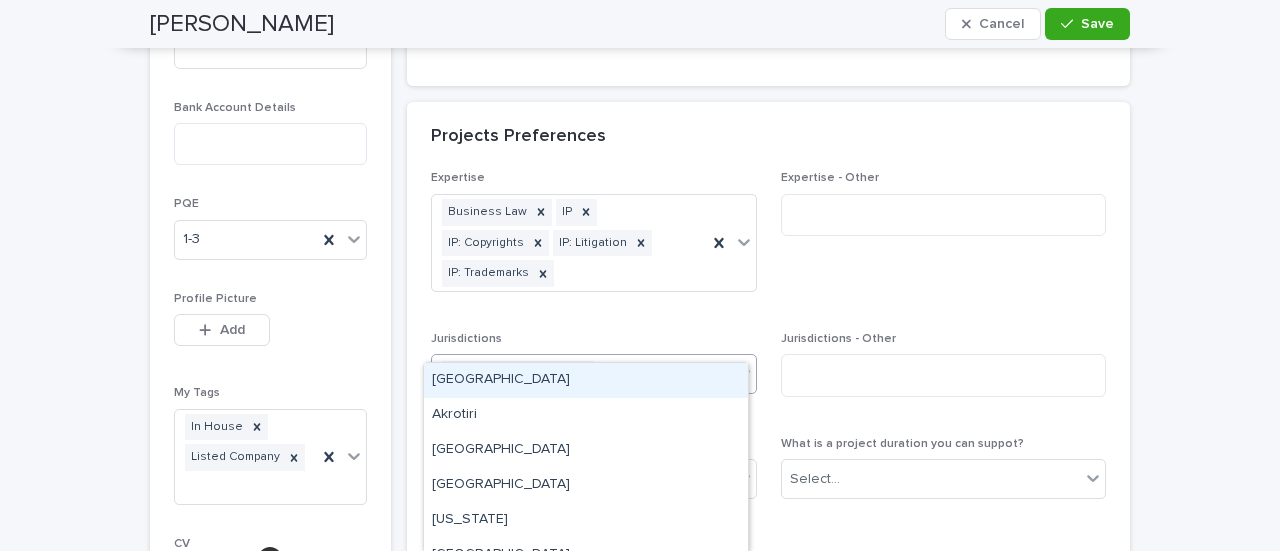 click 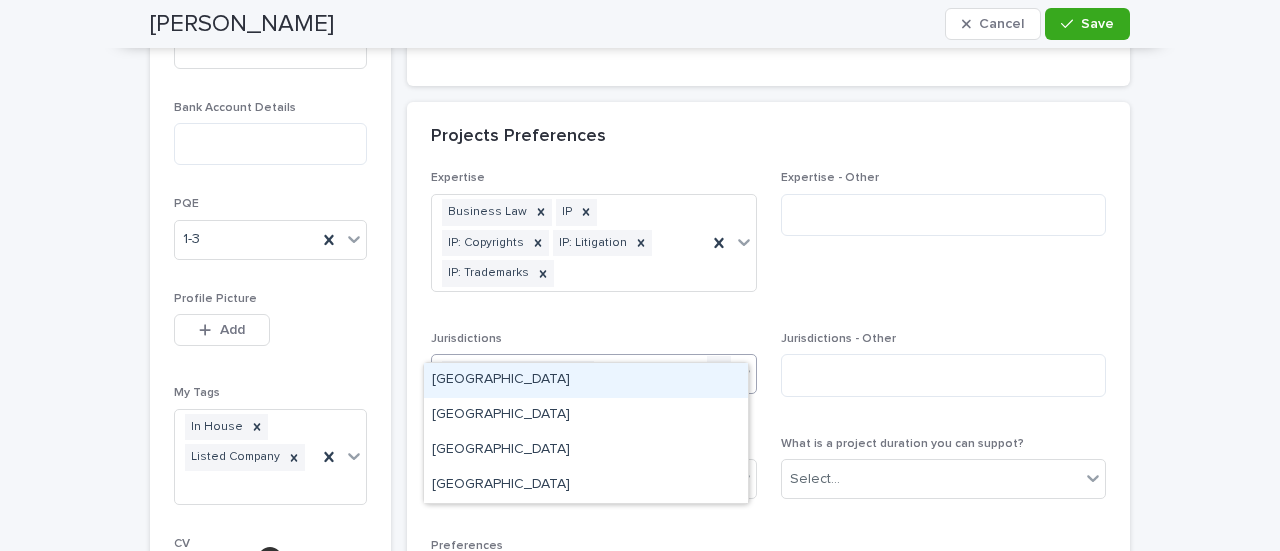 type on "*" 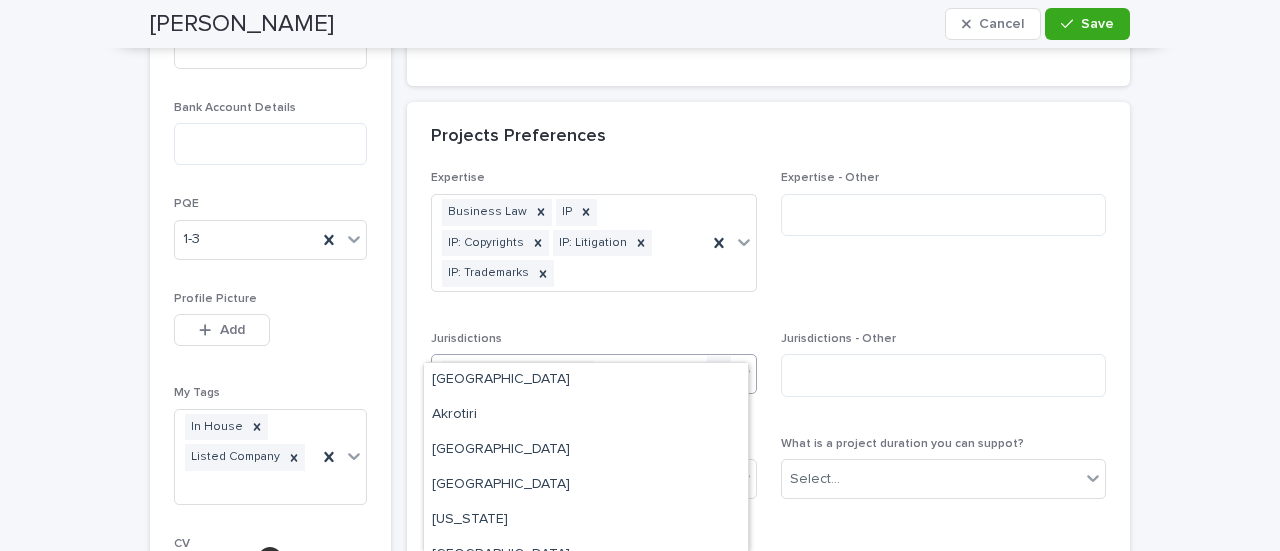 type 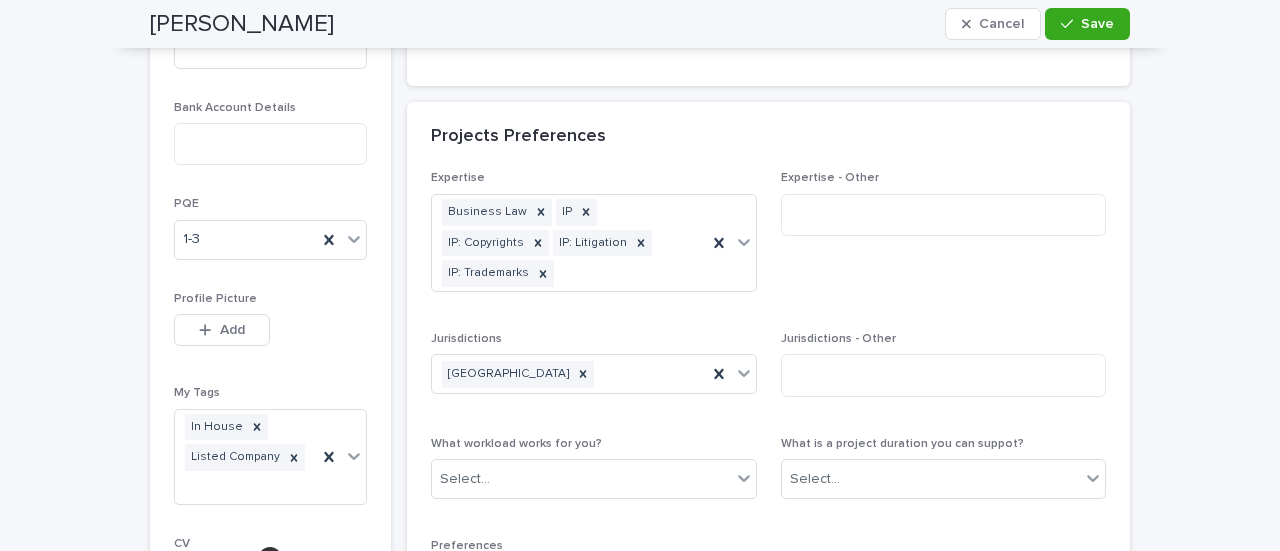 click on "Expertise Business Law IP IP: Copyrights IP: Litigation IP: Trademarks" at bounding box center (594, 239) 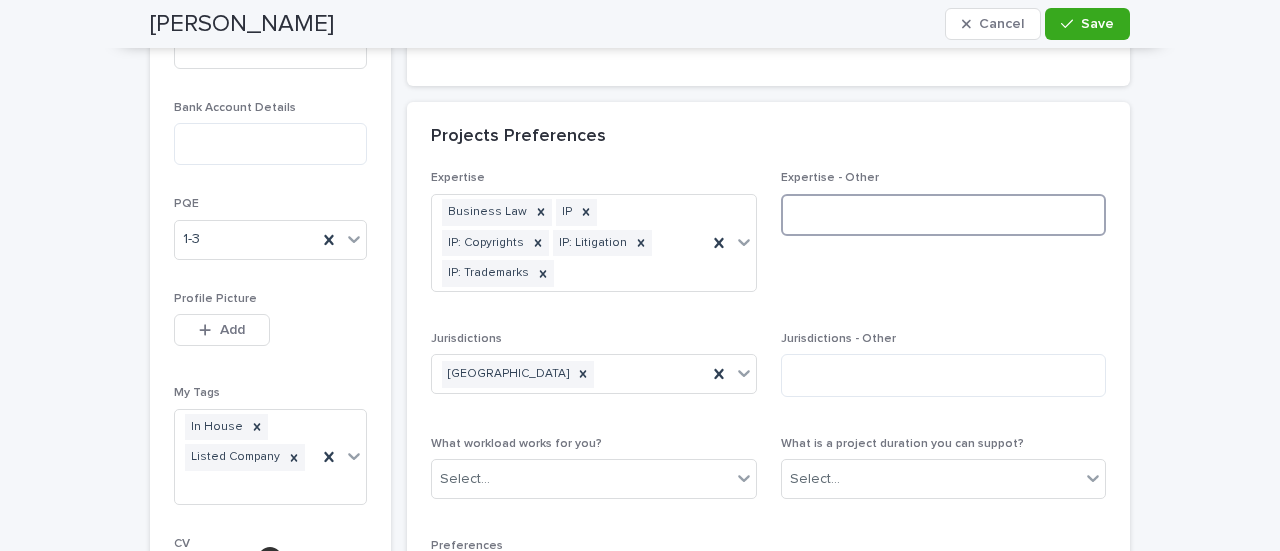 click at bounding box center [944, 215] 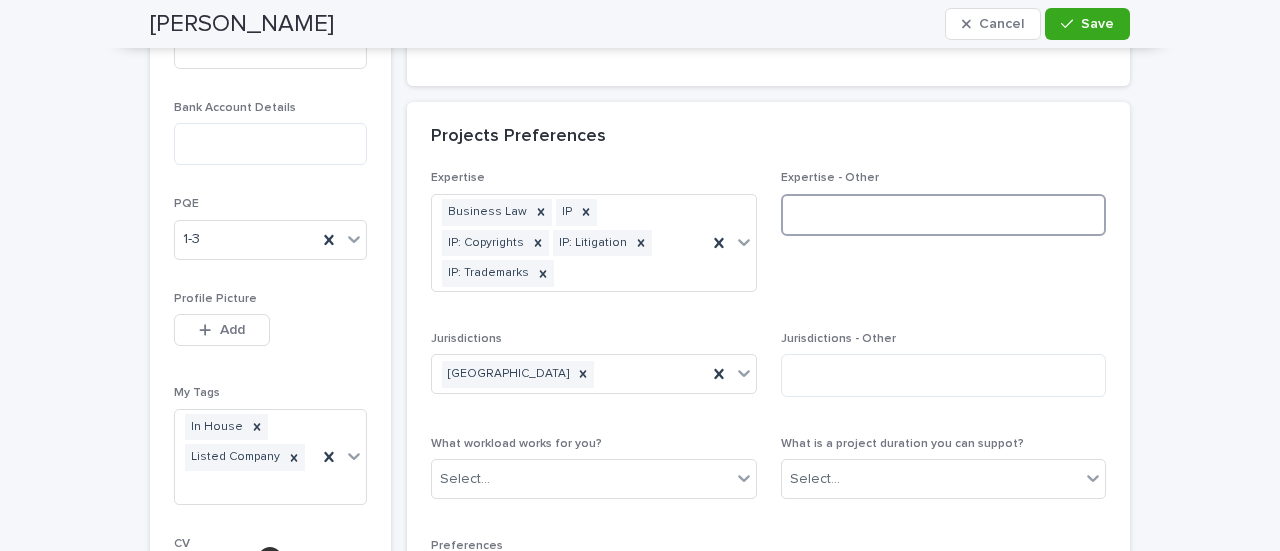 click at bounding box center (944, 215) 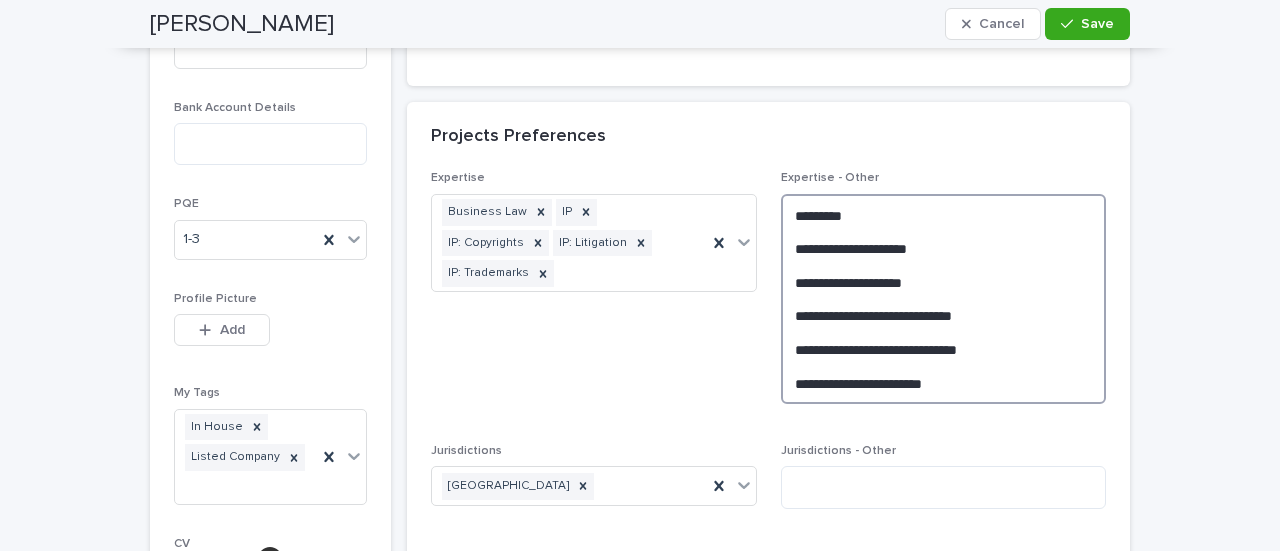 type on "**********" 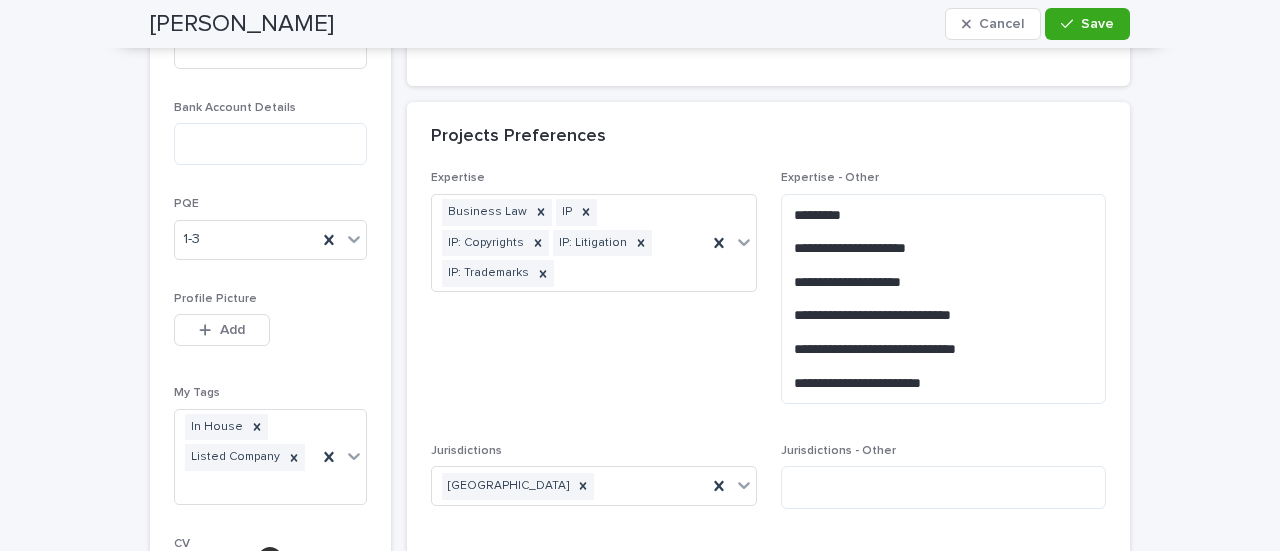 click on "Expertise Business Law IP IP: Copyrights IP: Litigation IP: Trademarks" at bounding box center (594, 295) 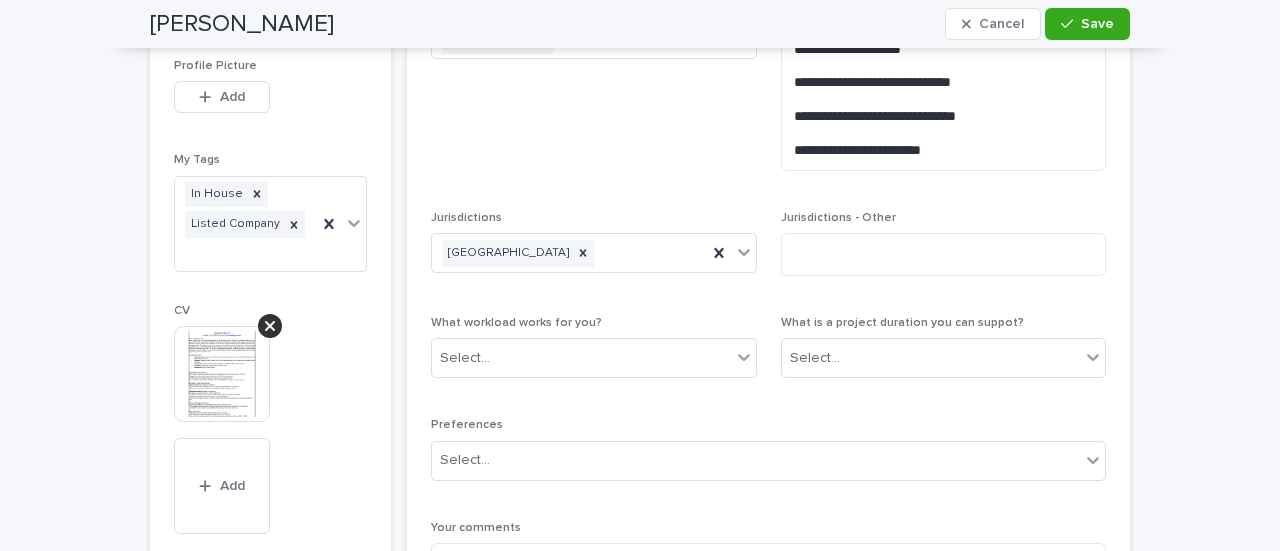 scroll, scrollTop: 1365, scrollLeft: 0, axis: vertical 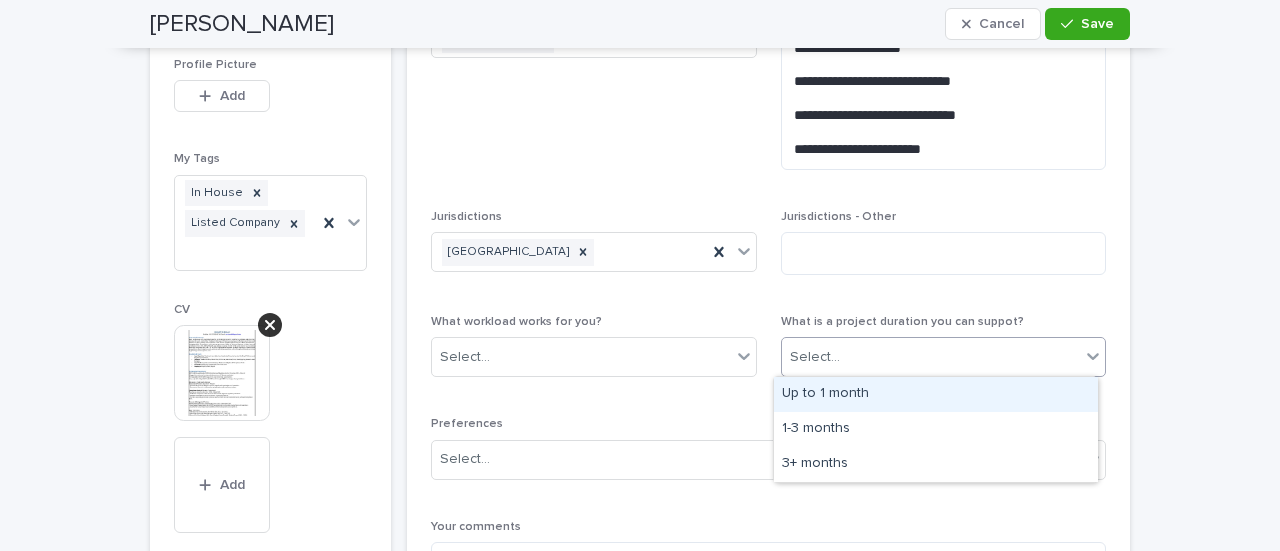 click on "Select..." at bounding box center (815, 357) 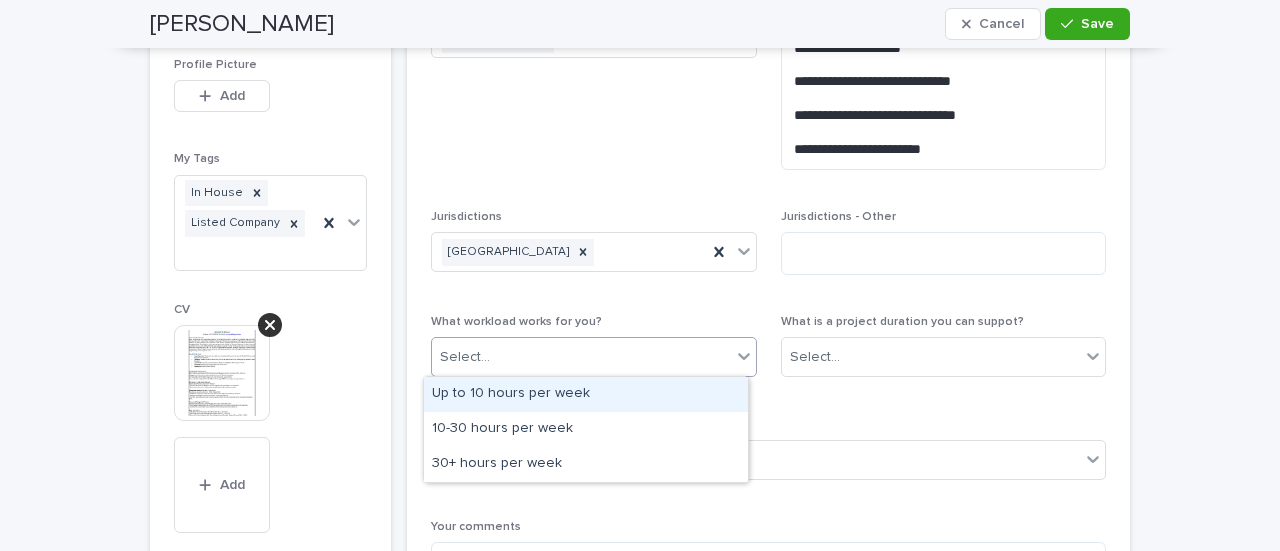 click on "Select..." at bounding box center (581, 357) 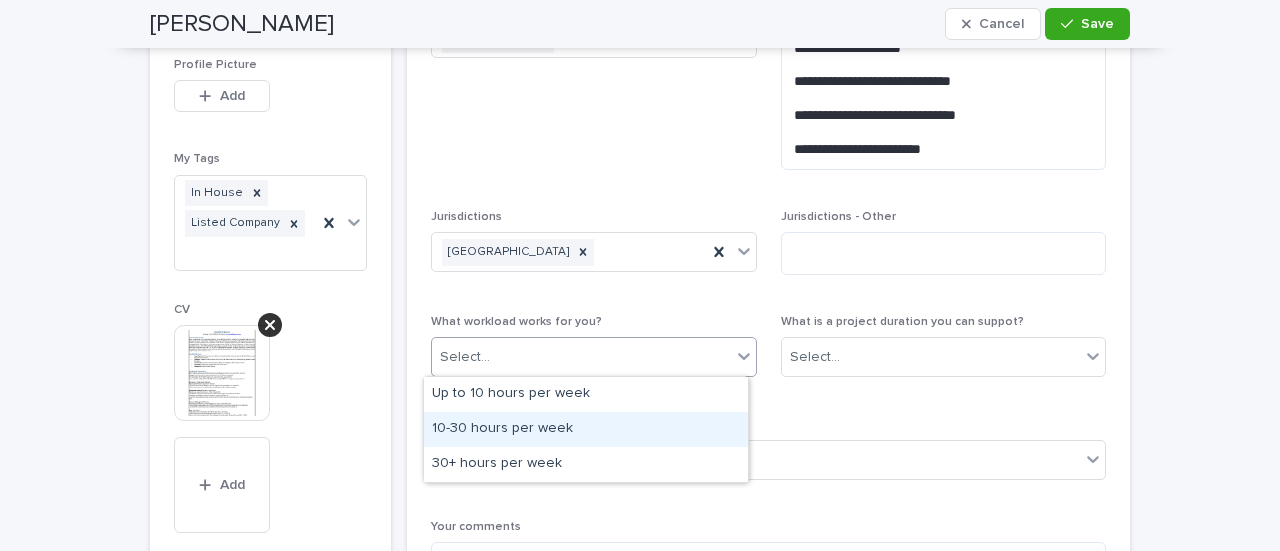 click on "10-30 hours per week" at bounding box center (586, 429) 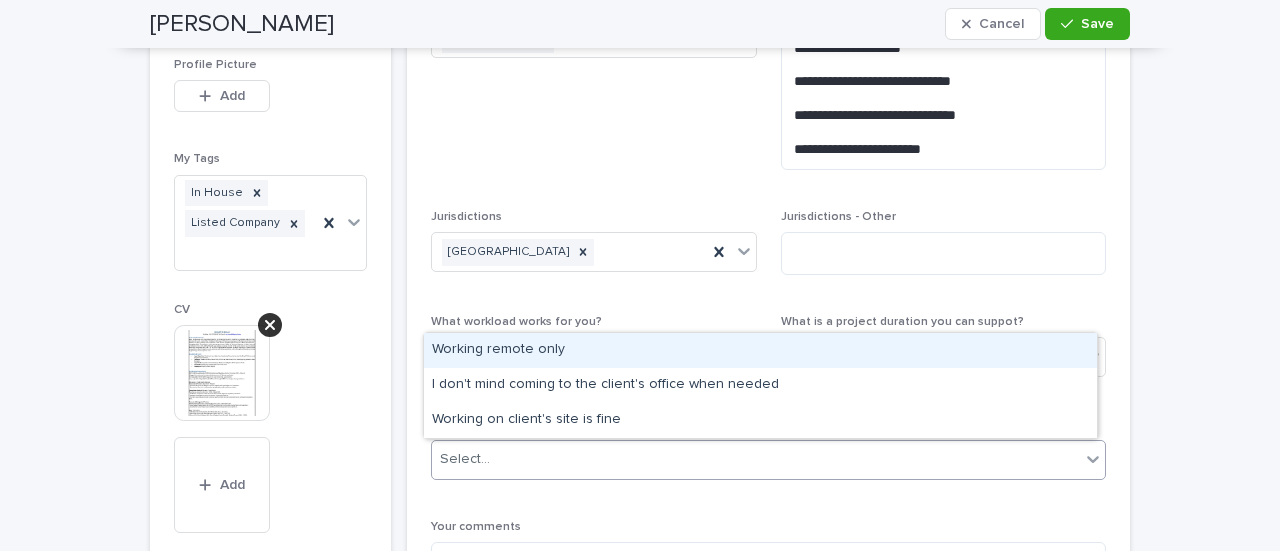 click on "Select..." at bounding box center [756, 459] 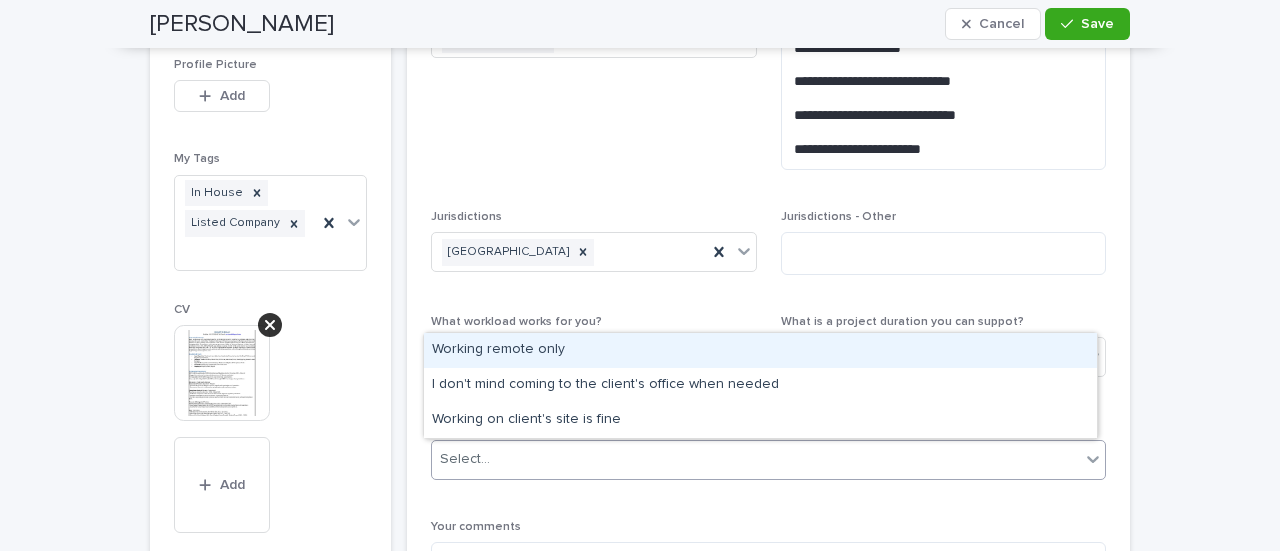 click on "Working remote only" at bounding box center (760, 350) 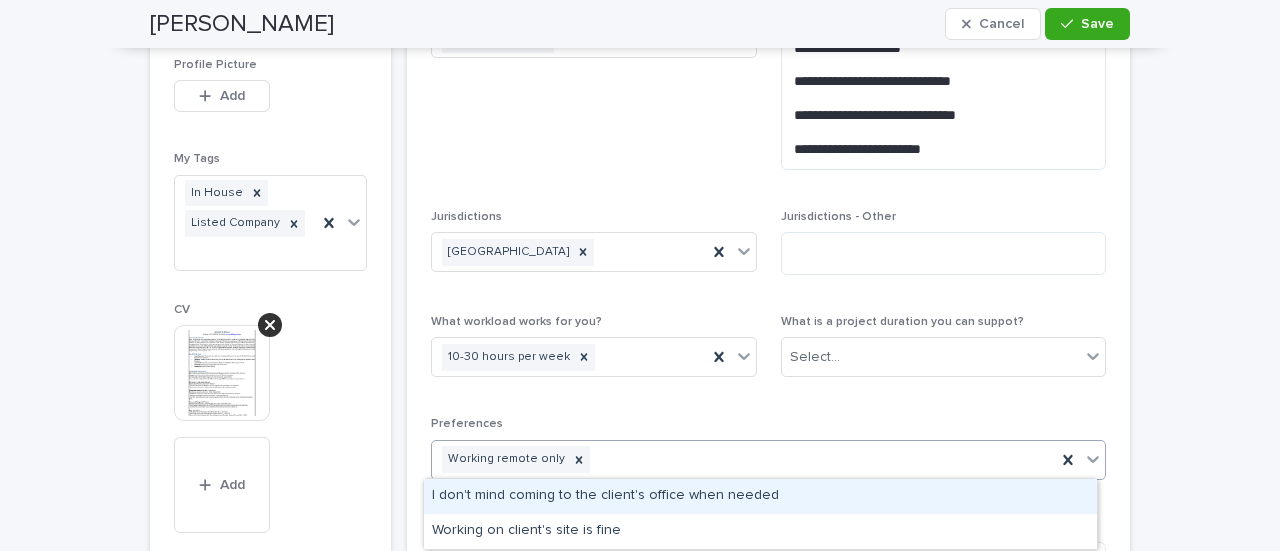 click on "Working remote only" at bounding box center [744, 459] 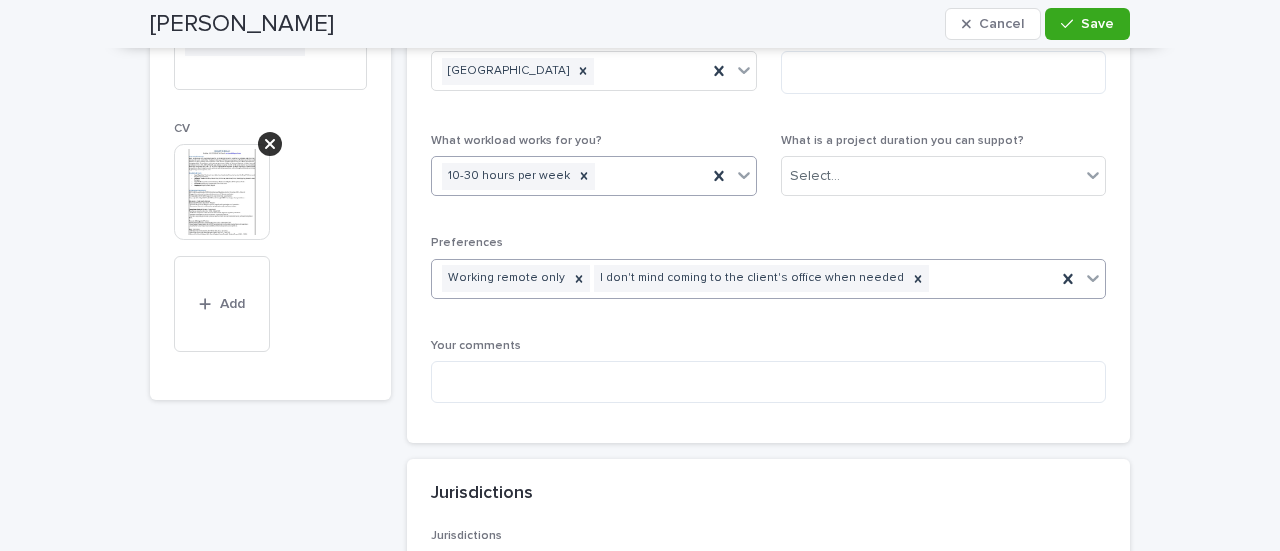 scroll, scrollTop: 1547, scrollLeft: 0, axis: vertical 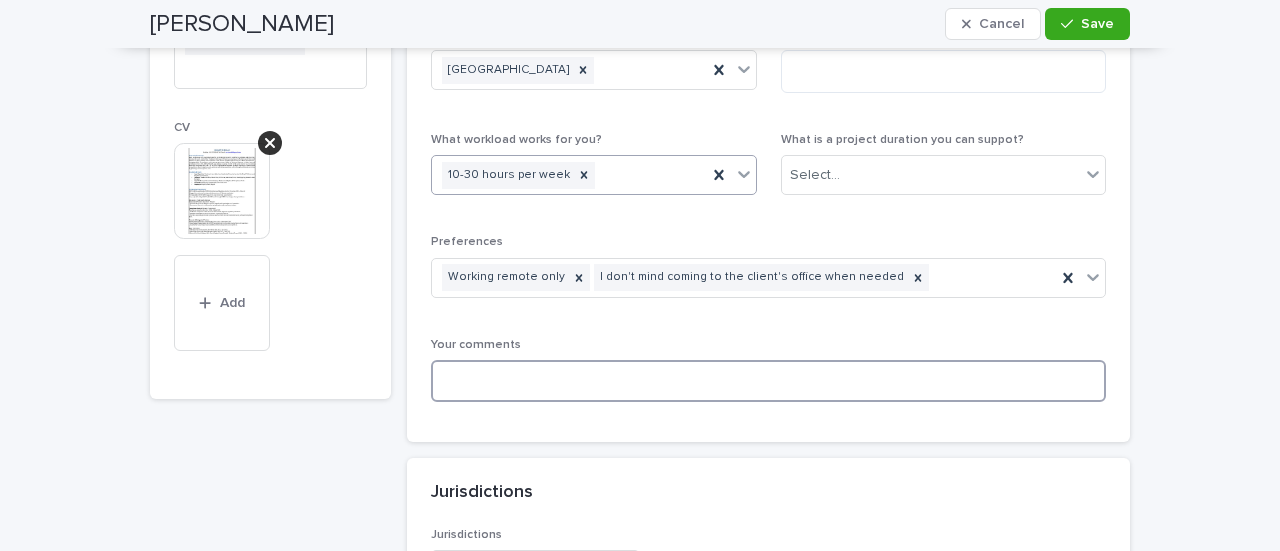click at bounding box center (768, 381) 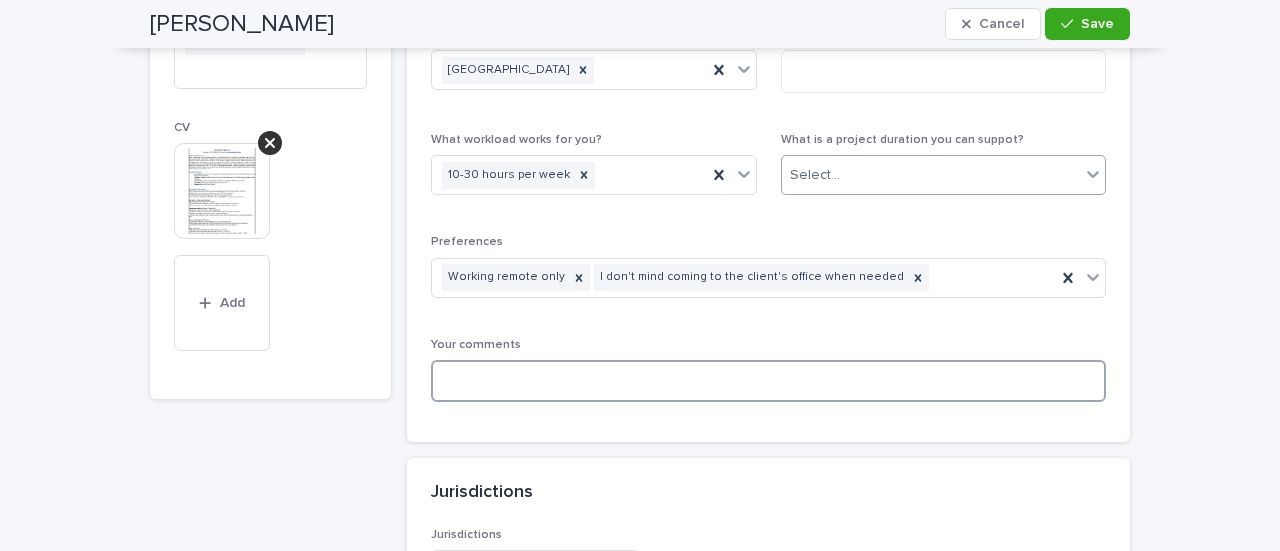 scroll, scrollTop: 1490, scrollLeft: 0, axis: vertical 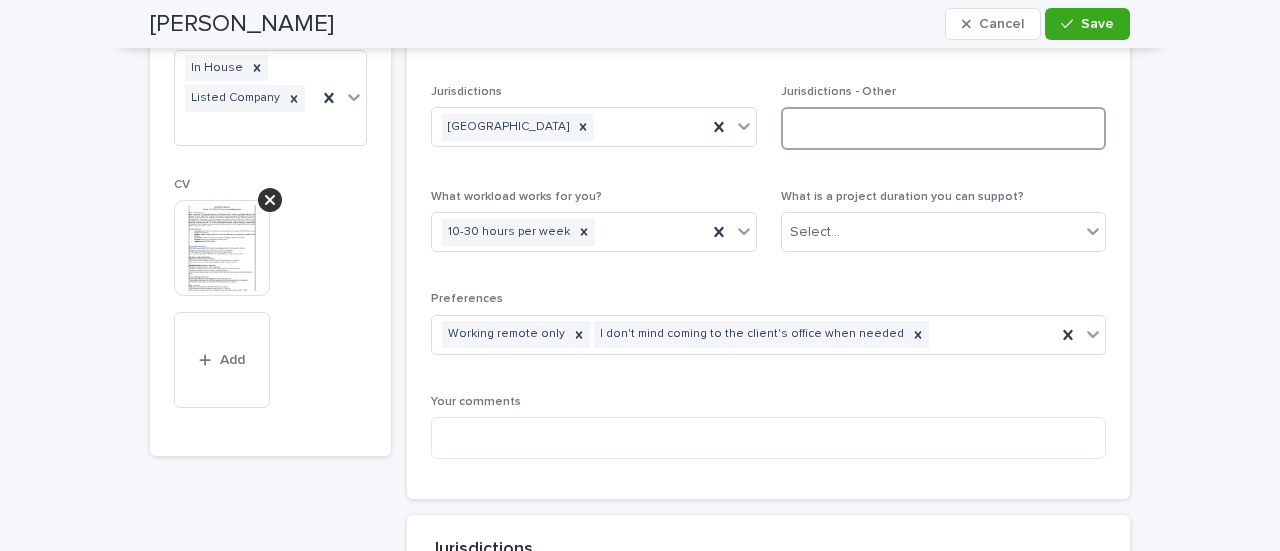 click at bounding box center [944, 128] 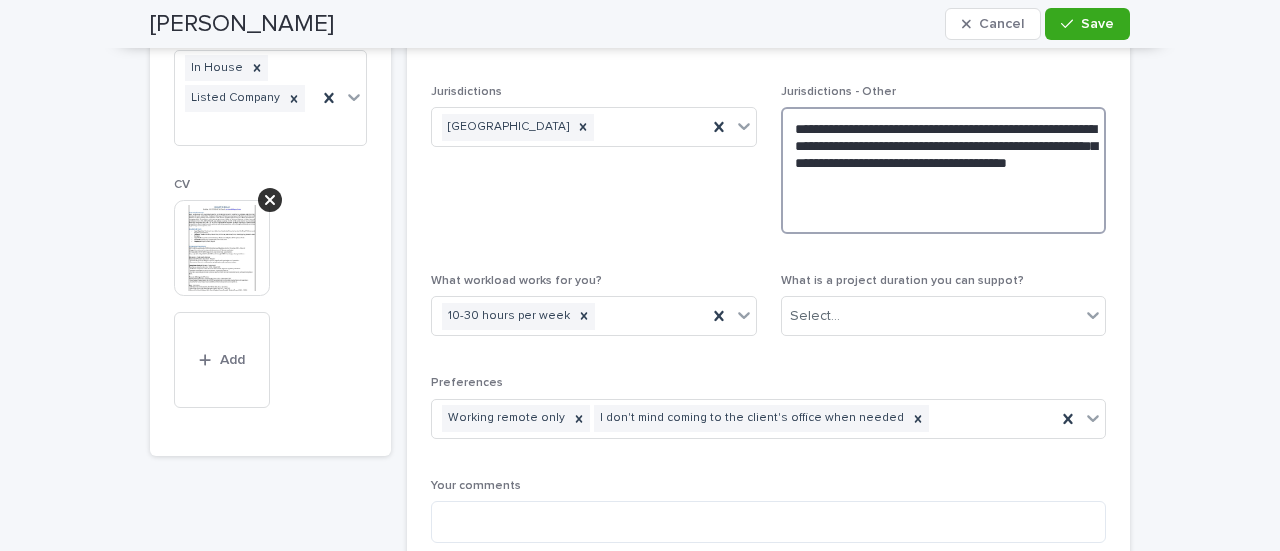 type on "**********" 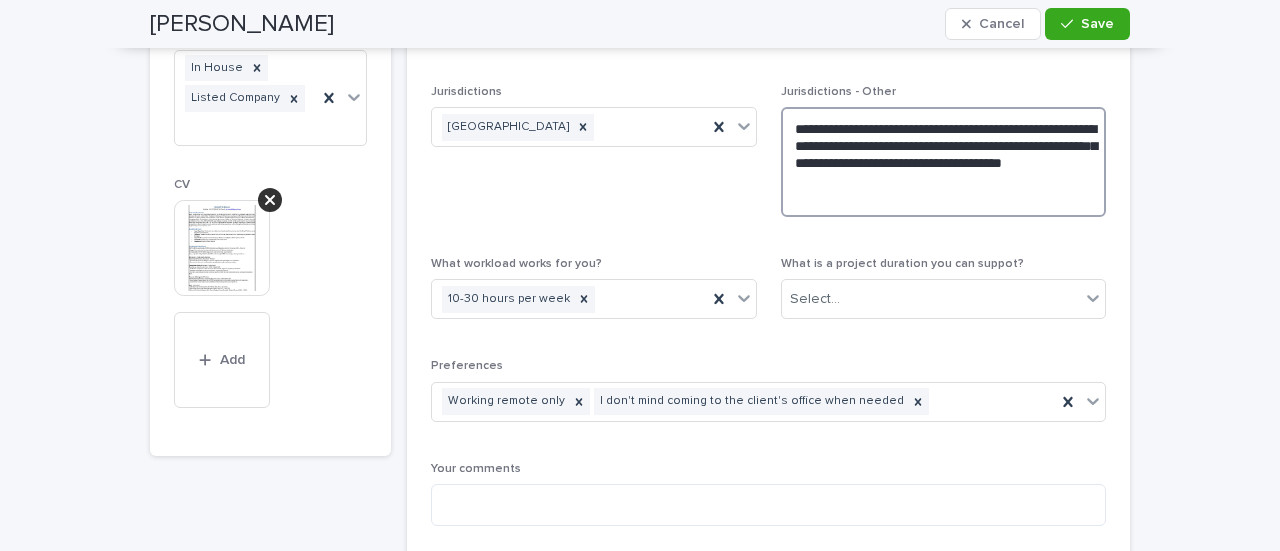 type on "**********" 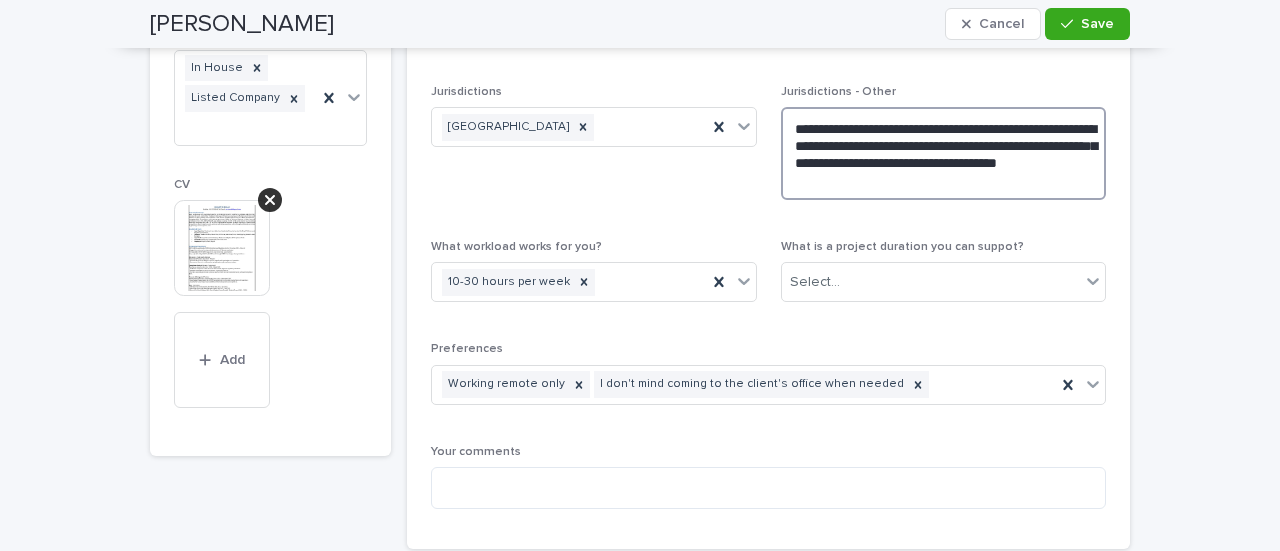 type on "**********" 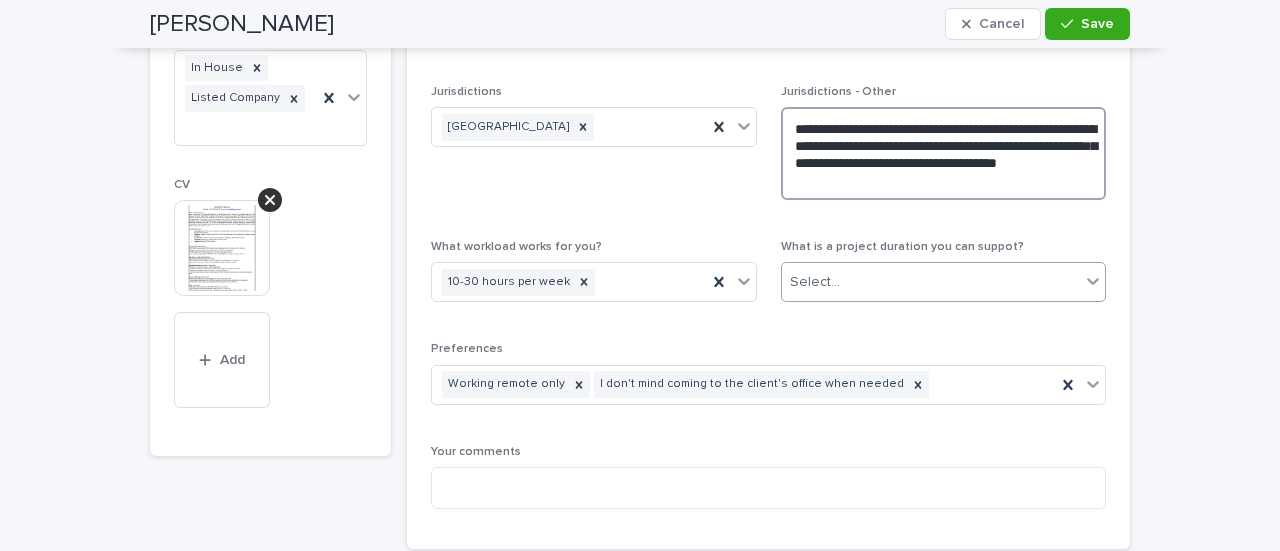 type on "**********" 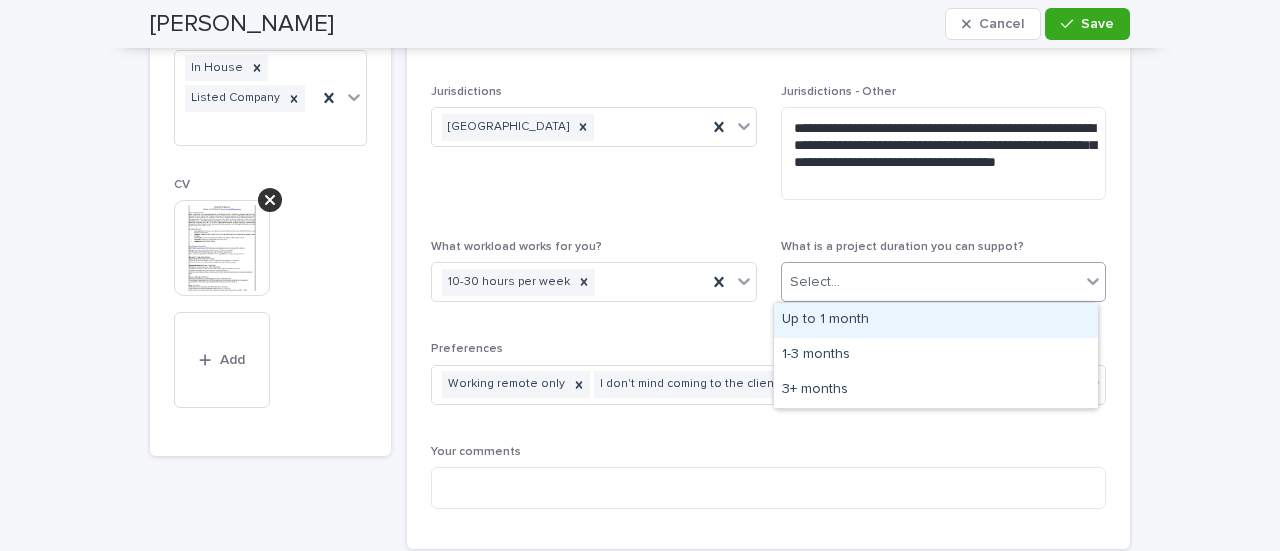 click on "Select..." at bounding box center (931, 282) 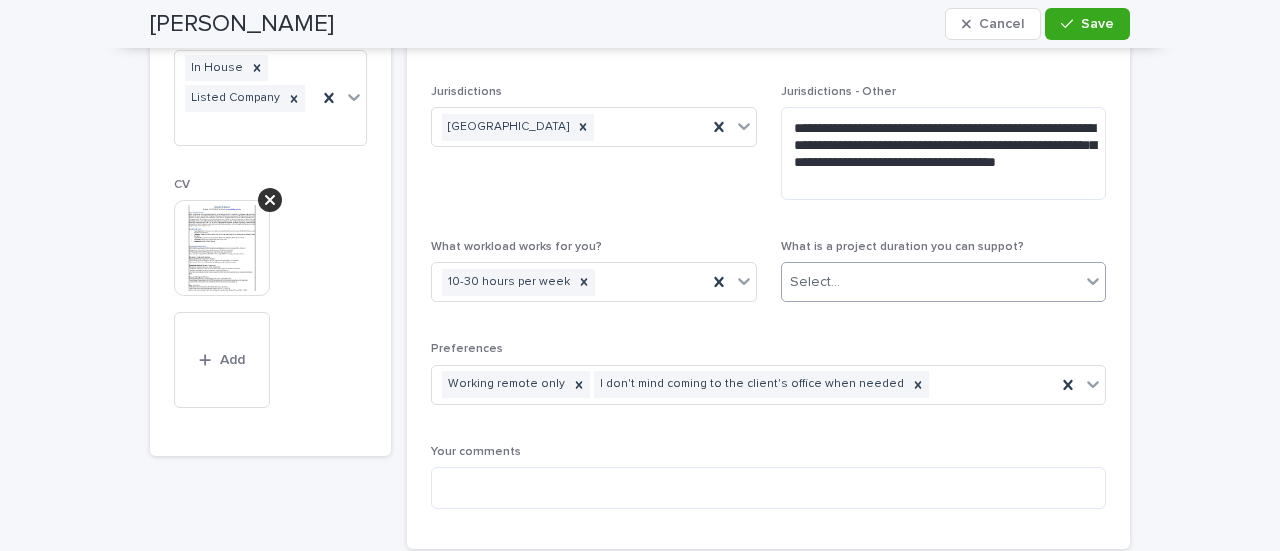 click on "Select..." at bounding box center (815, 282) 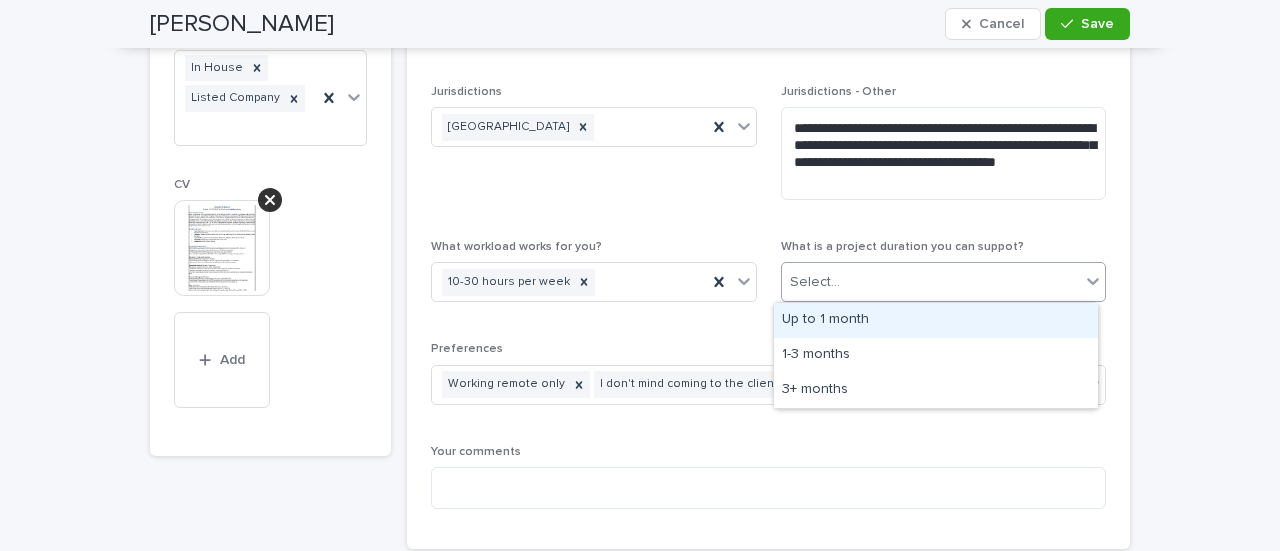 click on "Up to 1 month" at bounding box center (936, 320) 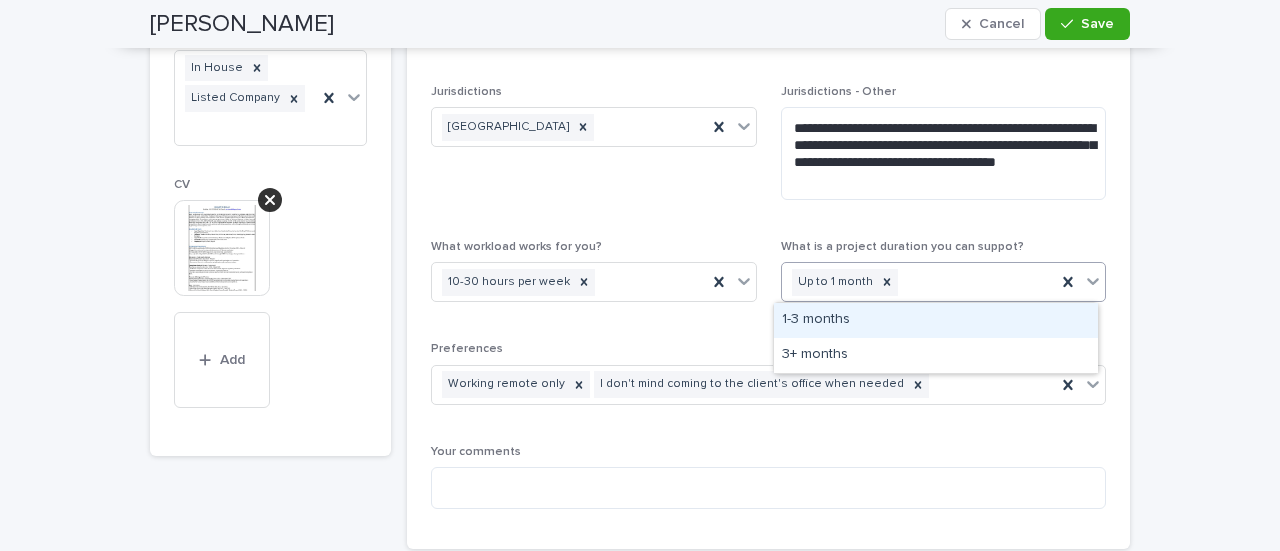 click on "Up to 1 month" at bounding box center (919, 282) 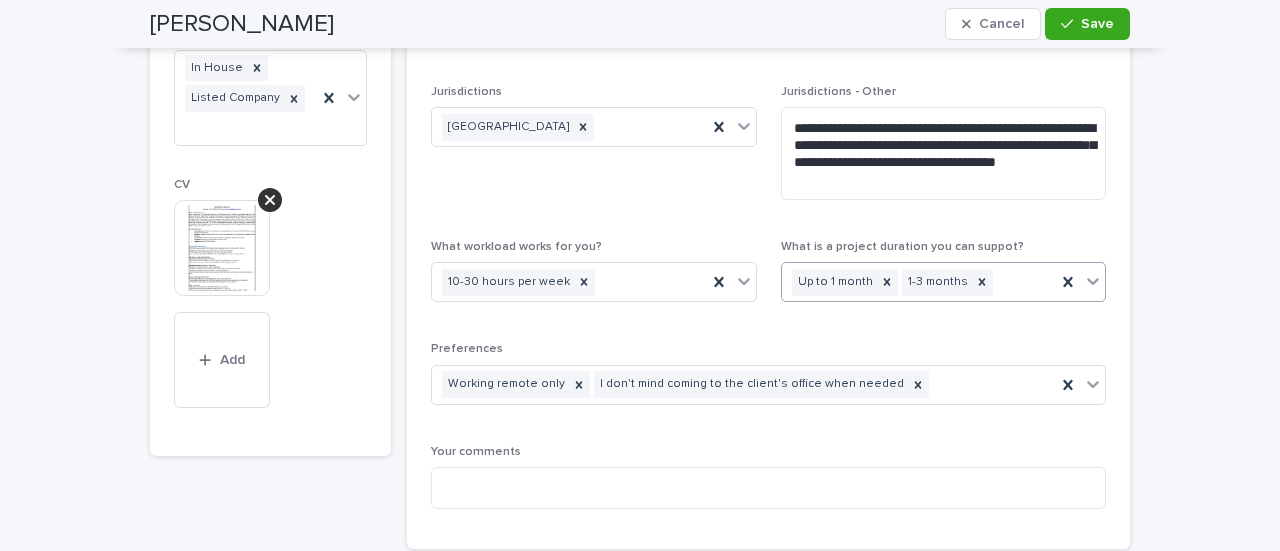 click on "Up to 1 month 1-3 months" at bounding box center [919, 282] 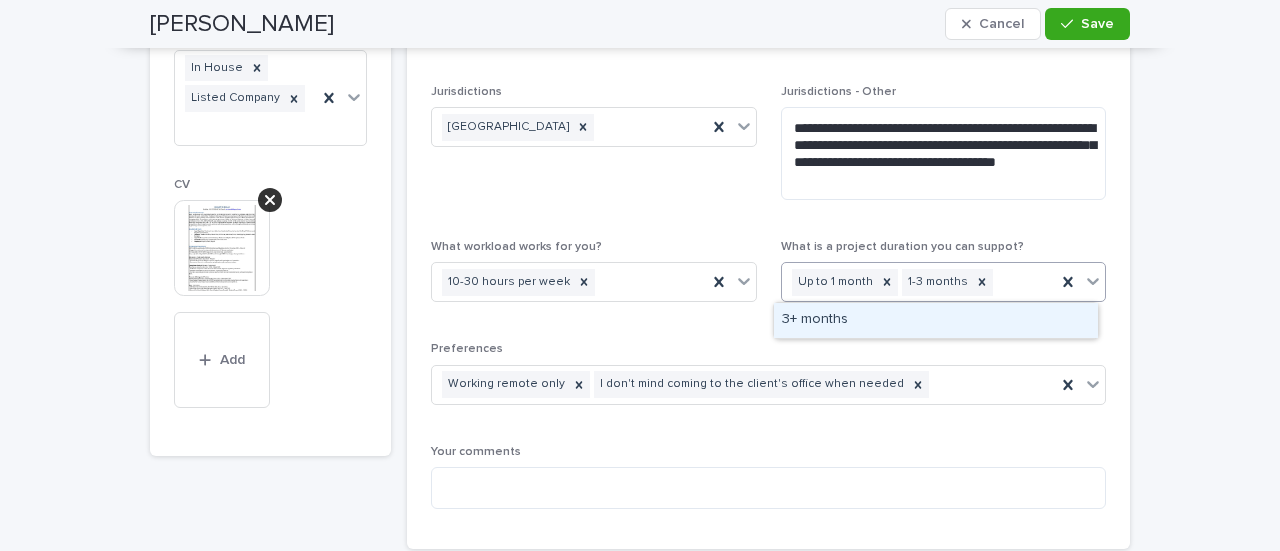click on "3+ months" at bounding box center (936, 320) 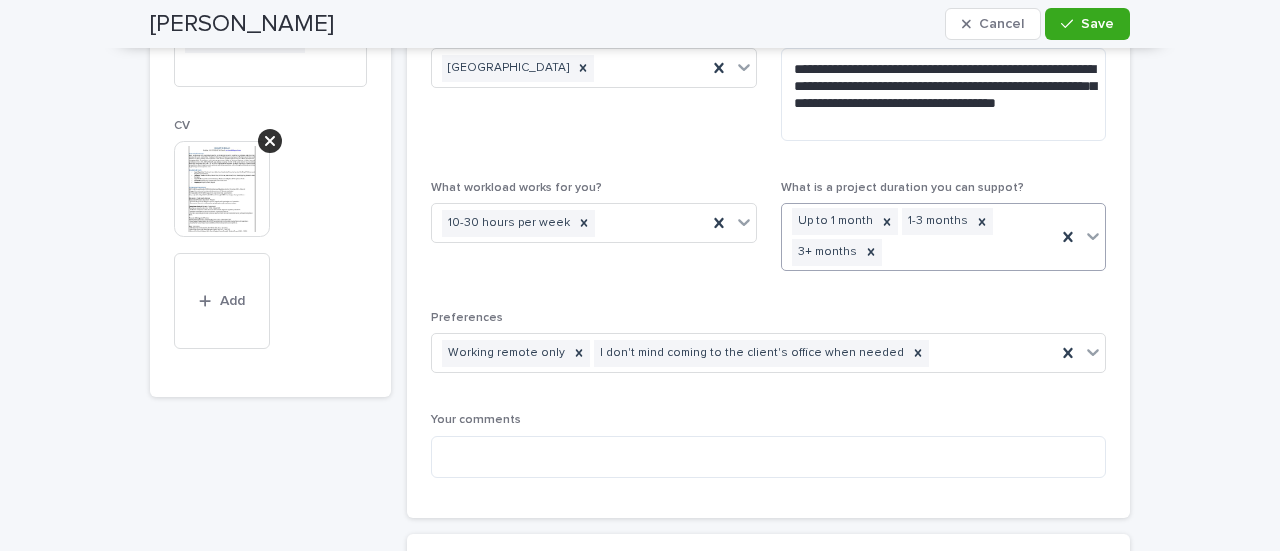 scroll, scrollTop: 1550, scrollLeft: 0, axis: vertical 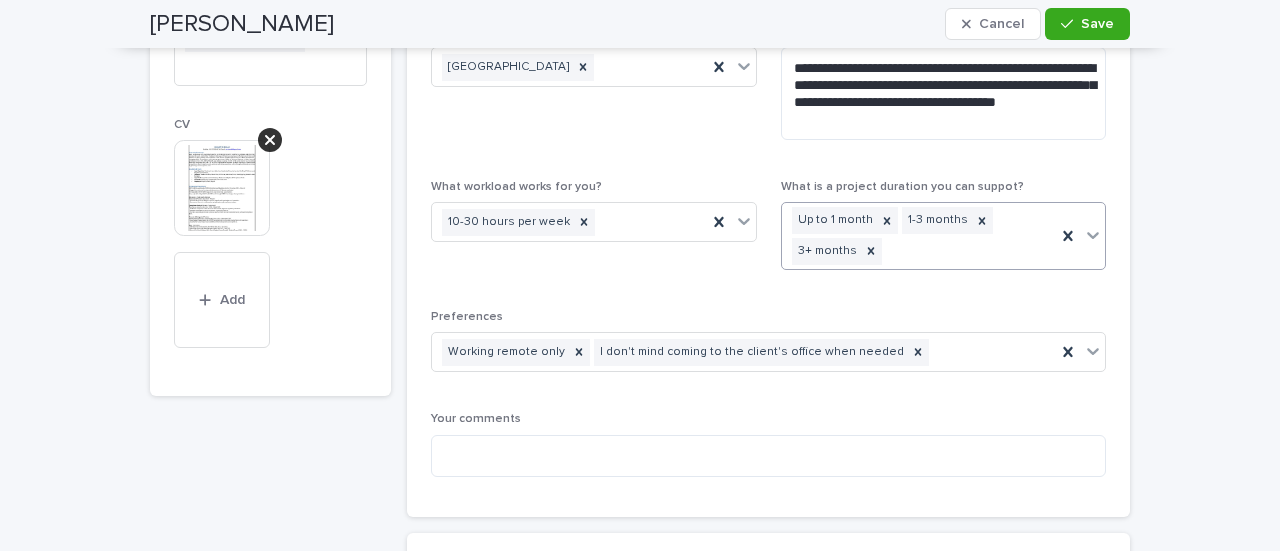 click on "Up to 1 month 1-3 months 3+ months" at bounding box center [919, 236] 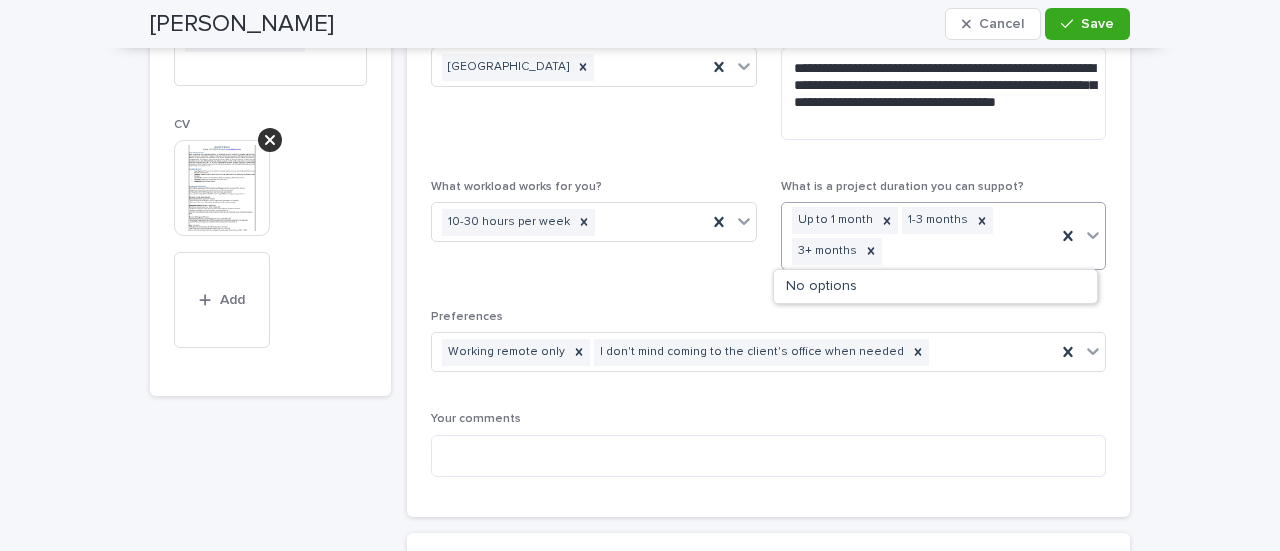 click on "What workload works for you? 10-30 hours per week" at bounding box center [594, 233] 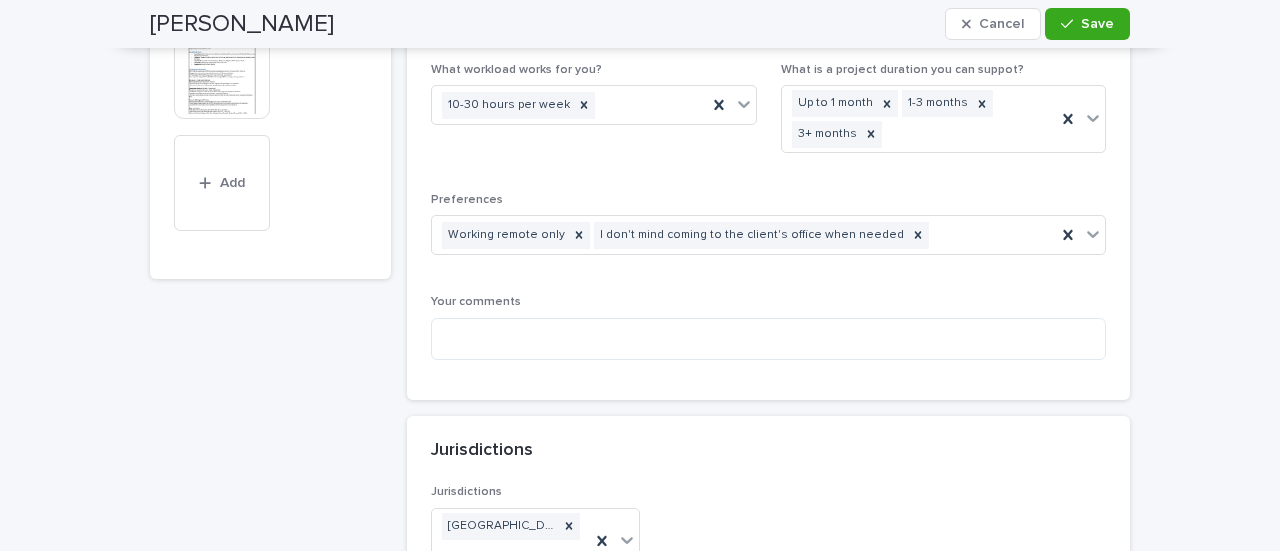 scroll, scrollTop: 1690, scrollLeft: 0, axis: vertical 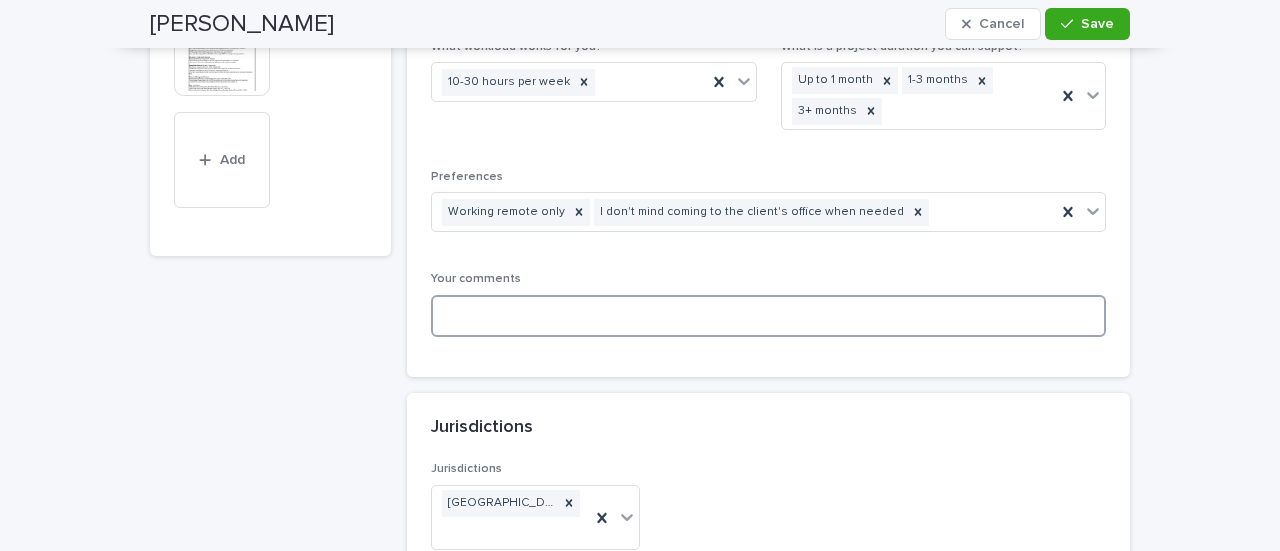 click at bounding box center [768, 316] 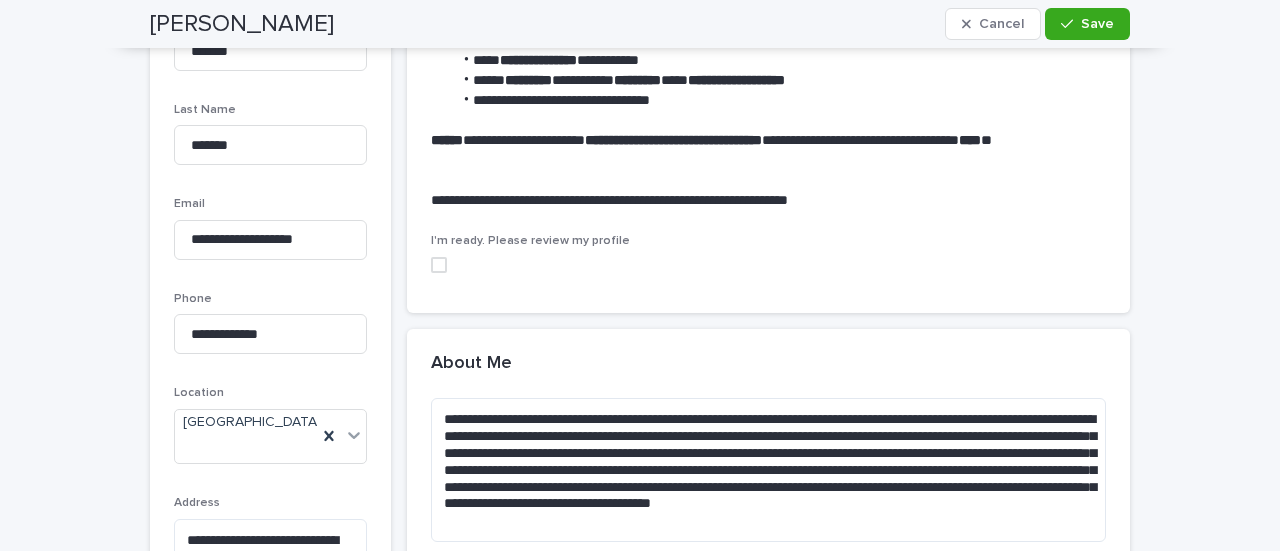 scroll, scrollTop: 399, scrollLeft: 0, axis: vertical 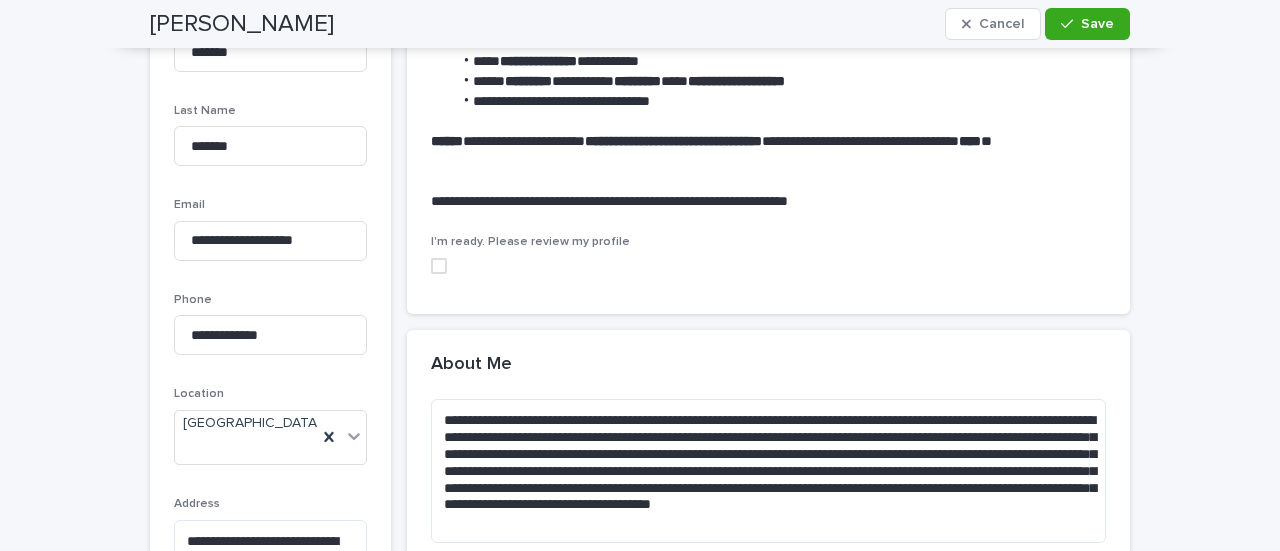 click at bounding box center [439, 266] 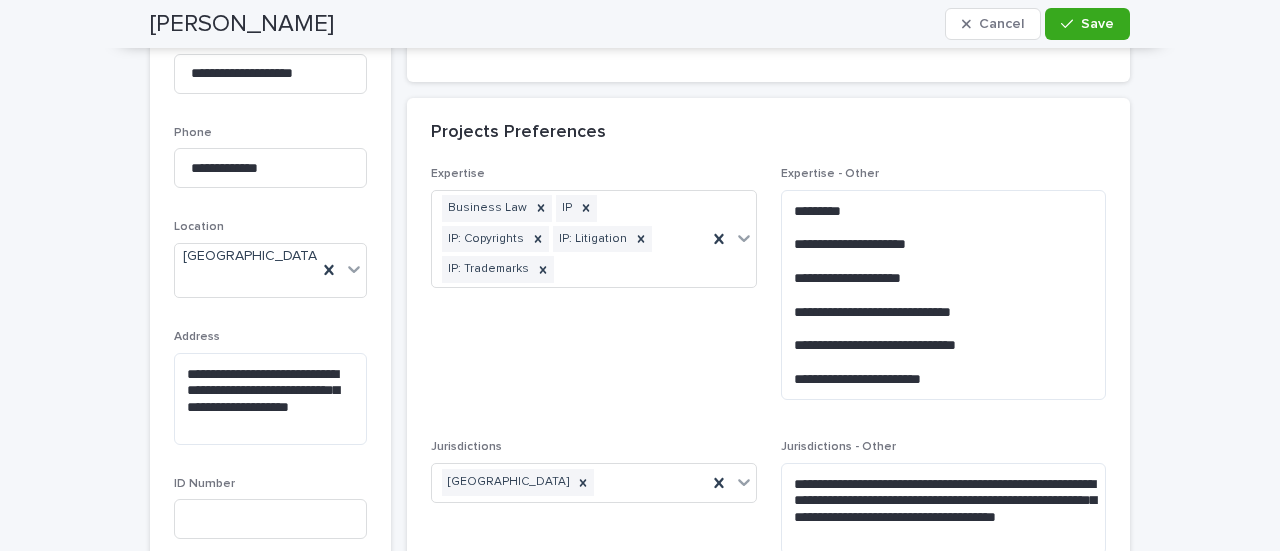 scroll, scrollTop: 574, scrollLeft: 0, axis: vertical 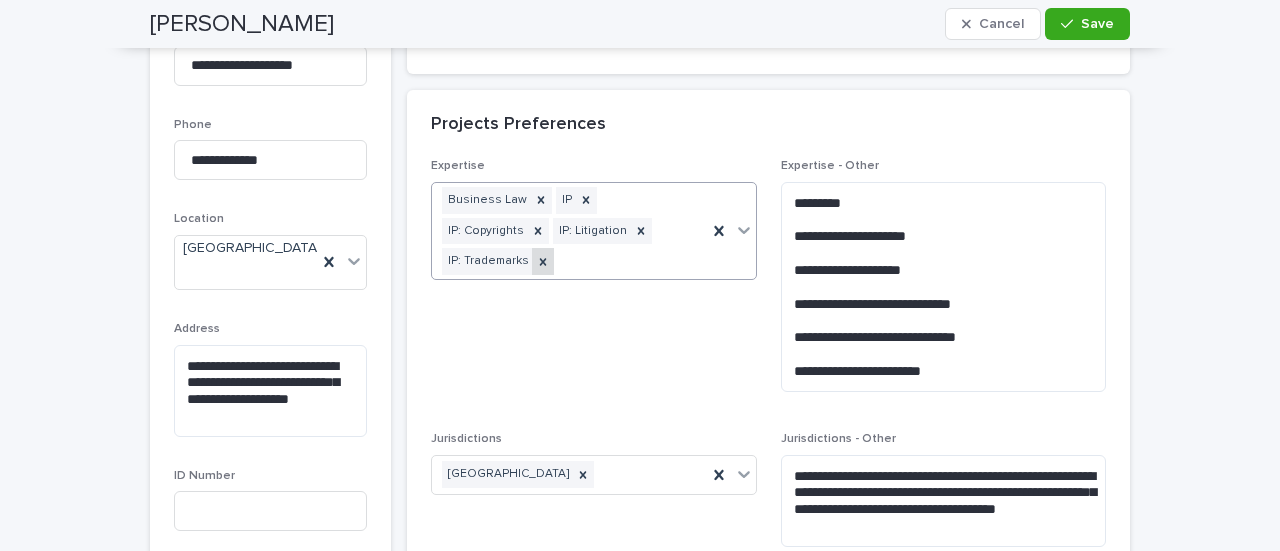 click at bounding box center (543, 261) 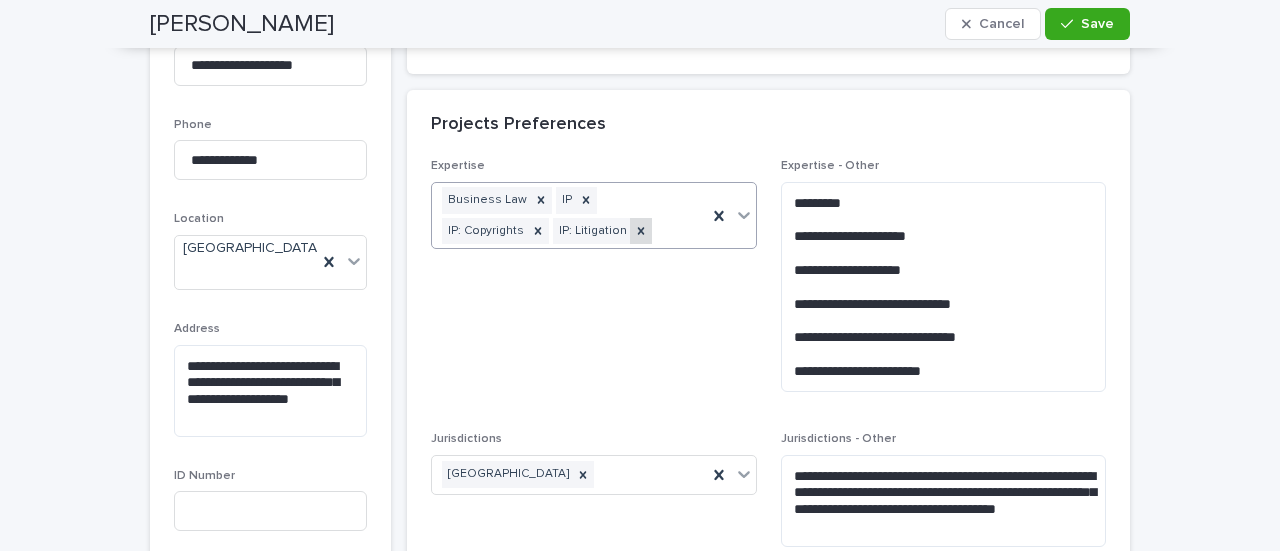click 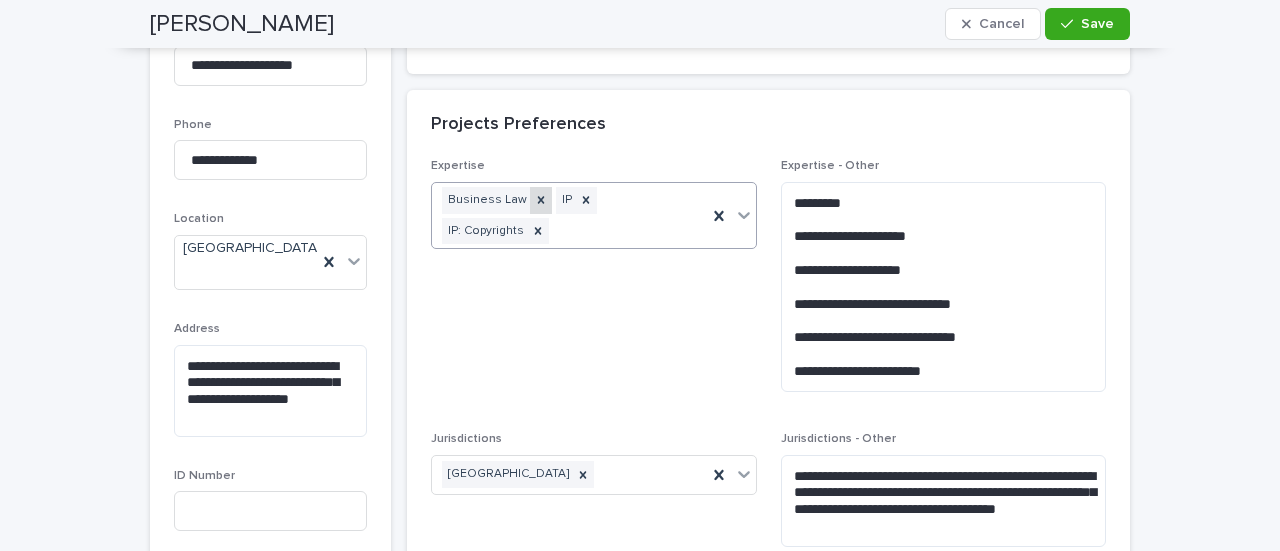 click 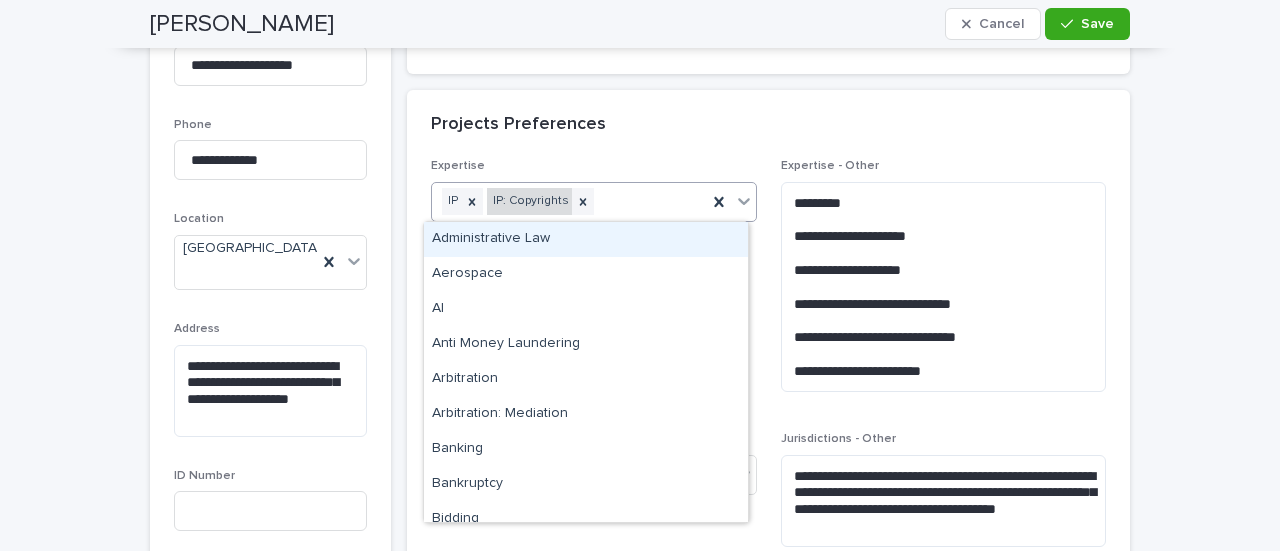 click on "IP: Copyrights" at bounding box center (529, 201) 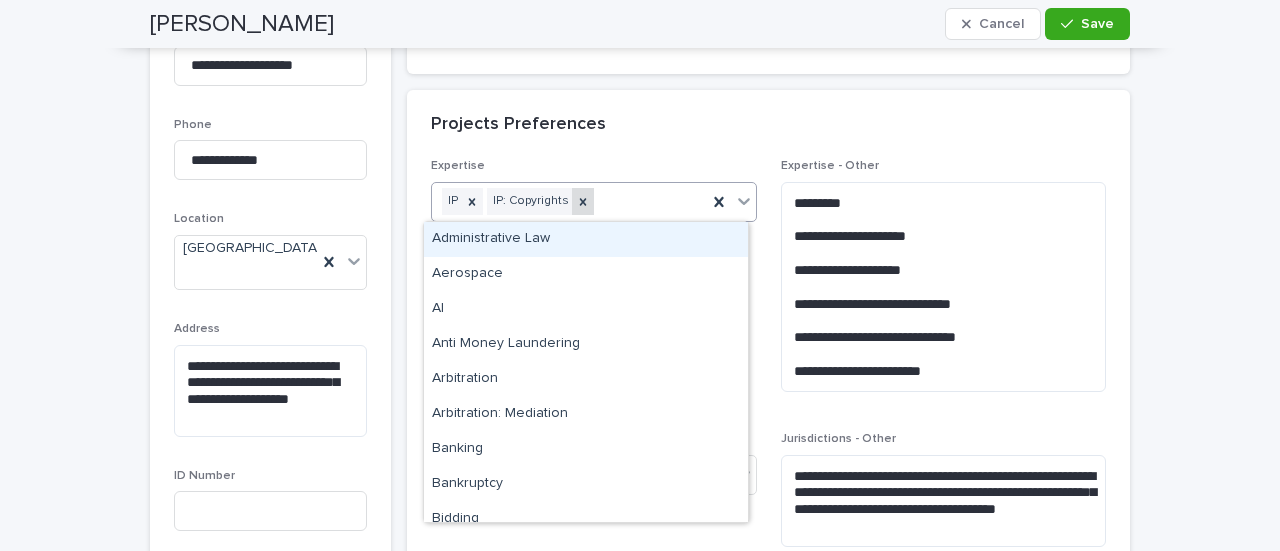 click at bounding box center (583, 201) 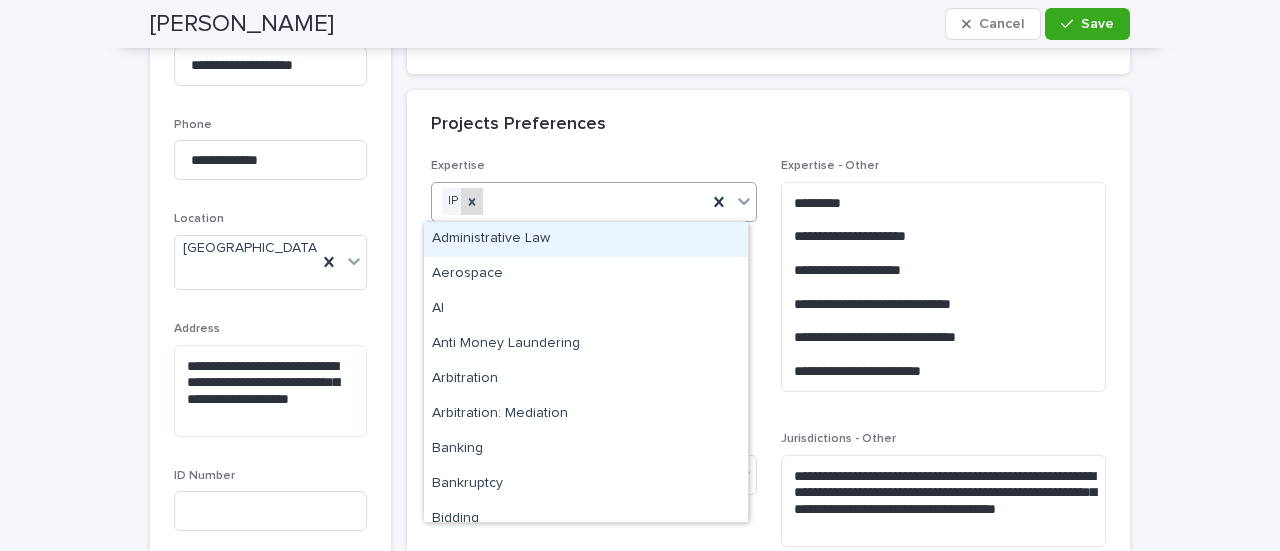click at bounding box center [472, 201] 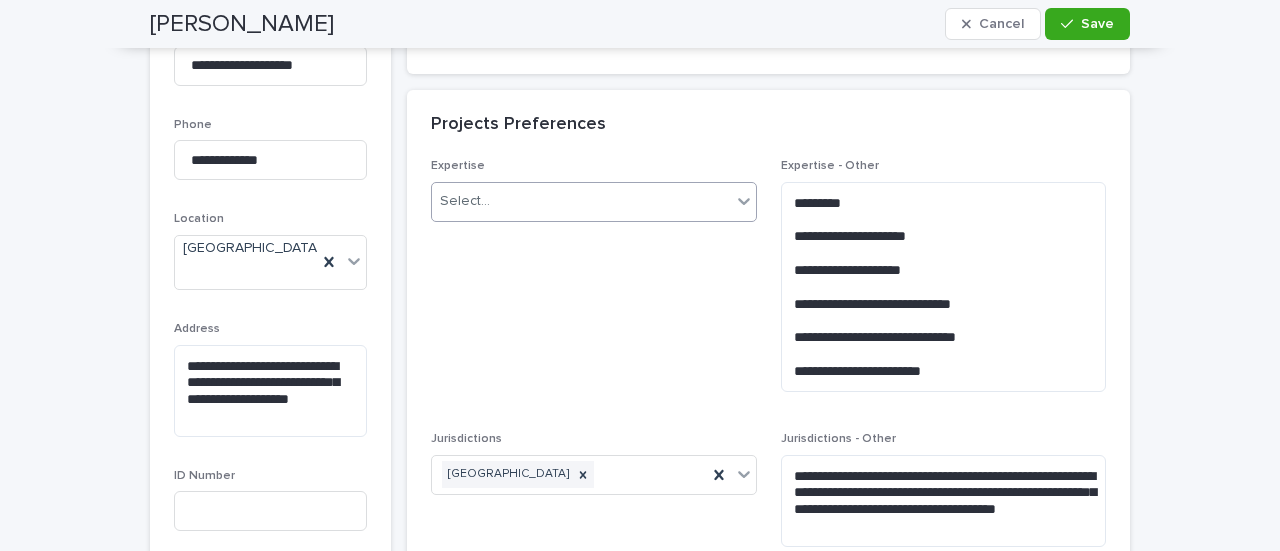 click on "Select..." at bounding box center (465, 201) 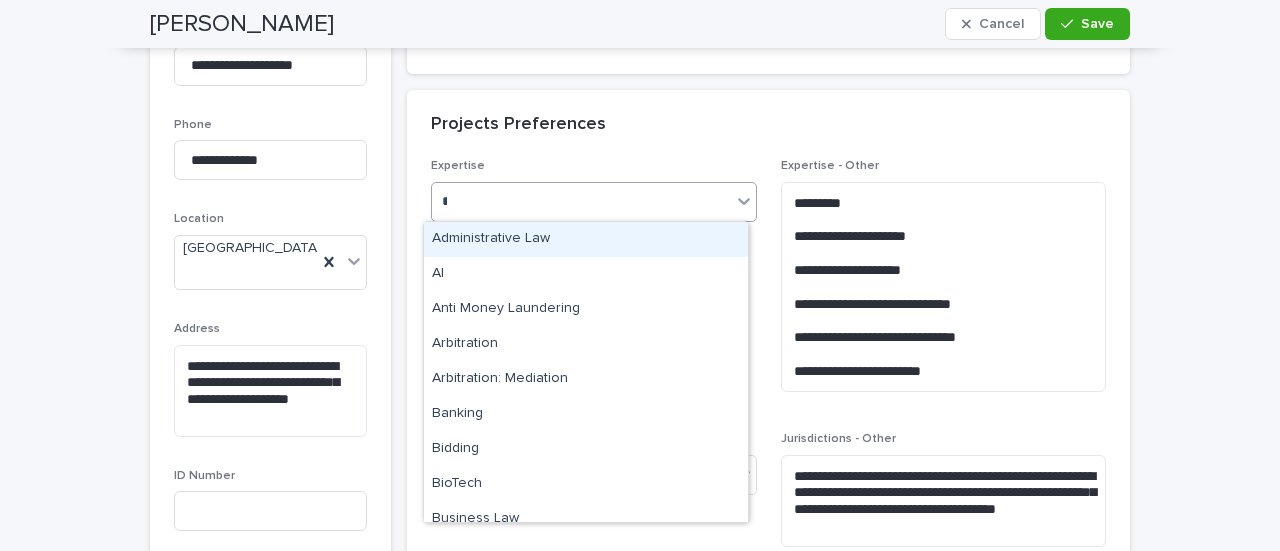 type on "**" 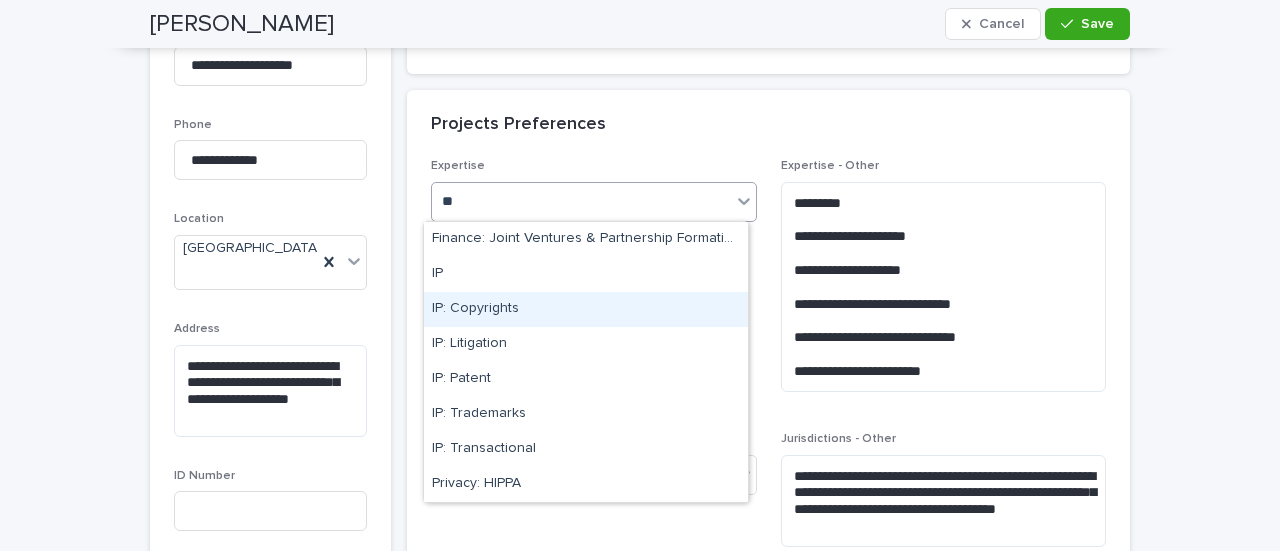 drag, startPoint x: 457, startPoint y: 291, endPoint x: 460, endPoint y: 311, distance: 20.22375 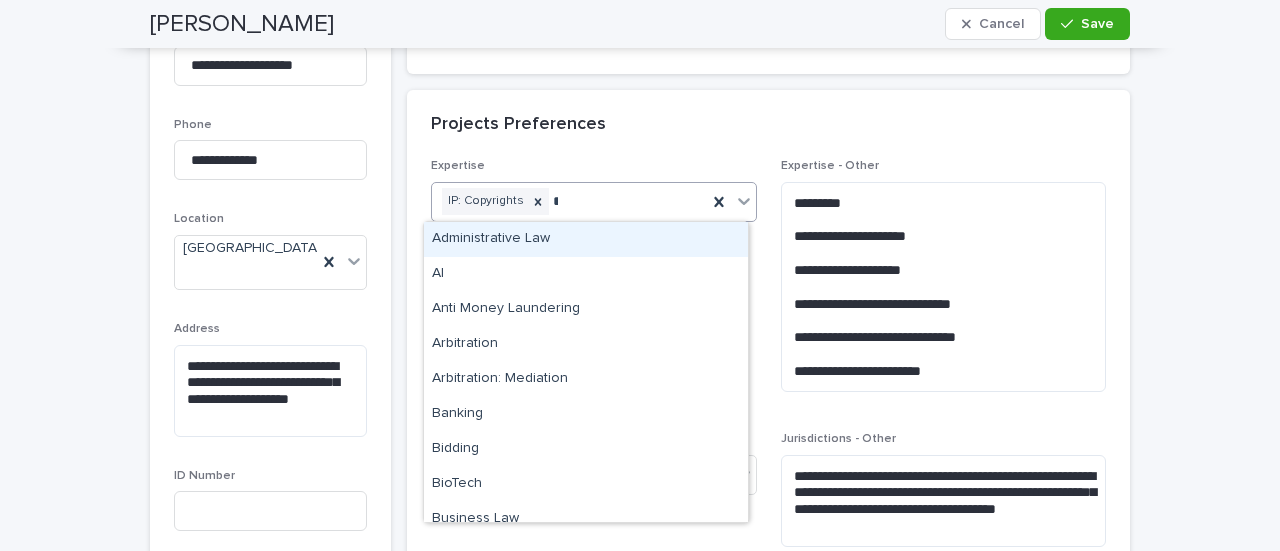 type on "**" 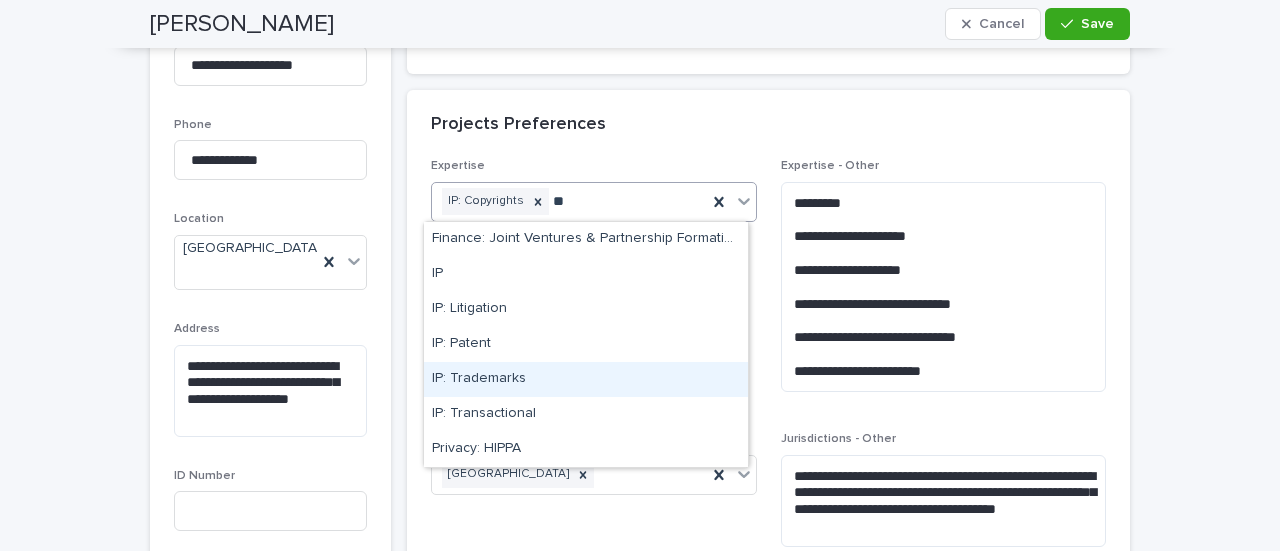 click on "IP: Trademarks" at bounding box center [586, 379] 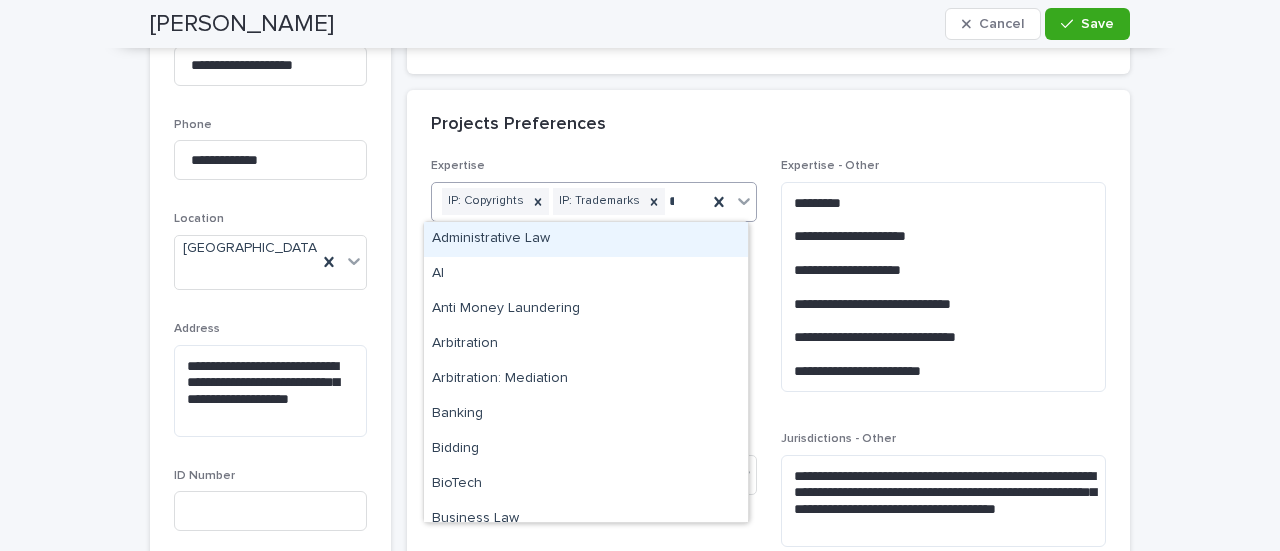 type on "**" 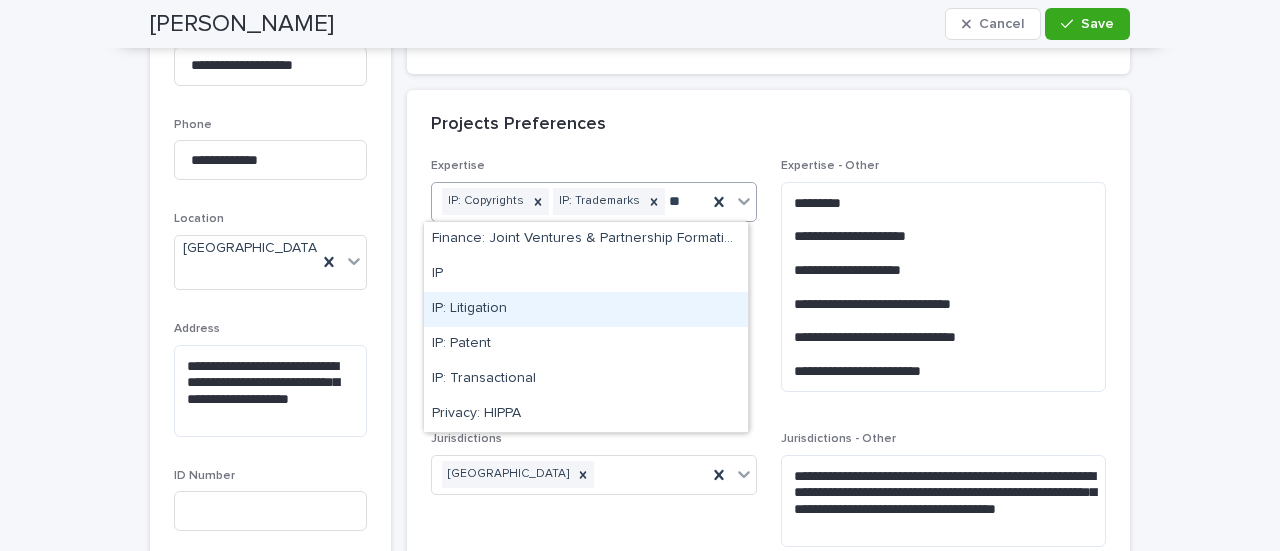 click on "IP: Litigation" at bounding box center [586, 309] 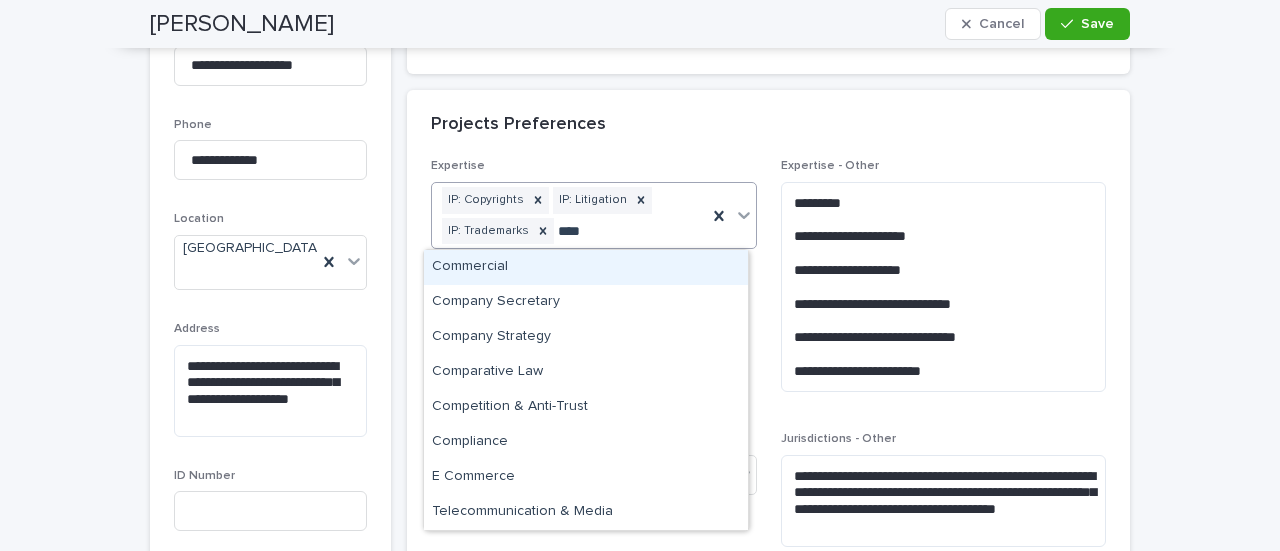 type on "*****" 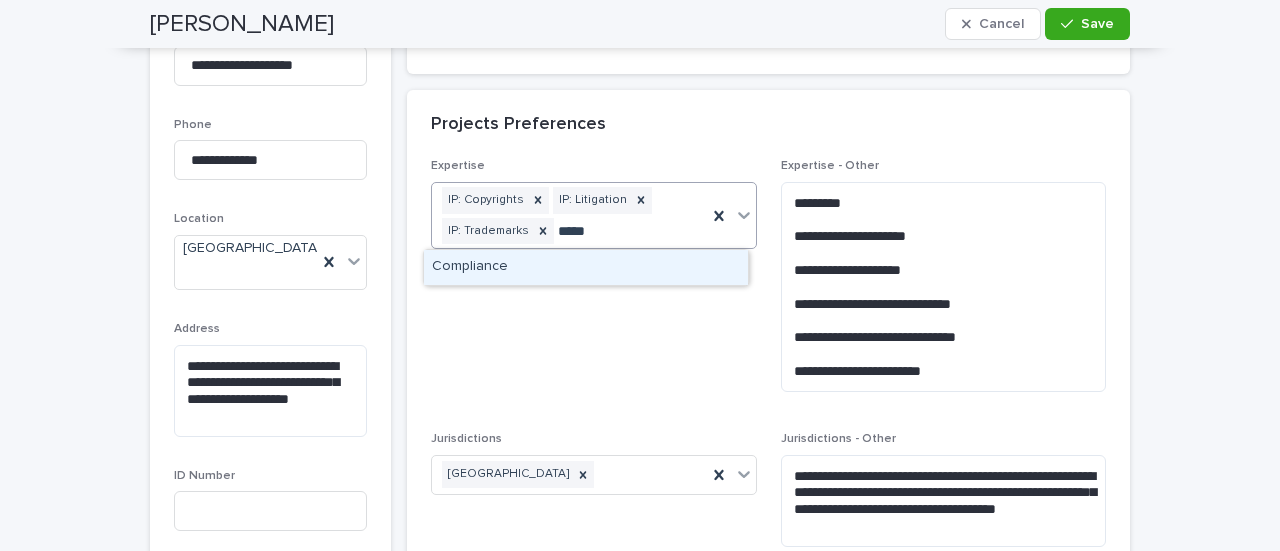 click on "Compliance" at bounding box center (586, 267) 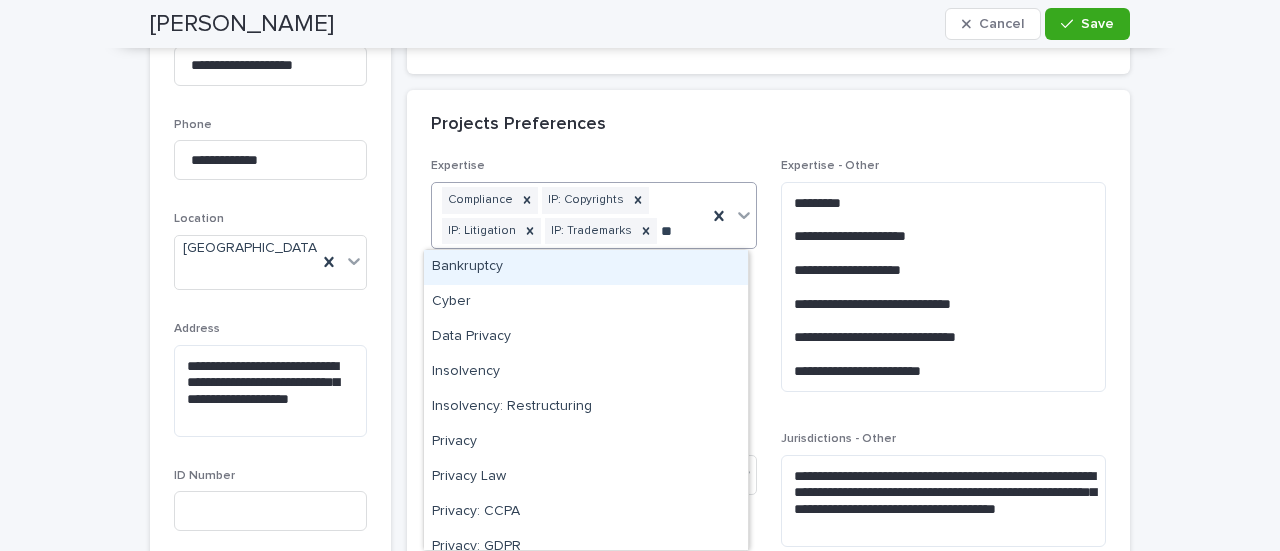 type on "***" 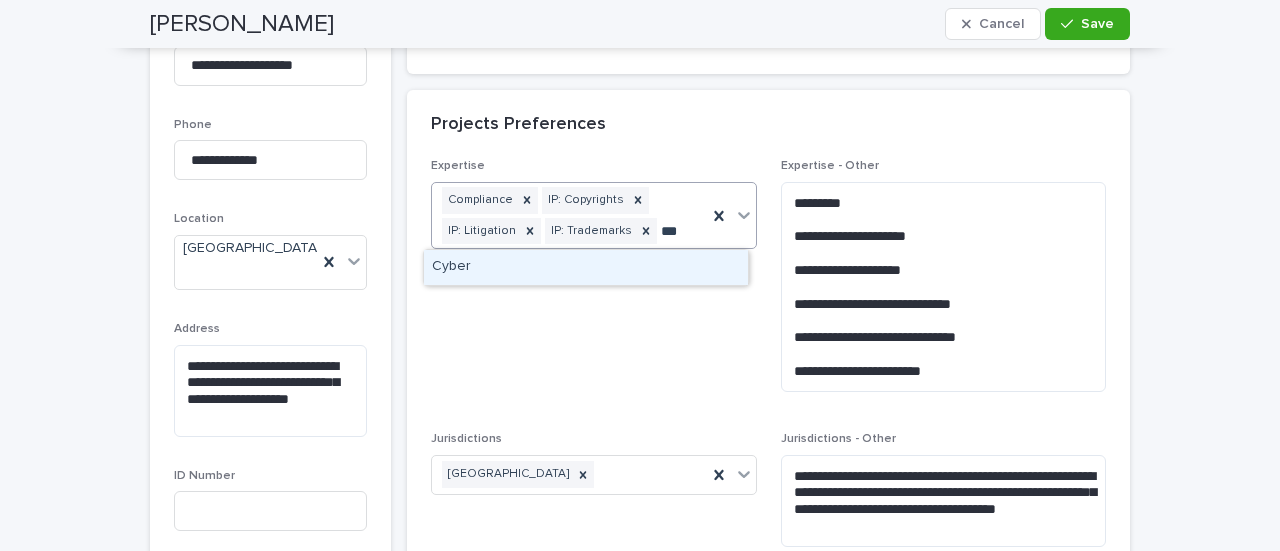 click on "Cyber" at bounding box center (586, 267) 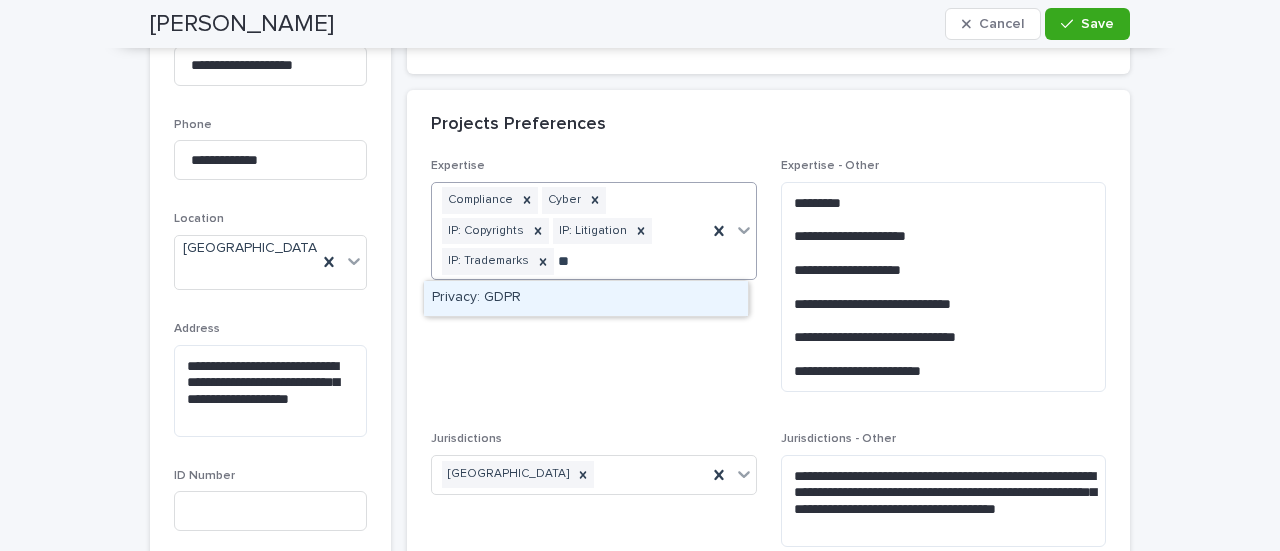 type on "***" 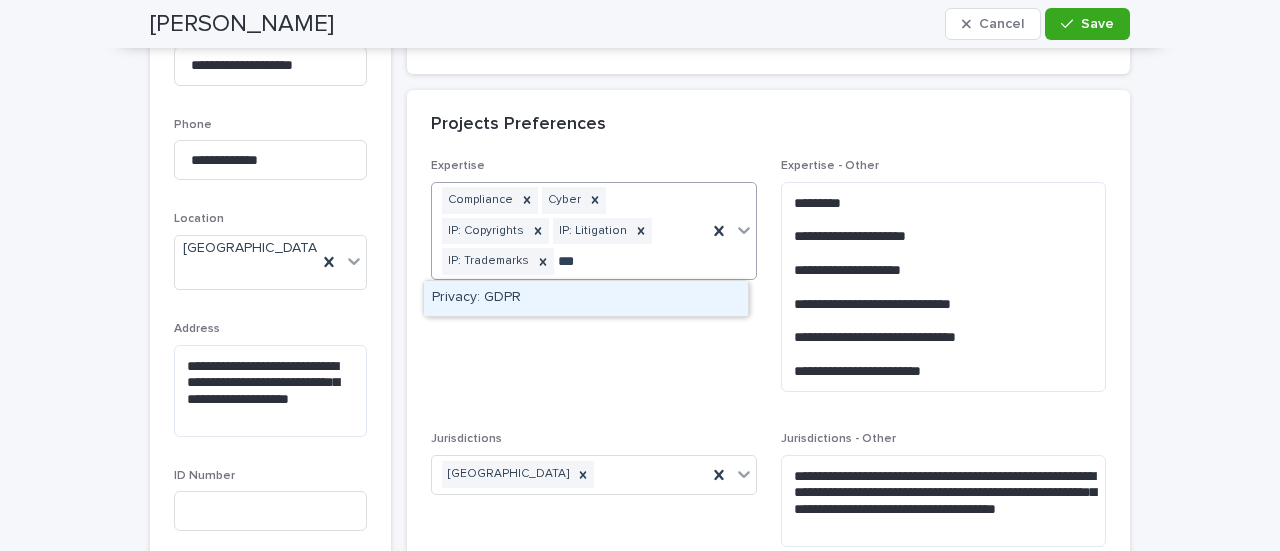 click on "Privacy: GDPR" at bounding box center (586, 298) 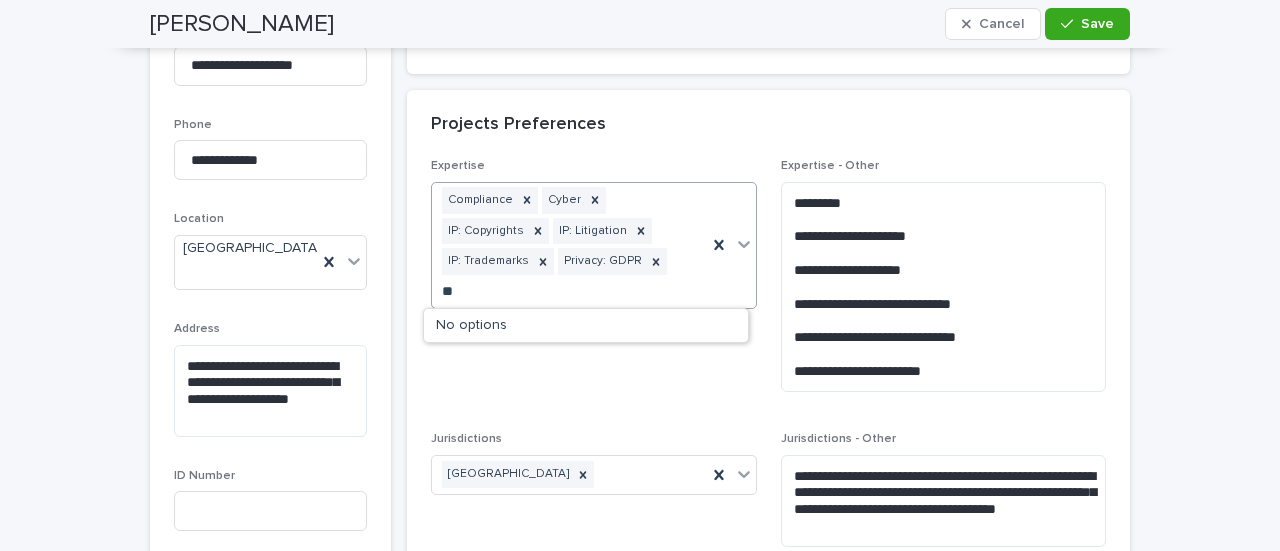 type on "*" 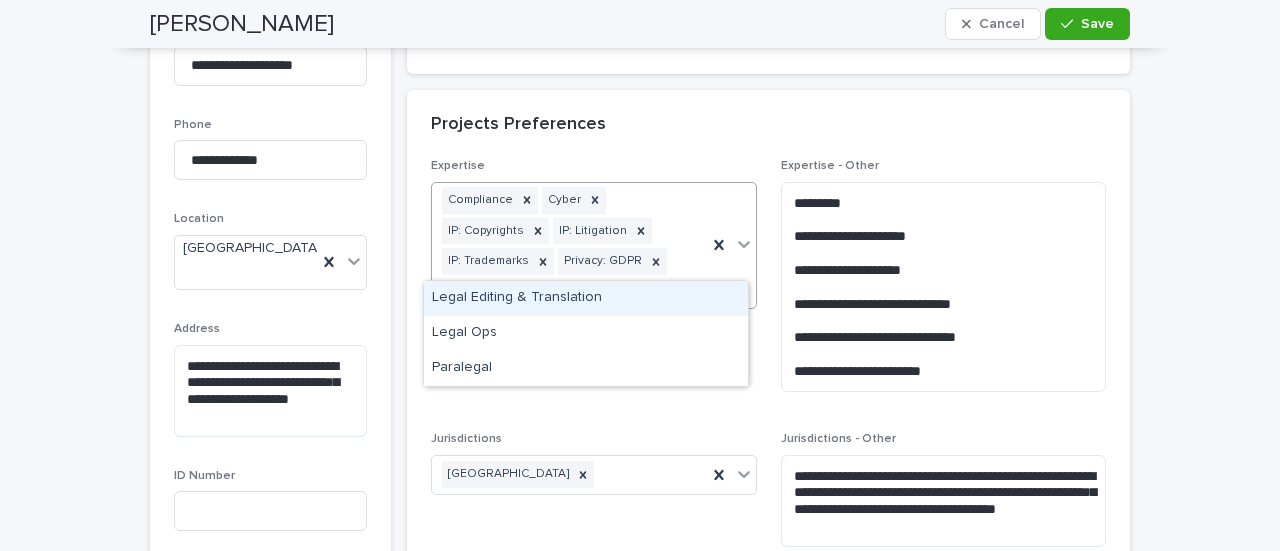 type on "****" 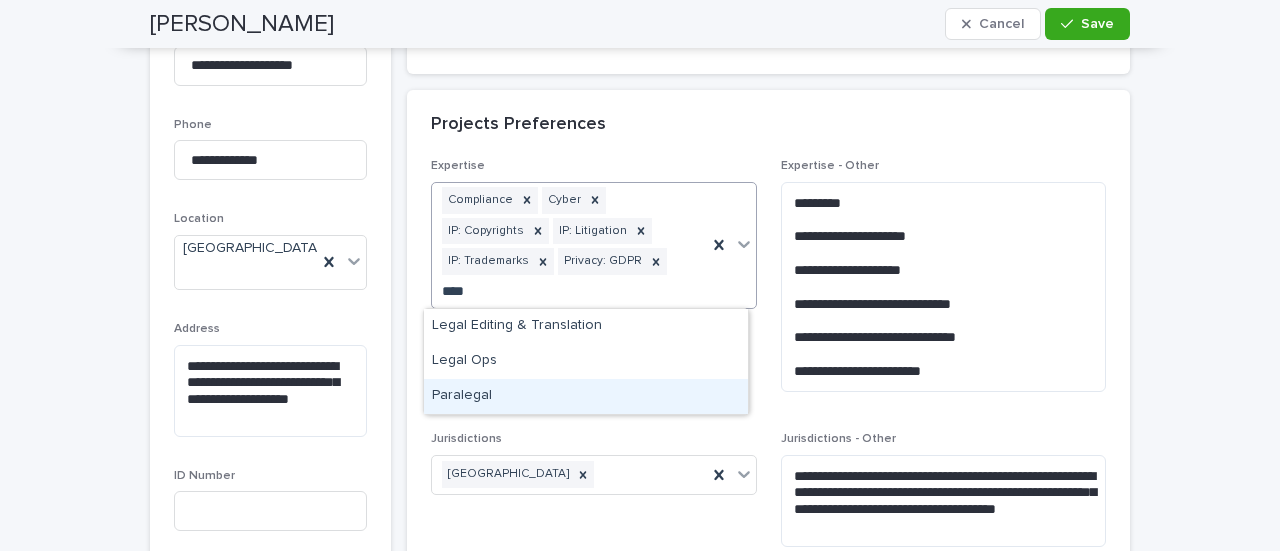 click on "Paralegal" at bounding box center (586, 396) 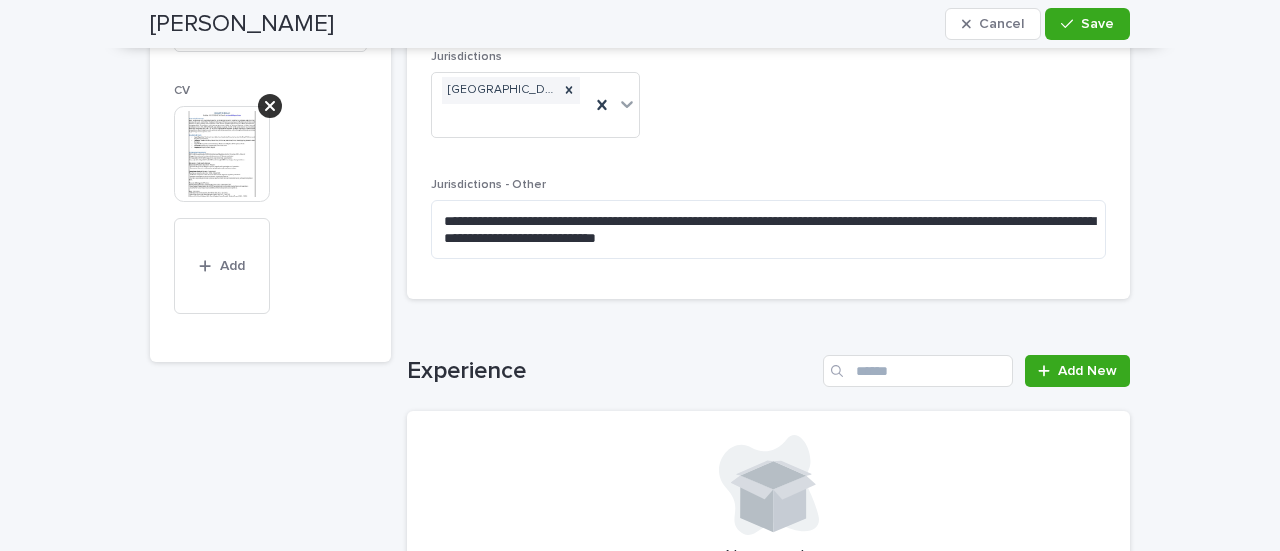 scroll, scrollTop: 1580, scrollLeft: 0, axis: vertical 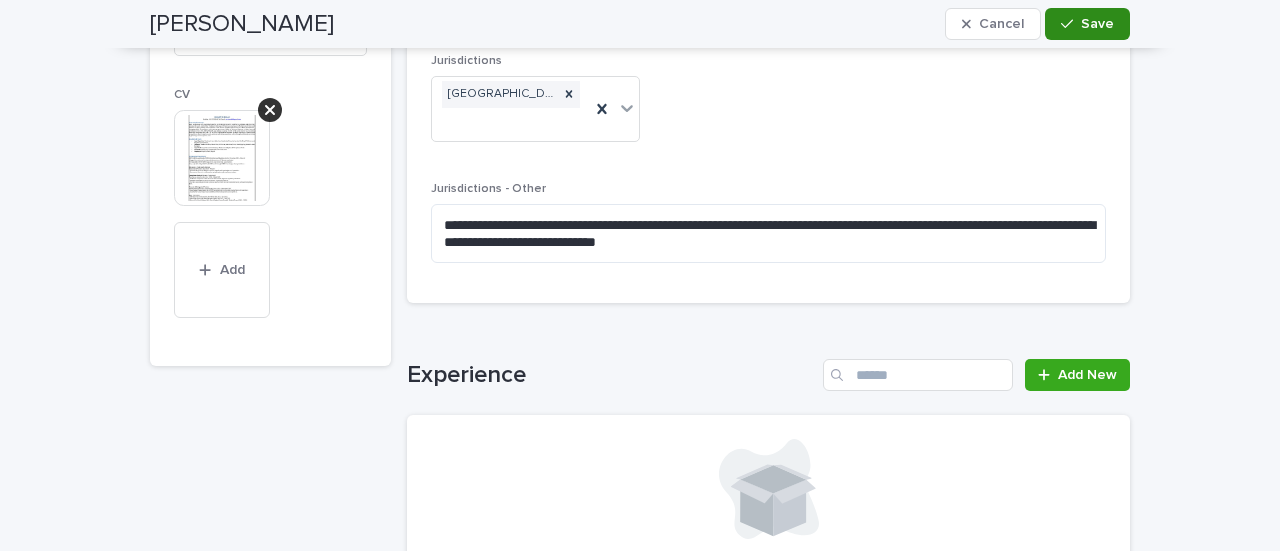 click 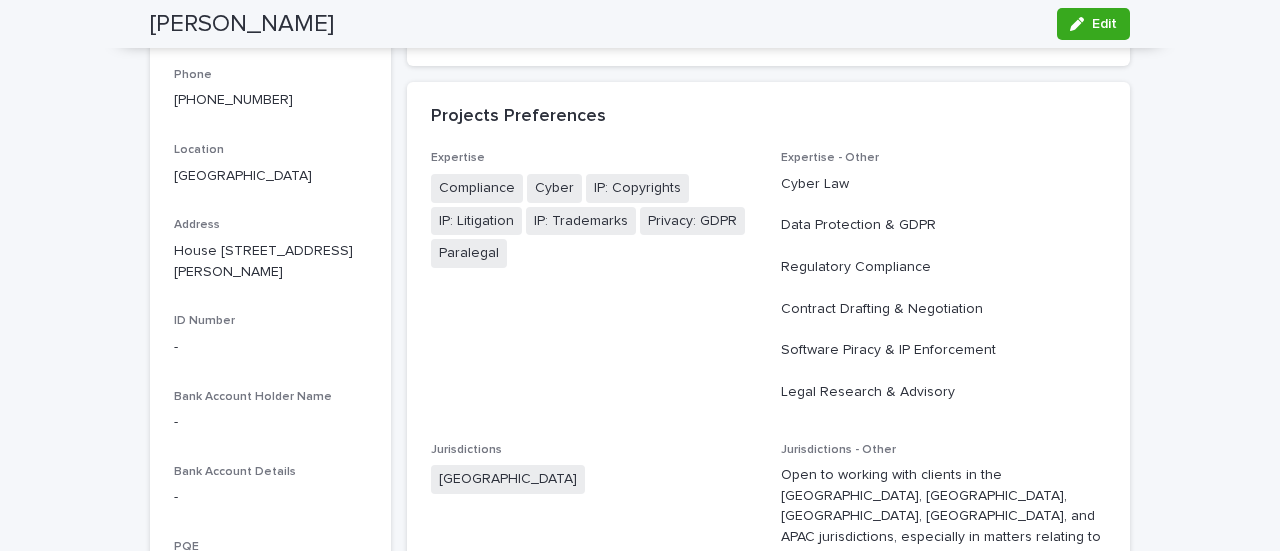 scroll, scrollTop: 0, scrollLeft: 0, axis: both 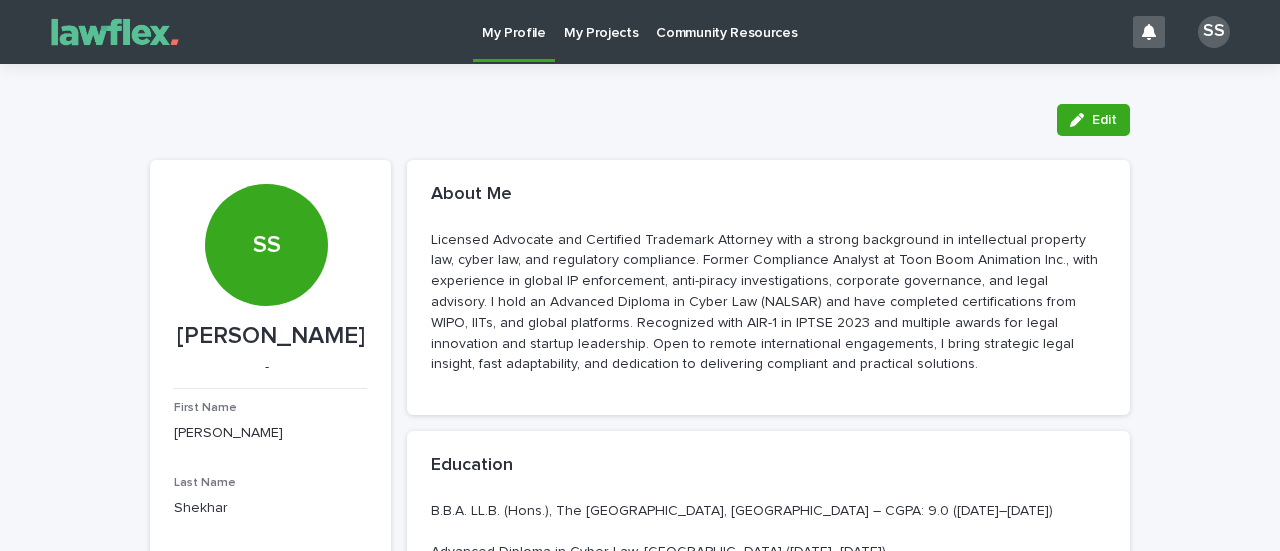 click on "My Projects" at bounding box center [601, 21] 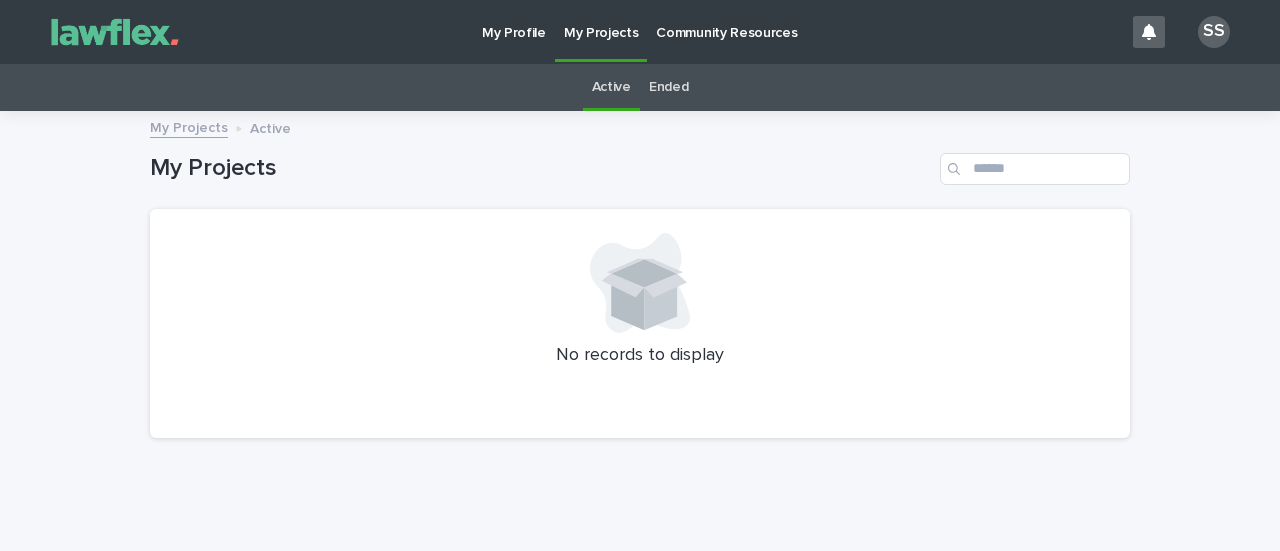 click on "My Profile" at bounding box center [514, 21] 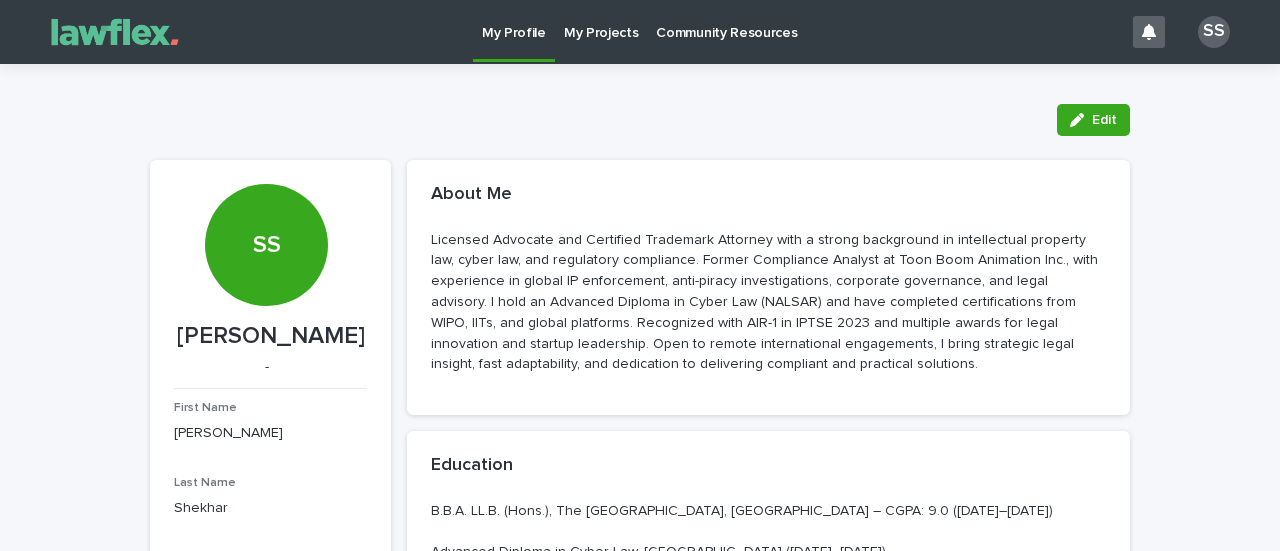 click on "My Profile" at bounding box center (514, 21) 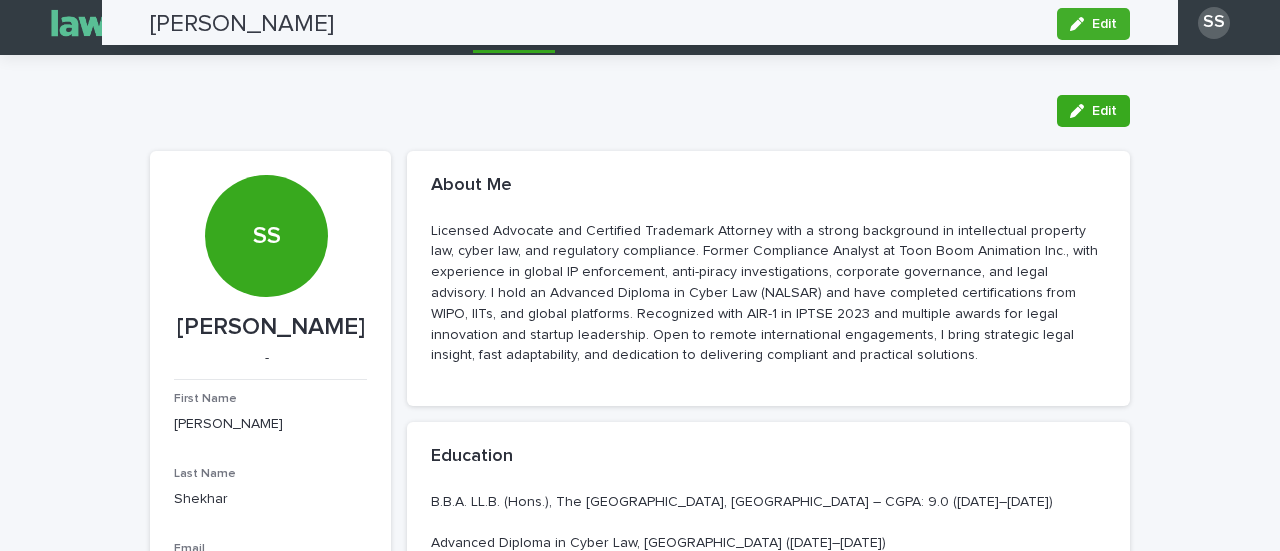 scroll, scrollTop: 0, scrollLeft: 0, axis: both 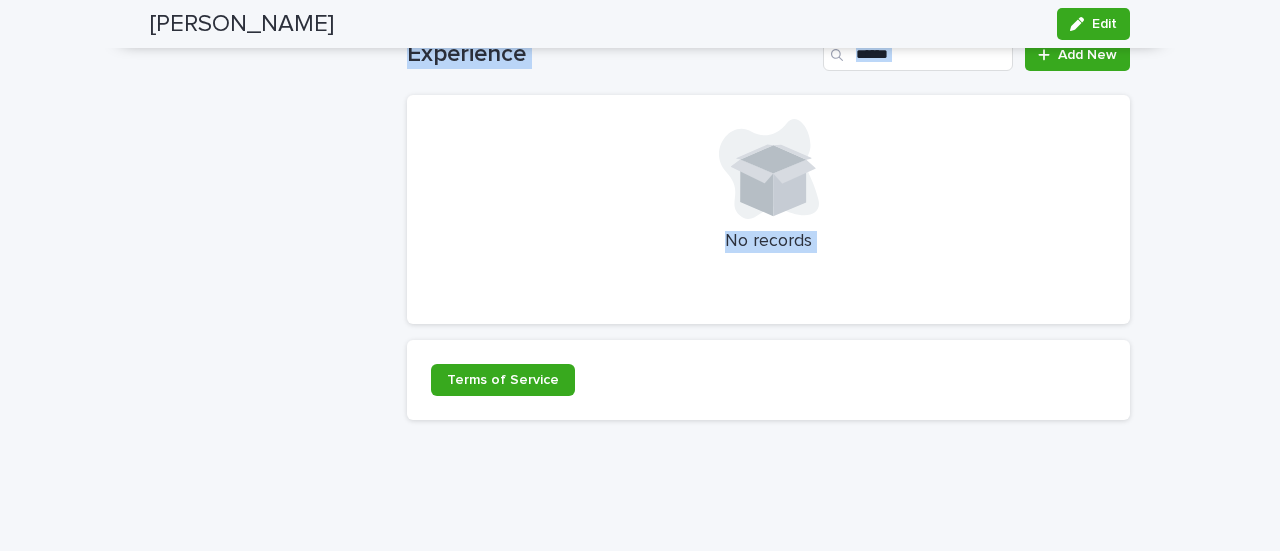 drag, startPoint x: 302, startPoint y: 157, endPoint x: 722, endPoint y: 333, distance: 455.38556 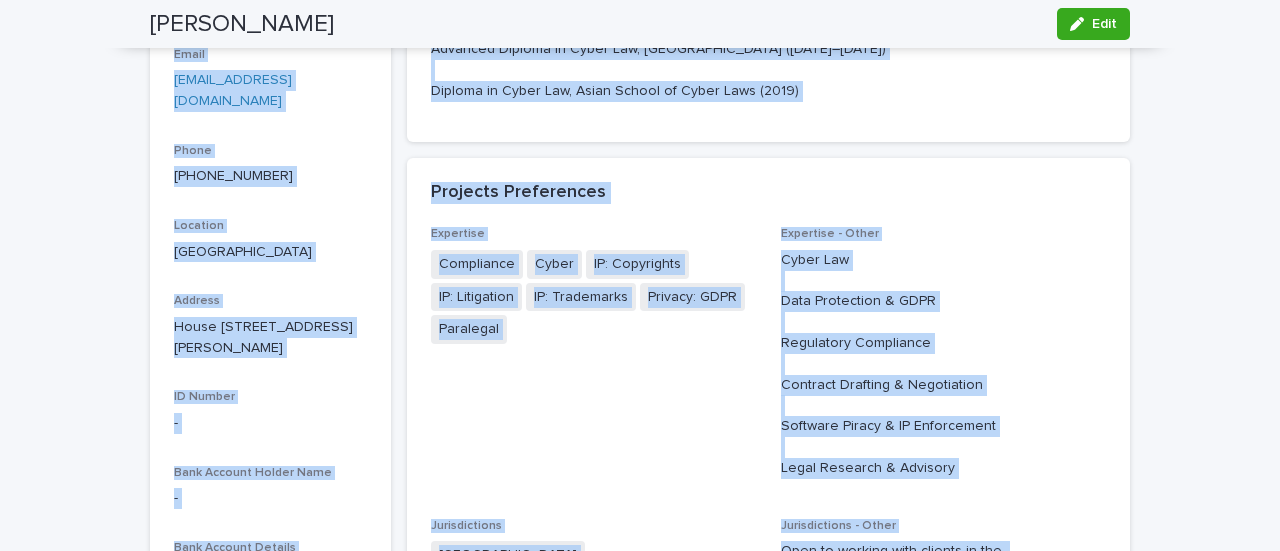 click on "[GEOGRAPHIC_DATA]" at bounding box center [270, 250] 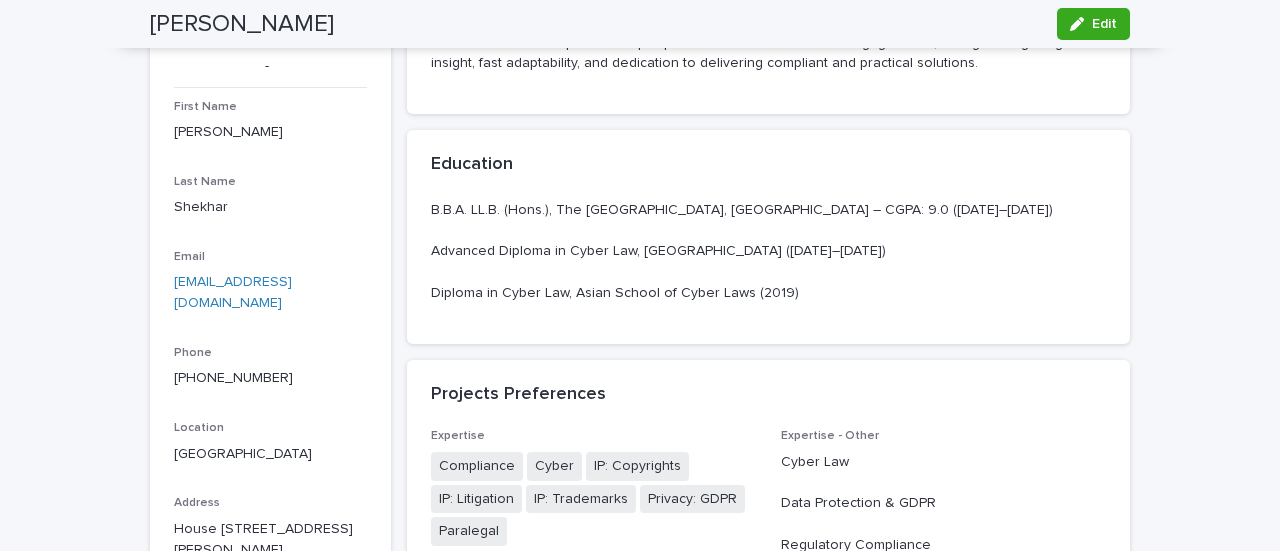 scroll, scrollTop: 21, scrollLeft: 0, axis: vertical 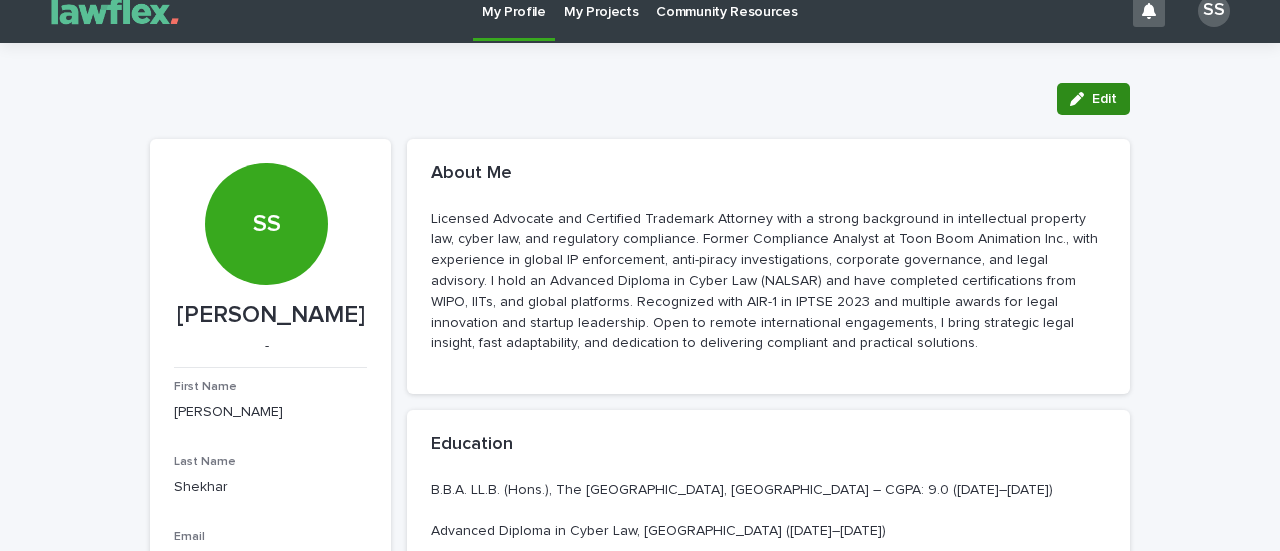 click on "Edit" at bounding box center [1093, 99] 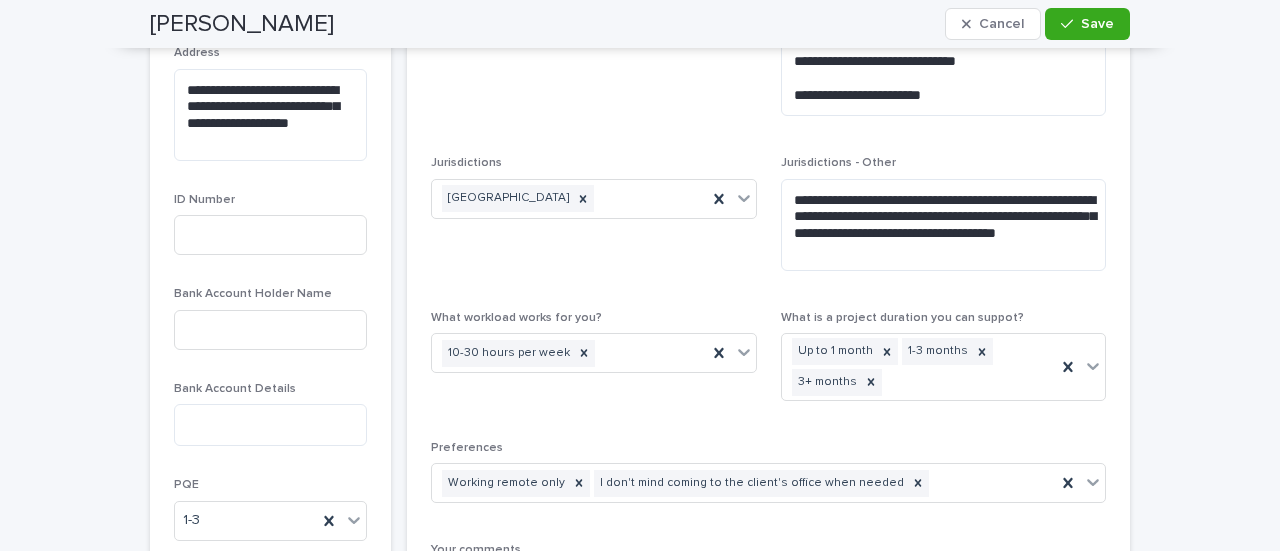 scroll, scrollTop: 851, scrollLeft: 0, axis: vertical 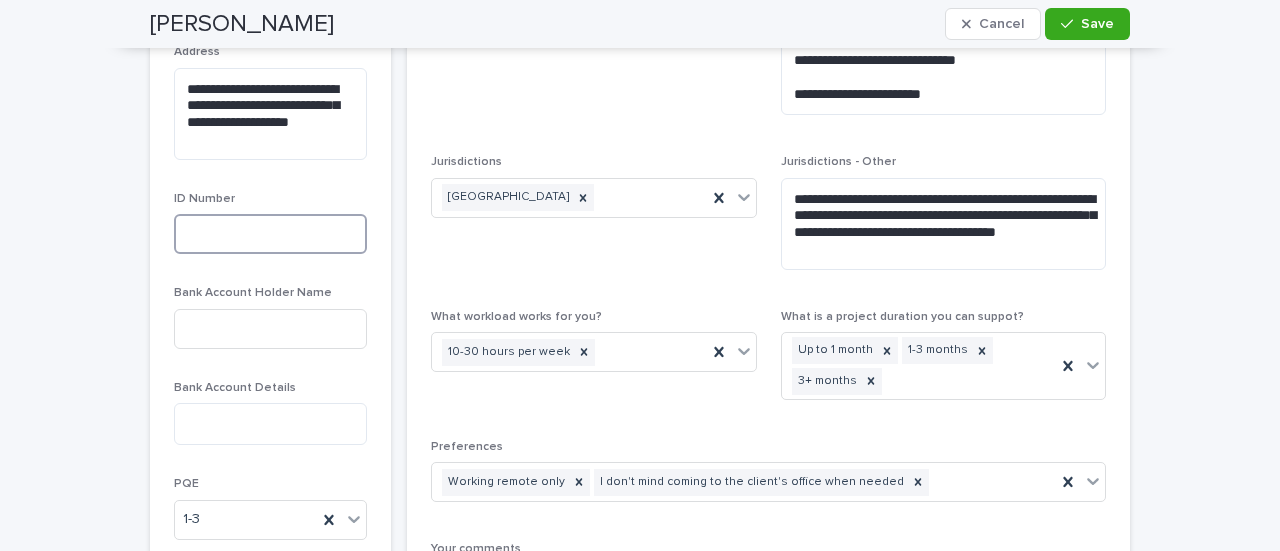 click at bounding box center (270, 234) 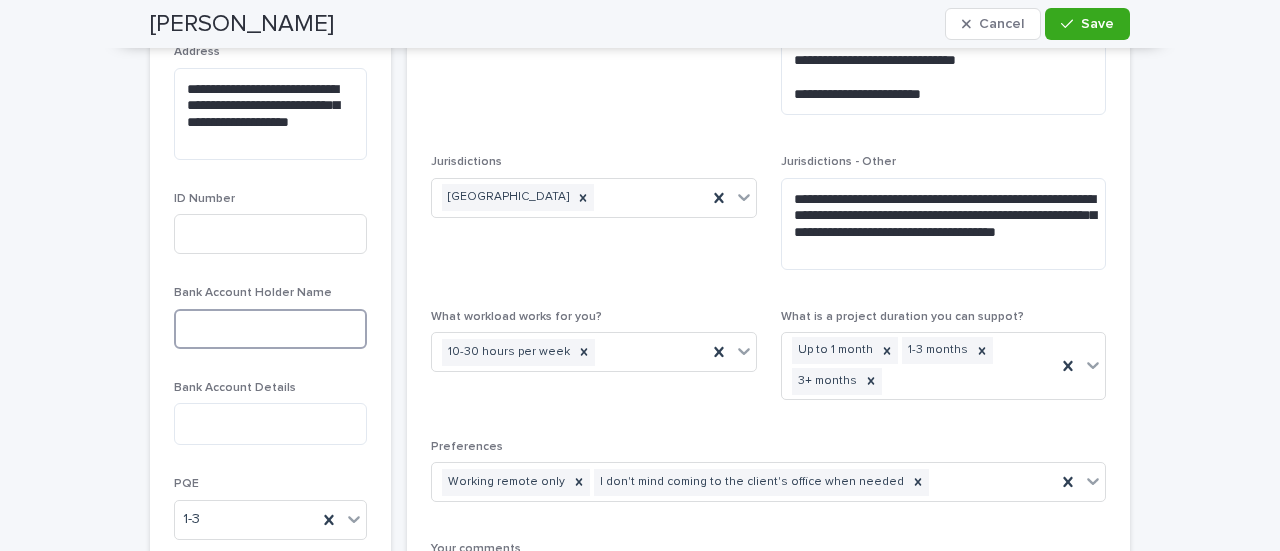 click at bounding box center (270, 329) 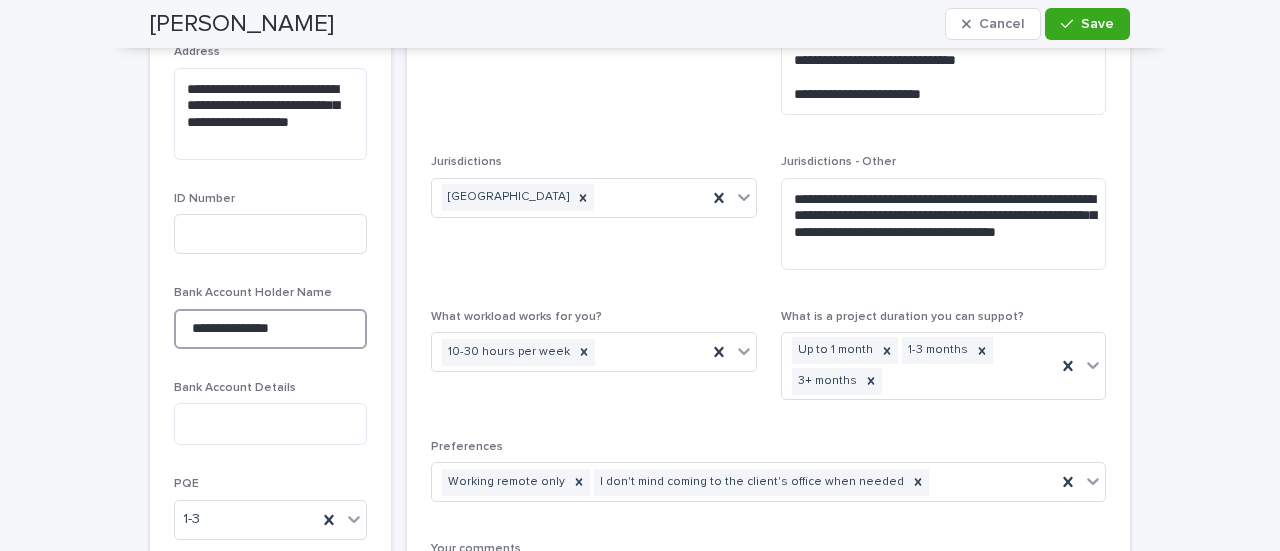 type on "**********" 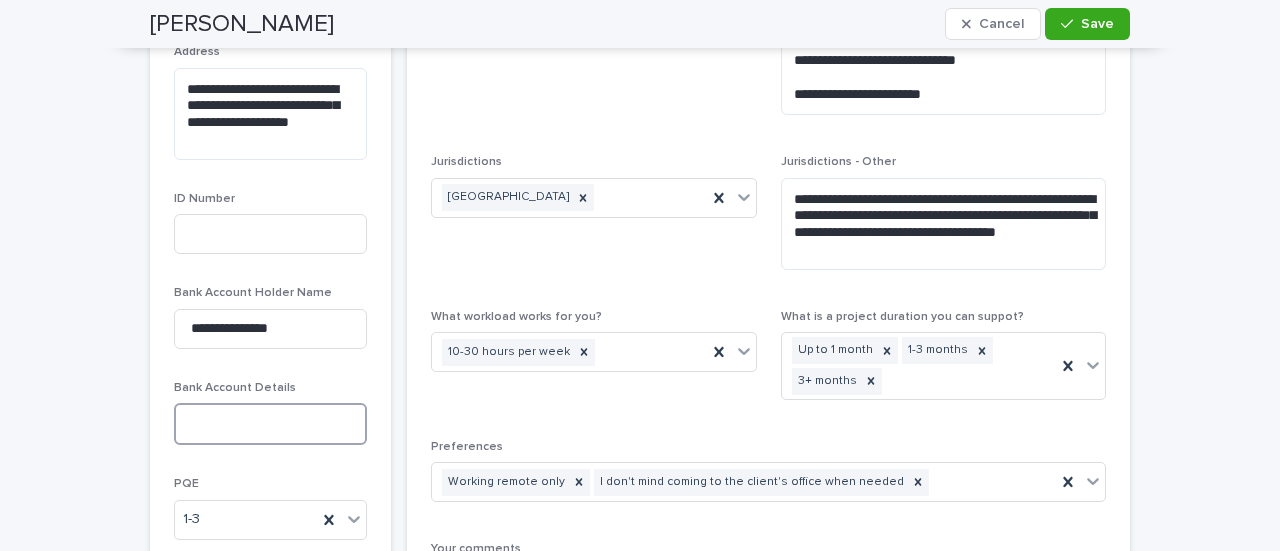 click at bounding box center (270, 424) 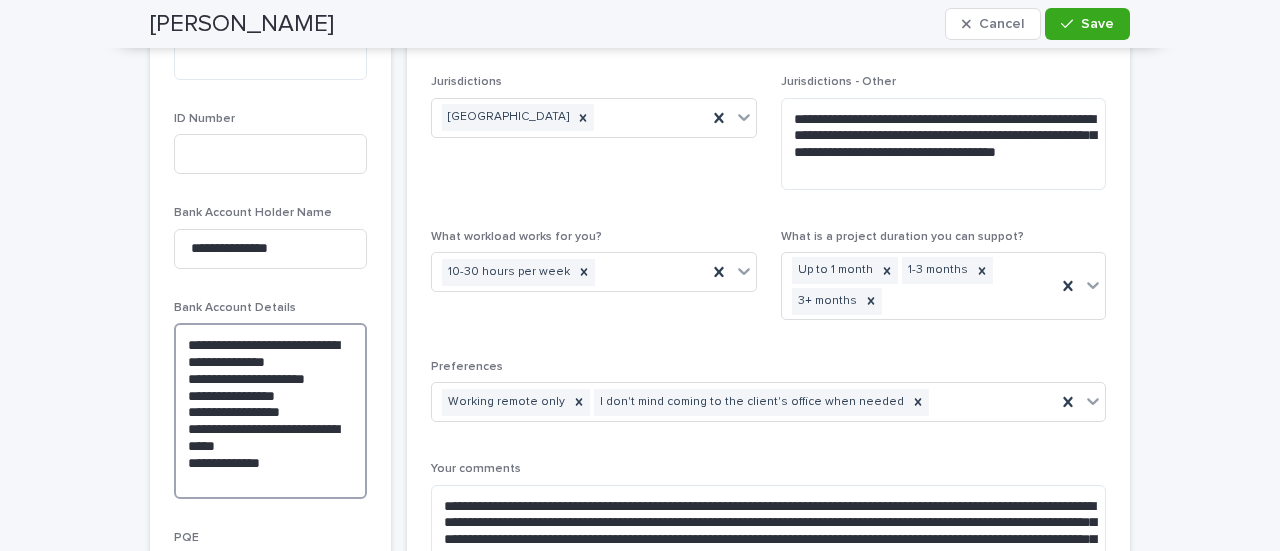 scroll, scrollTop: 932, scrollLeft: 0, axis: vertical 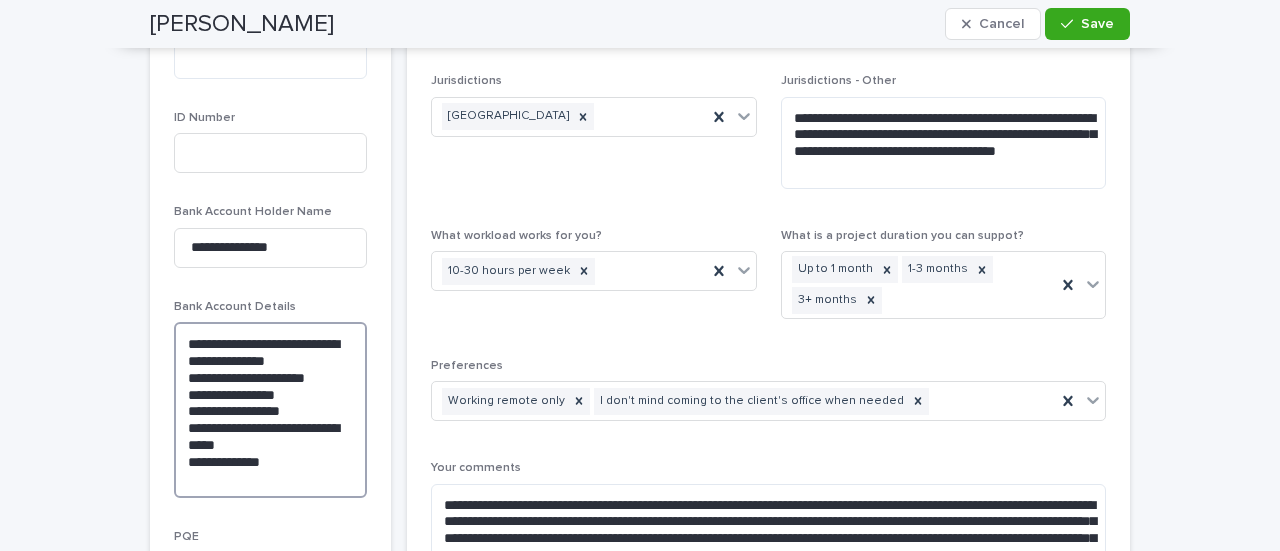 click on "**********" at bounding box center [270, 410] 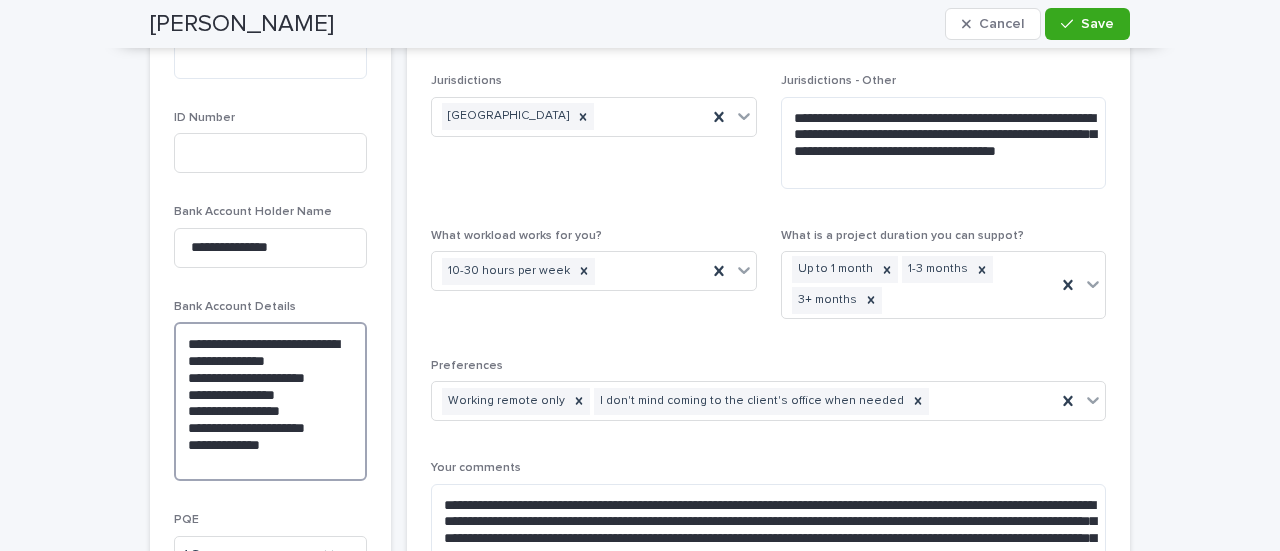 click on "**********" at bounding box center (270, 401) 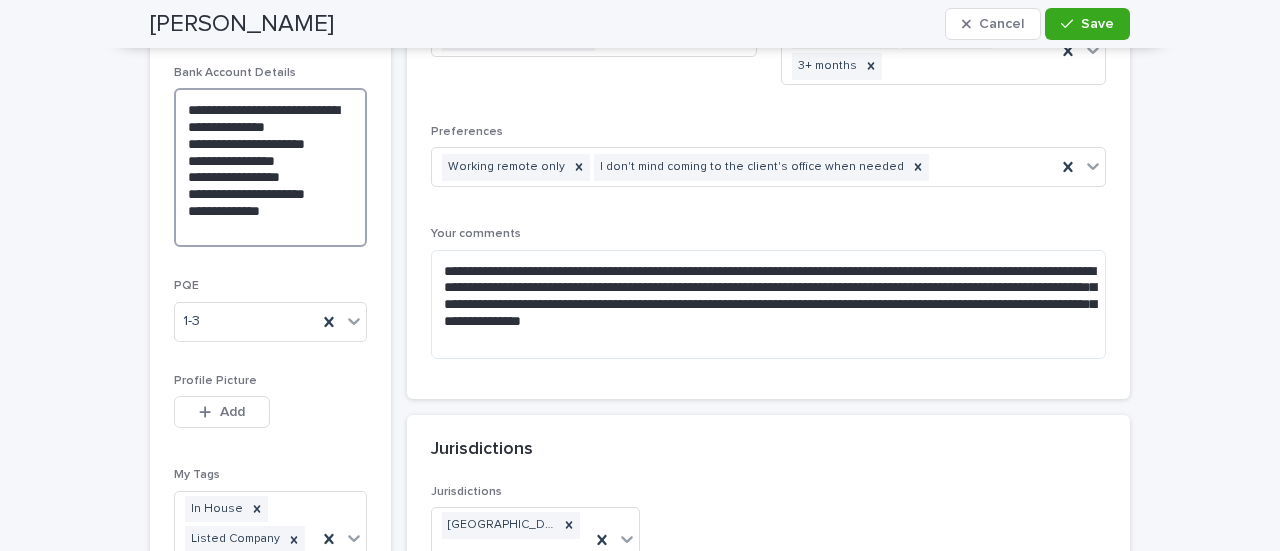 scroll, scrollTop: 1244, scrollLeft: 0, axis: vertical 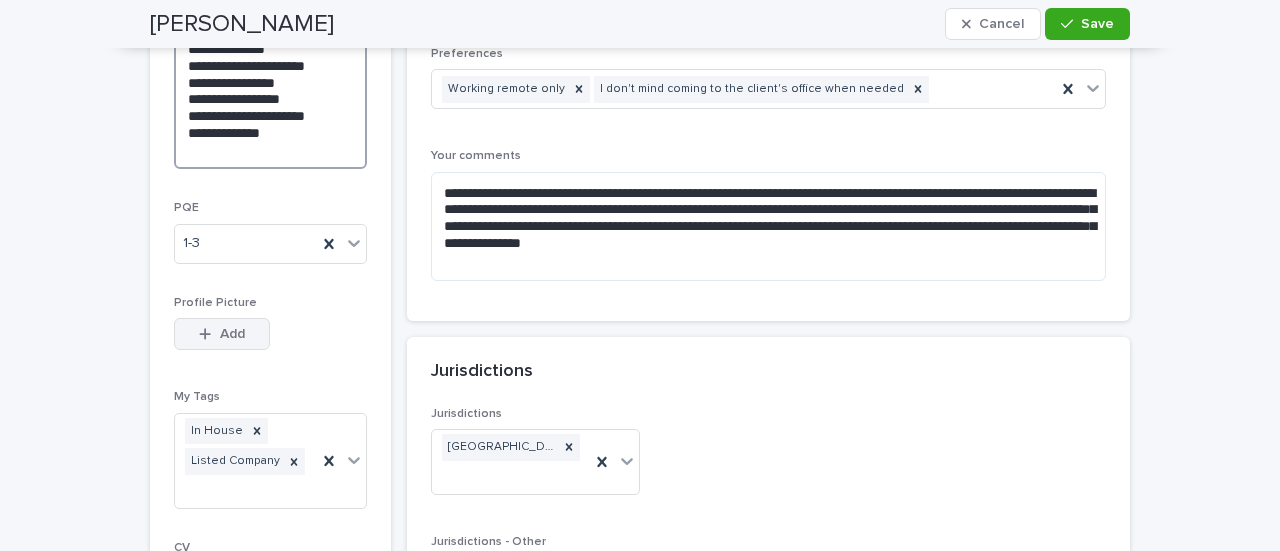 type on "**********" 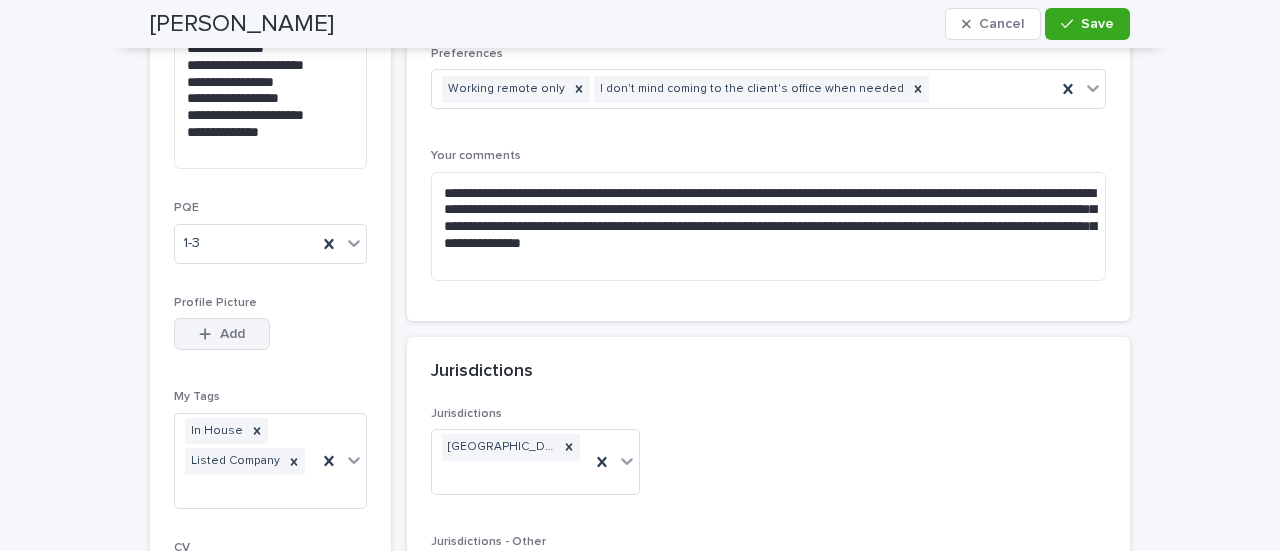 click on "Add" at bounding box center (222, 334) 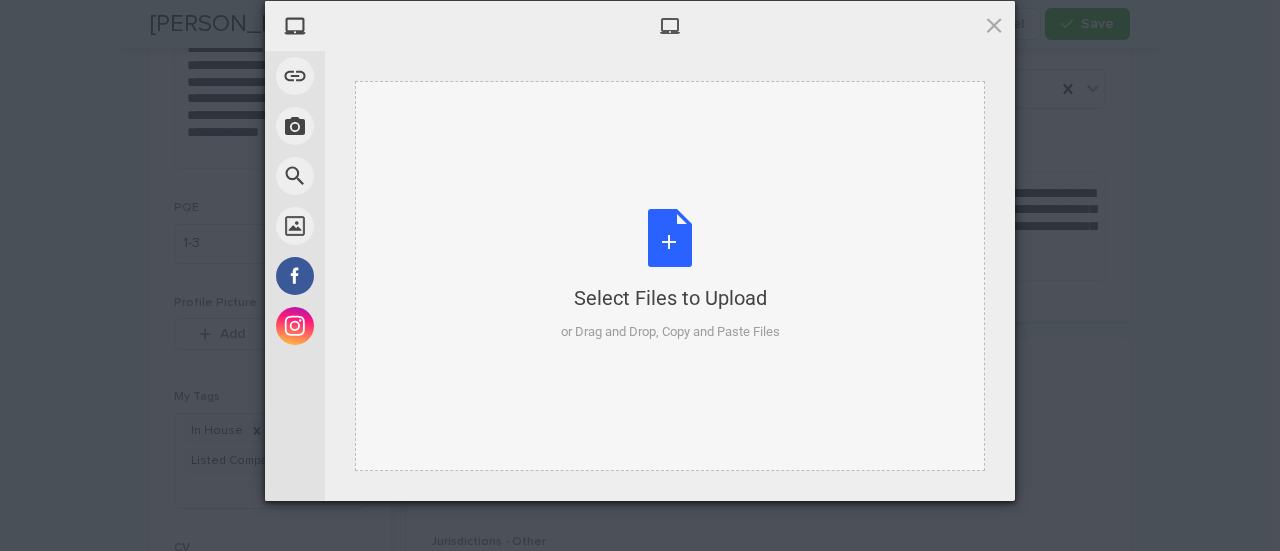 click on "Select Files to Upload
or Drag and Drop, Copy and Paste Files" at bounding box center [670, 275] 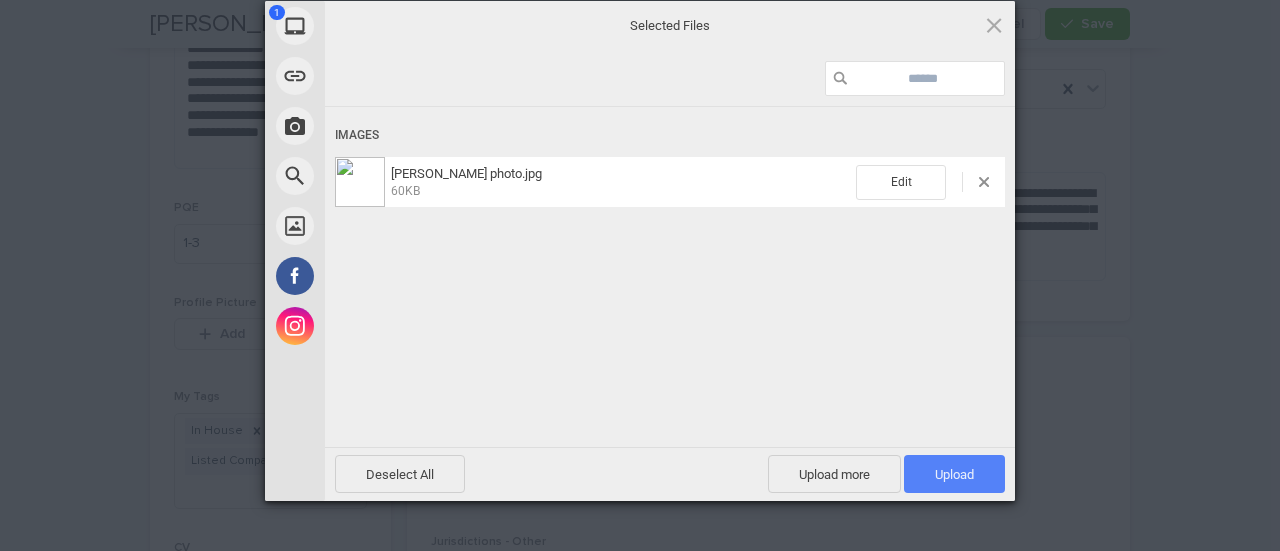 click on "Upload
1" at bounding box center (954, 474) 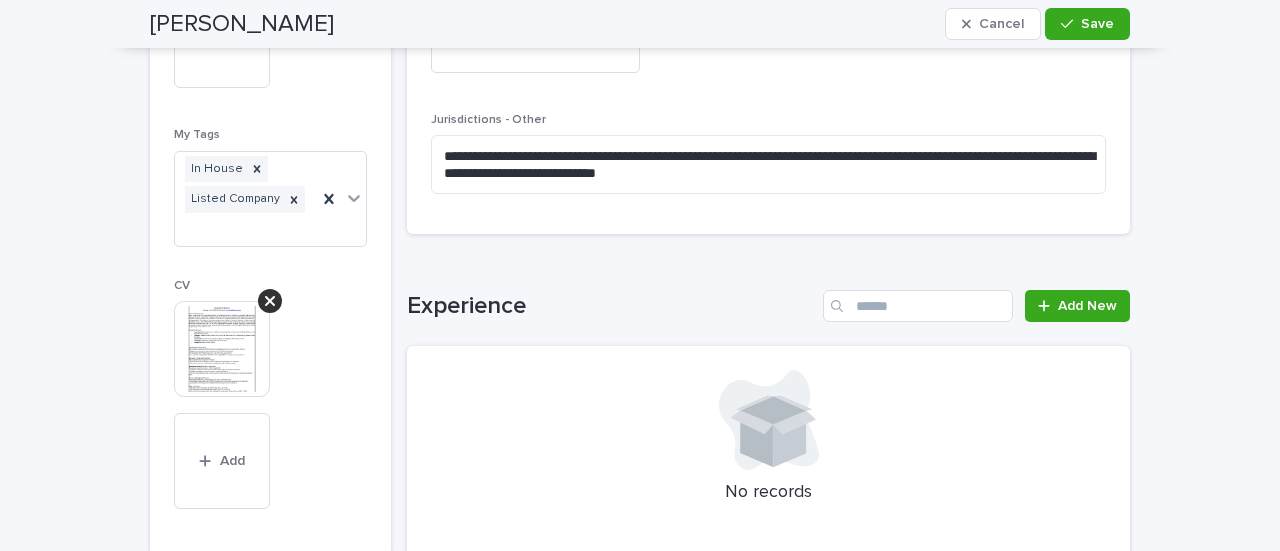 scroll, scrollTop: 1661, scrollLeft: 0, axis: vertical 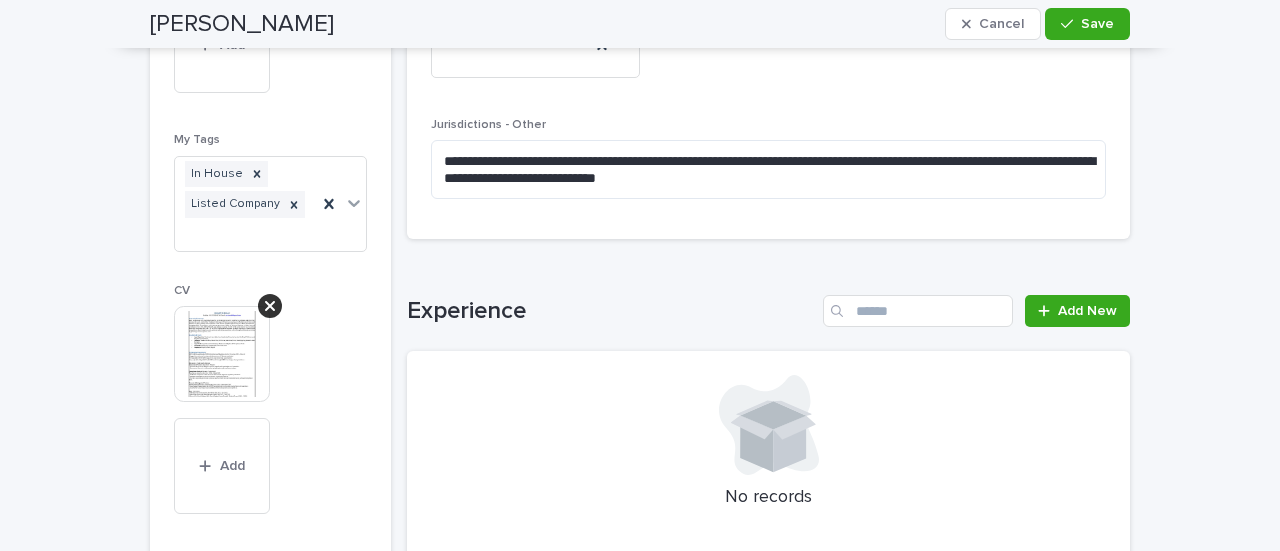 click at bounding box center [768, 425] 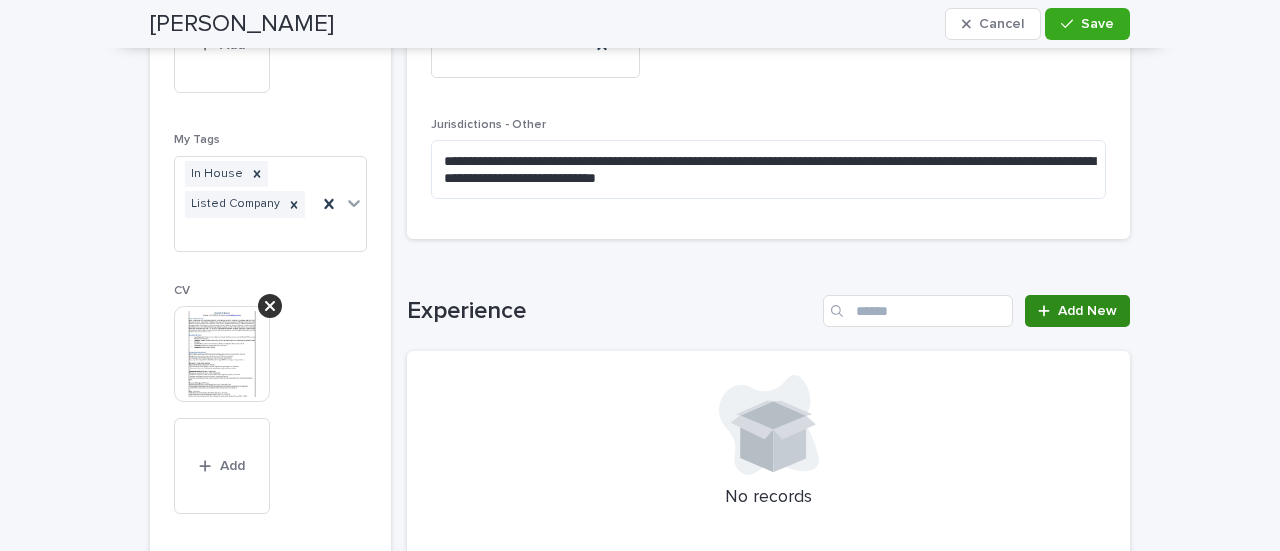 click on "Add New" at bounding box center [1077, 311] 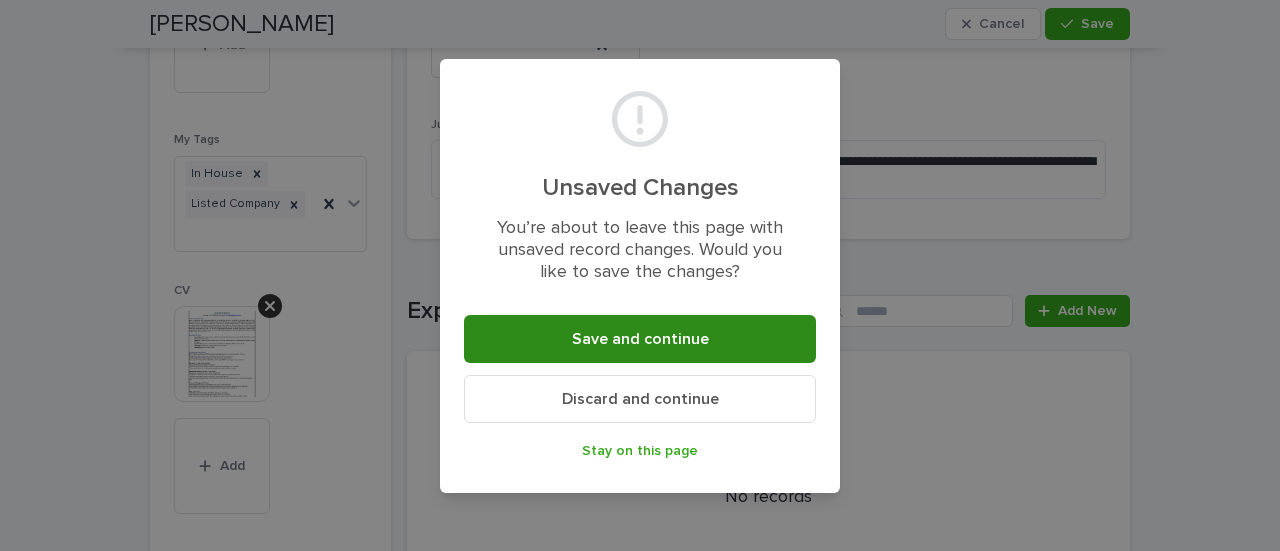 click on "Save and continue" at bounding box center (640, 339) 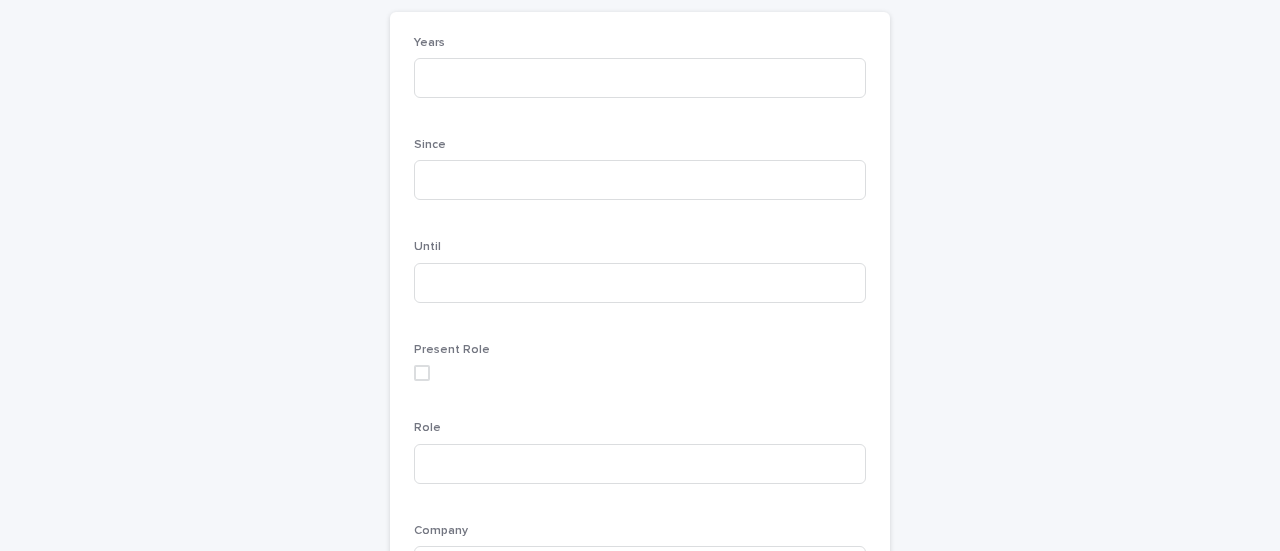 scroll, scrollTop: 0, scrollLeft: 0, axis: both 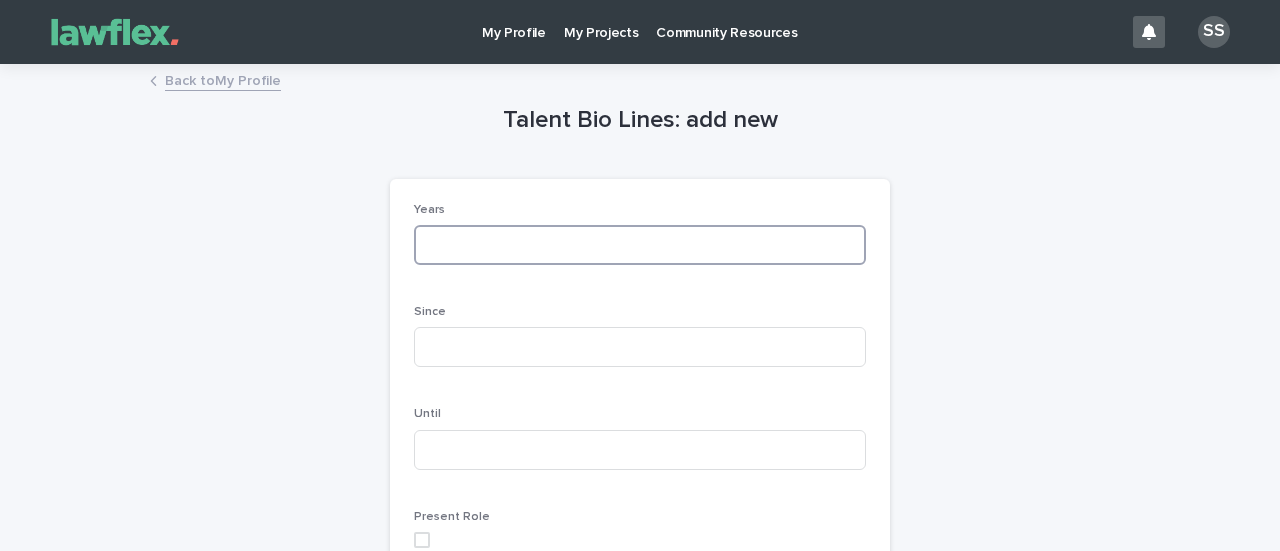 click at bounding box center [640, 245] 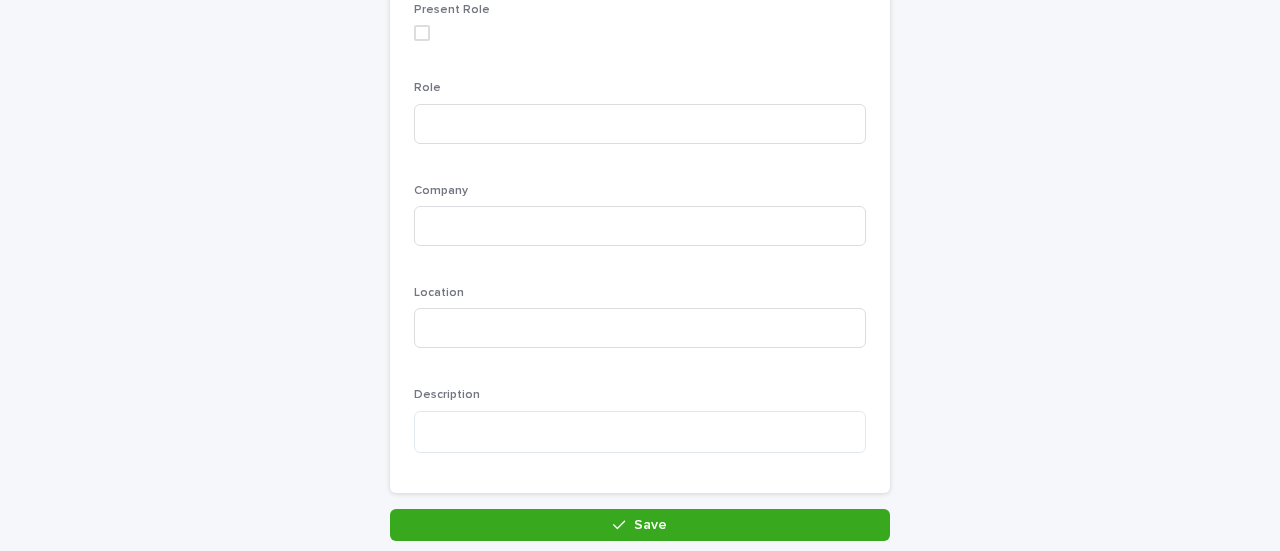 scroll, scrollTop: 511, scrollLeft: 0, axis: vertical 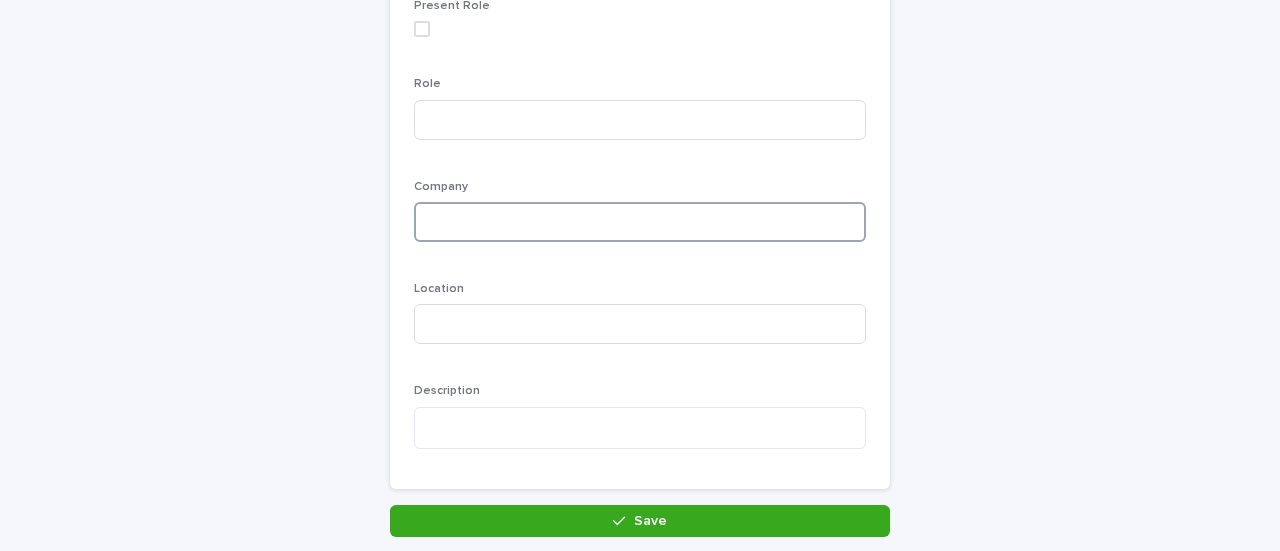 click at bounding box center [640, 222] 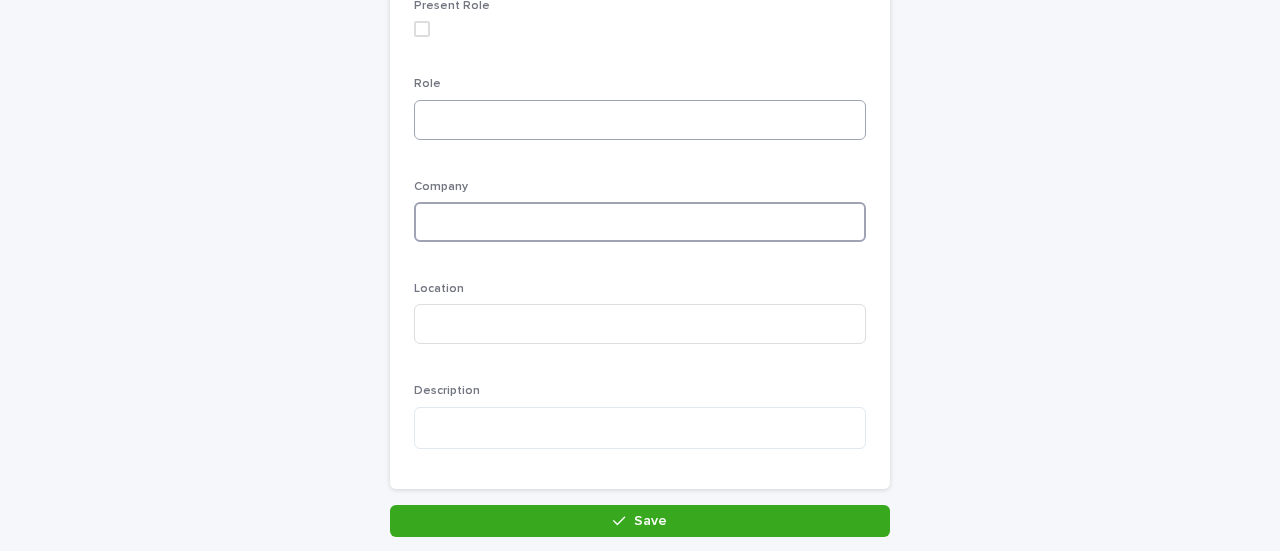 paste on "**********" 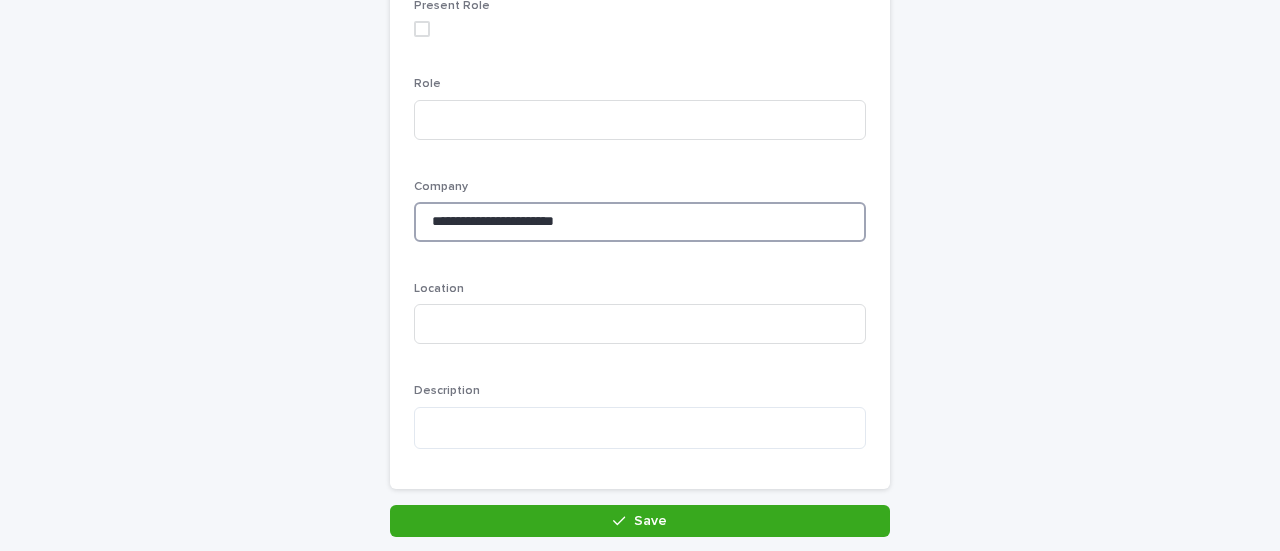type on "**********" 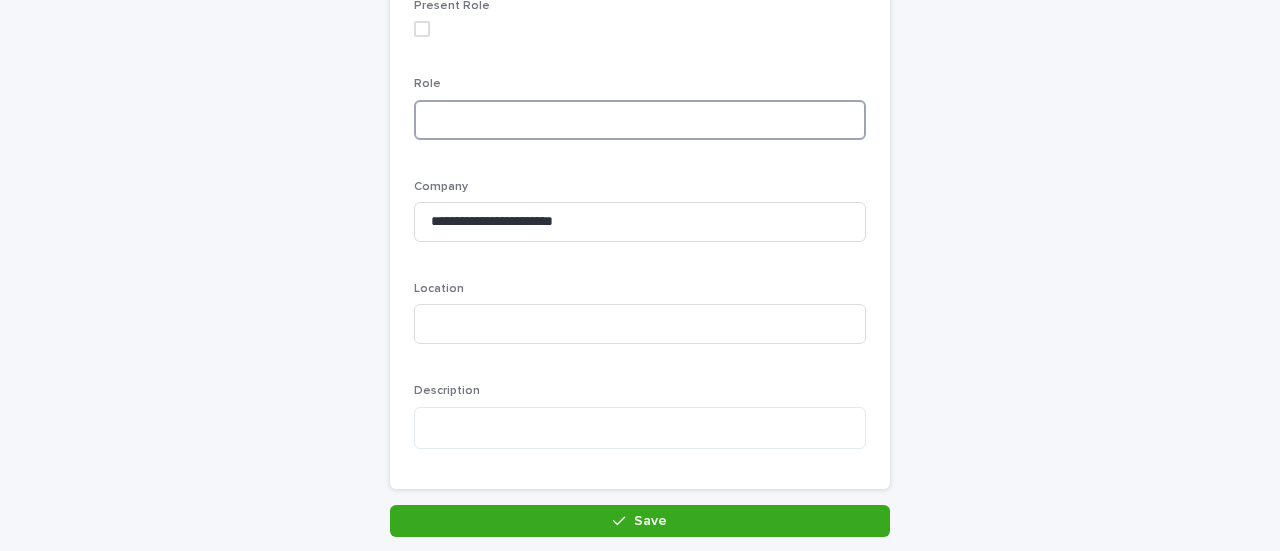 click at bounding box center (640, 120) 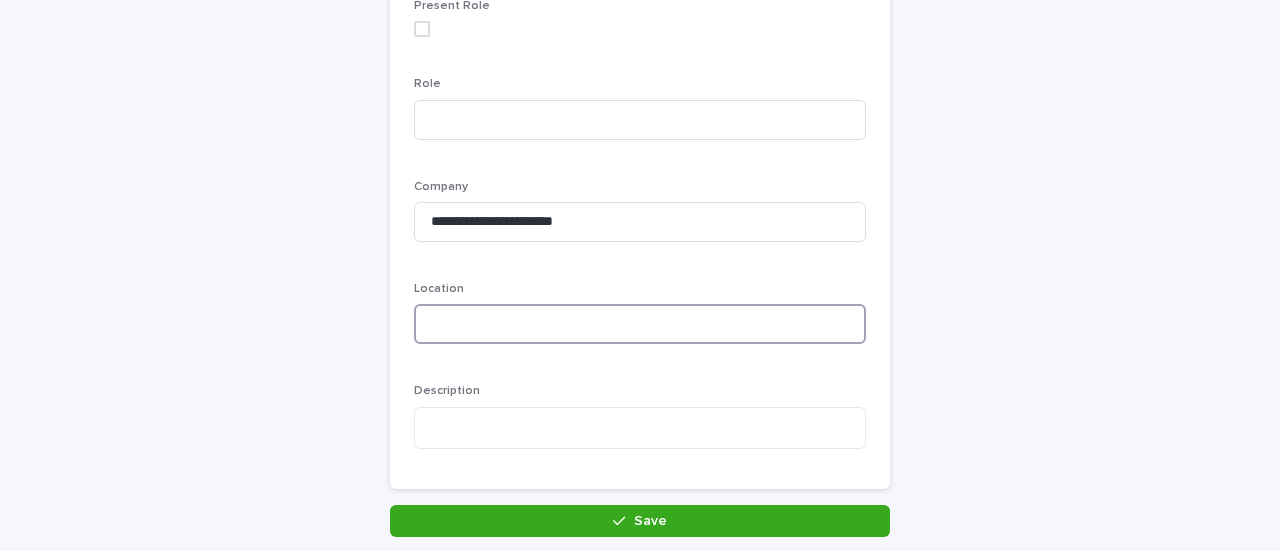 click at bounding box center [640, 324] 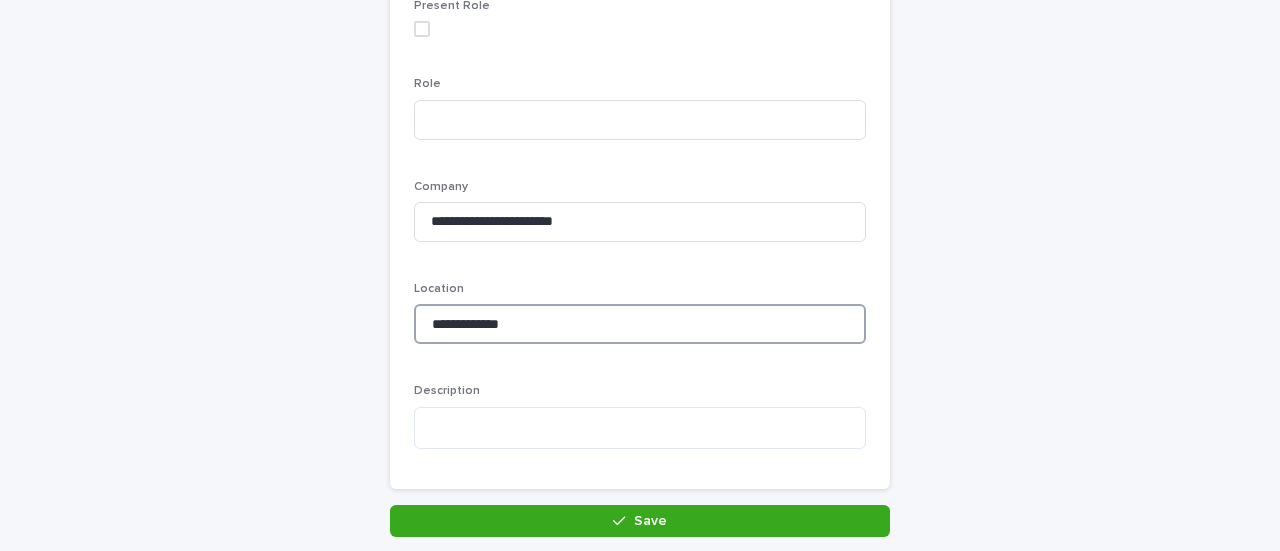type on "**********" 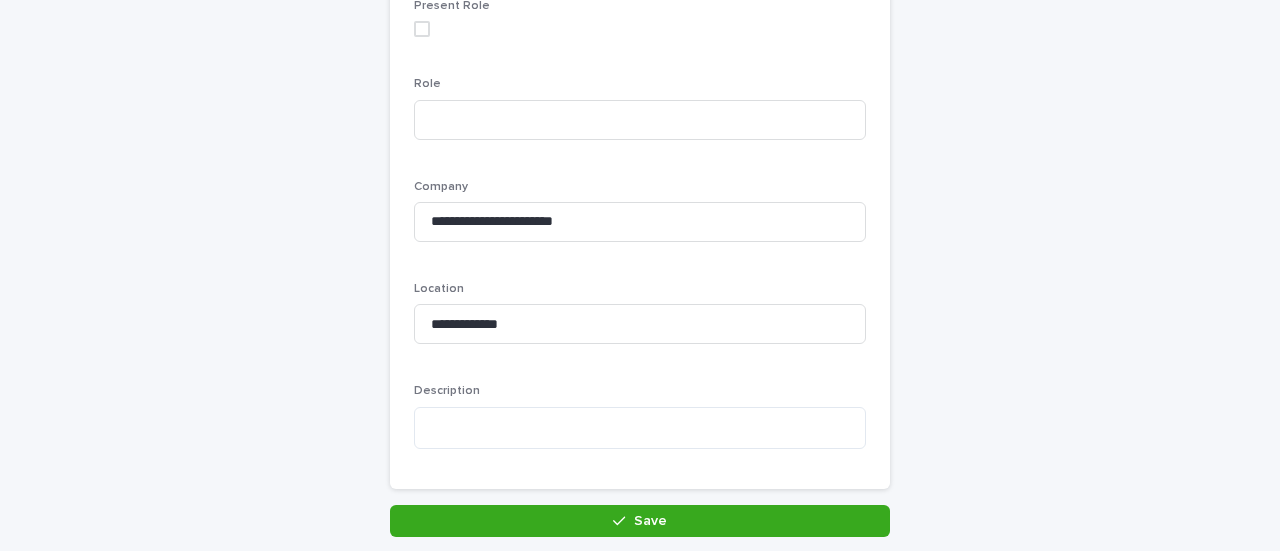 click on "**********" at bounding box center (640, 321) 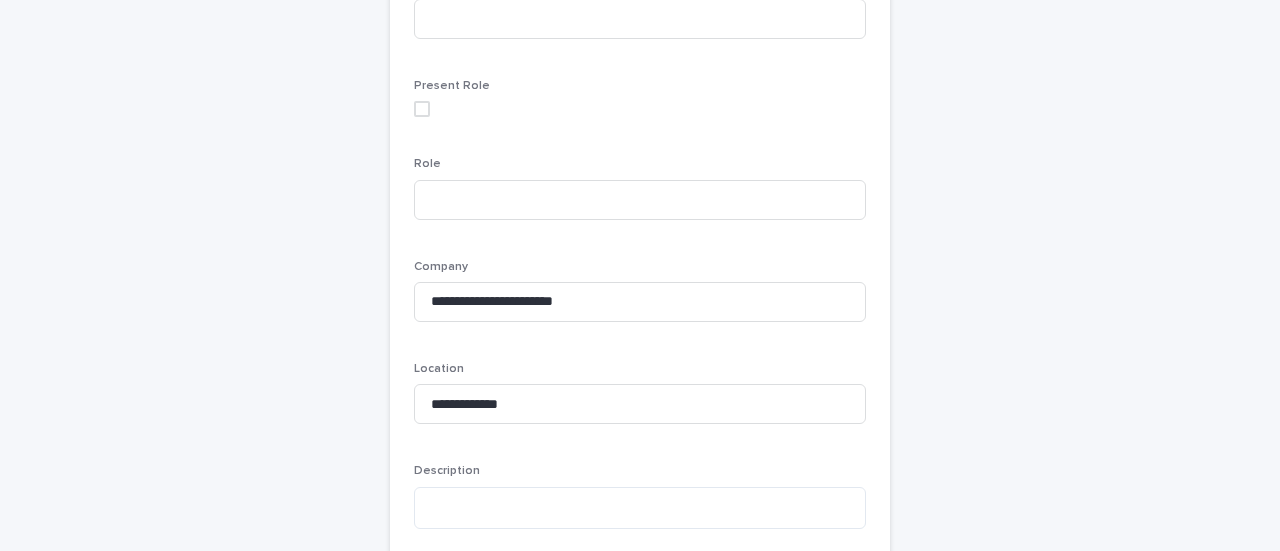 scroll, scrollTop: 411, scrollLeft: 0, axis: vertical 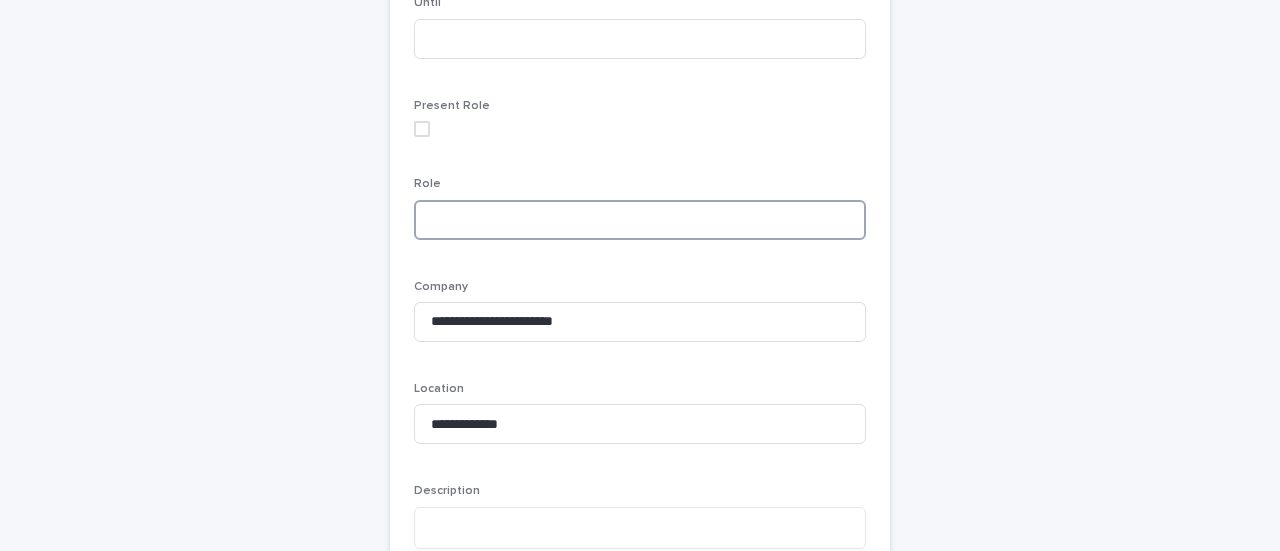 click at bounding box center (640, 220) 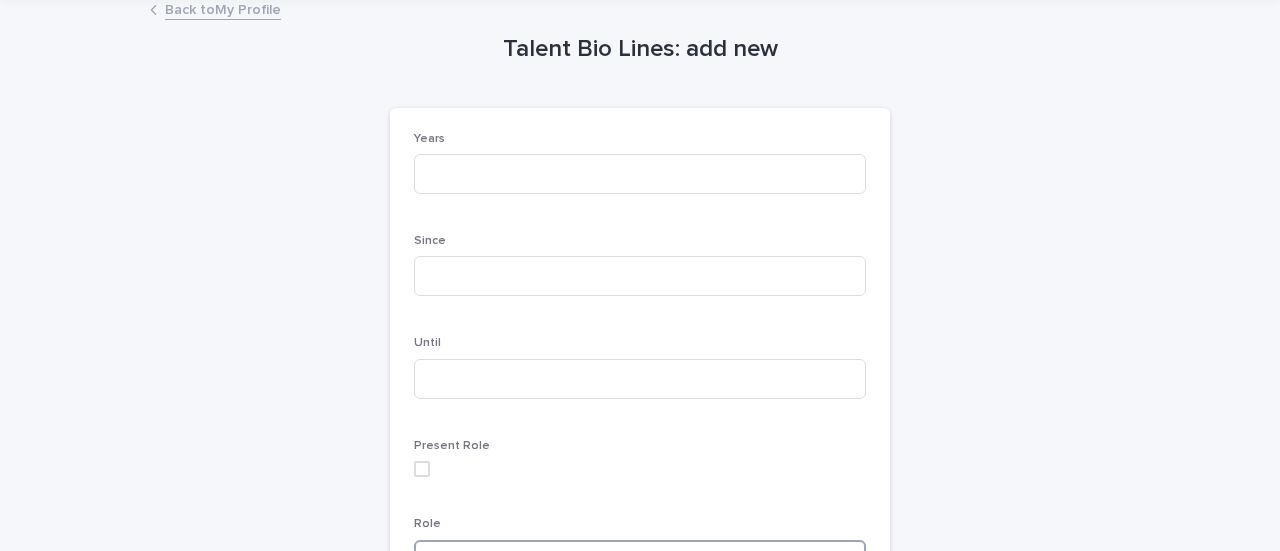 scroll, scrollTop: 70, scrollLeft: 0, axis: vertical 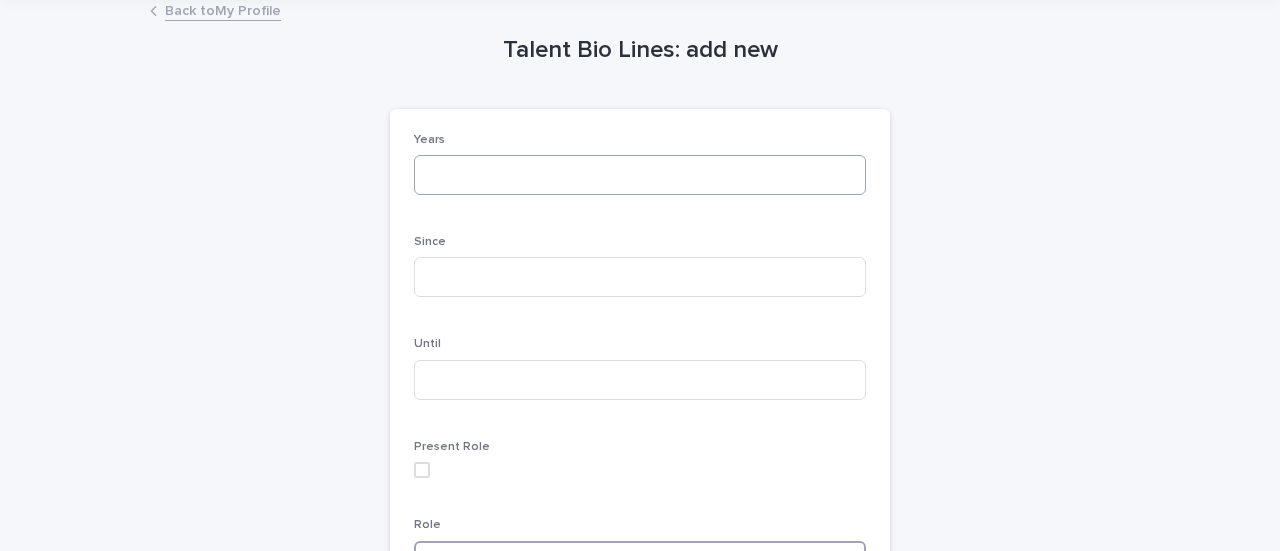 type on "**********" 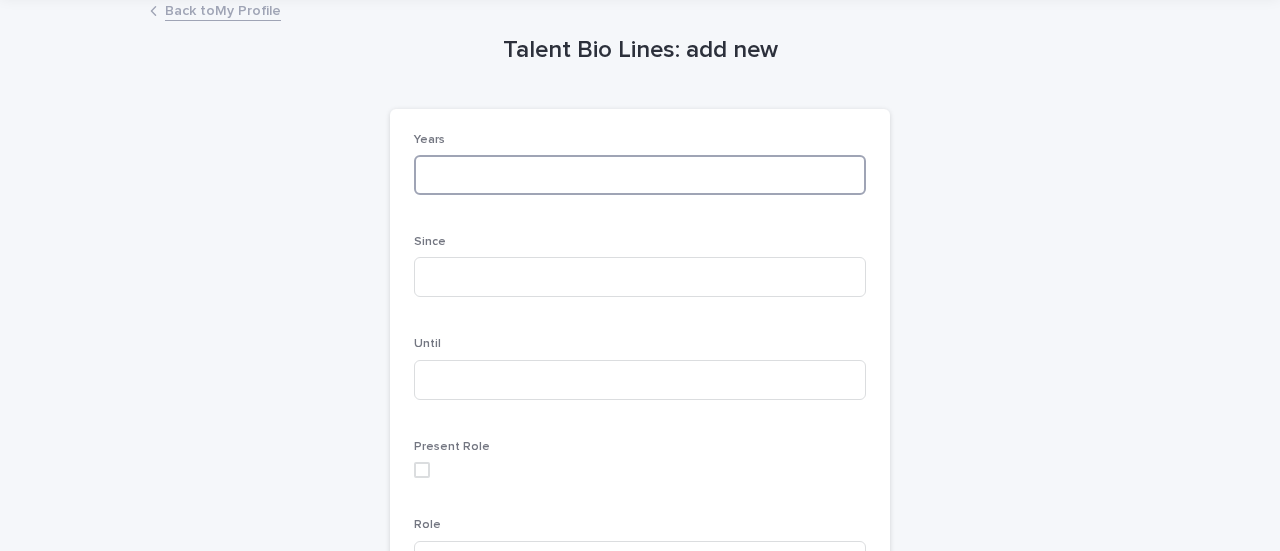 click at bounding box center (640, 175) 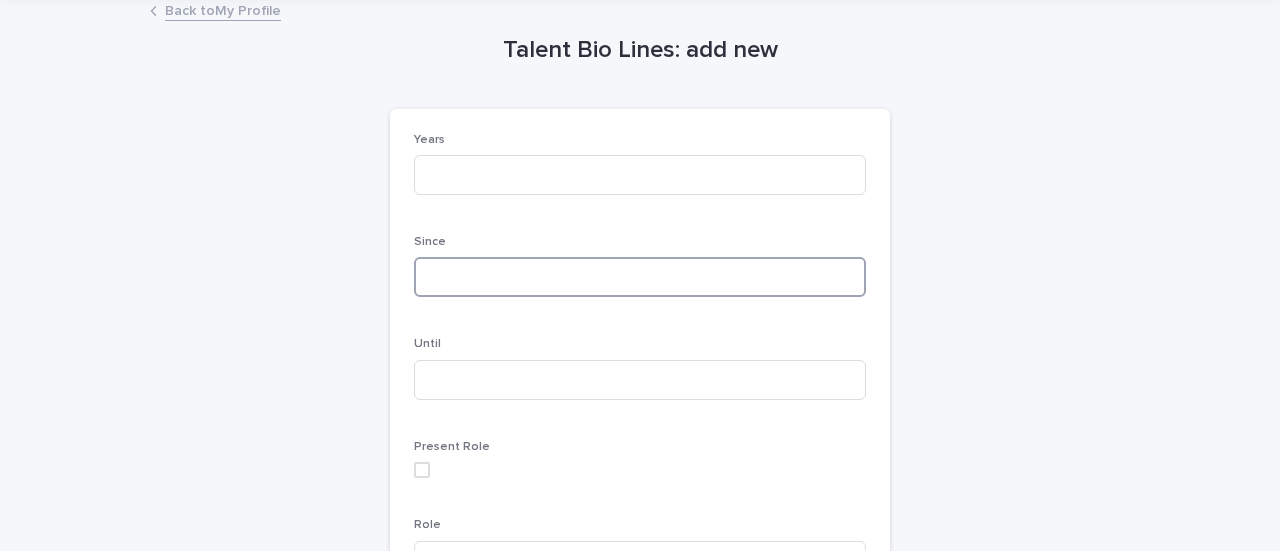click at bounding box center (640, 277) 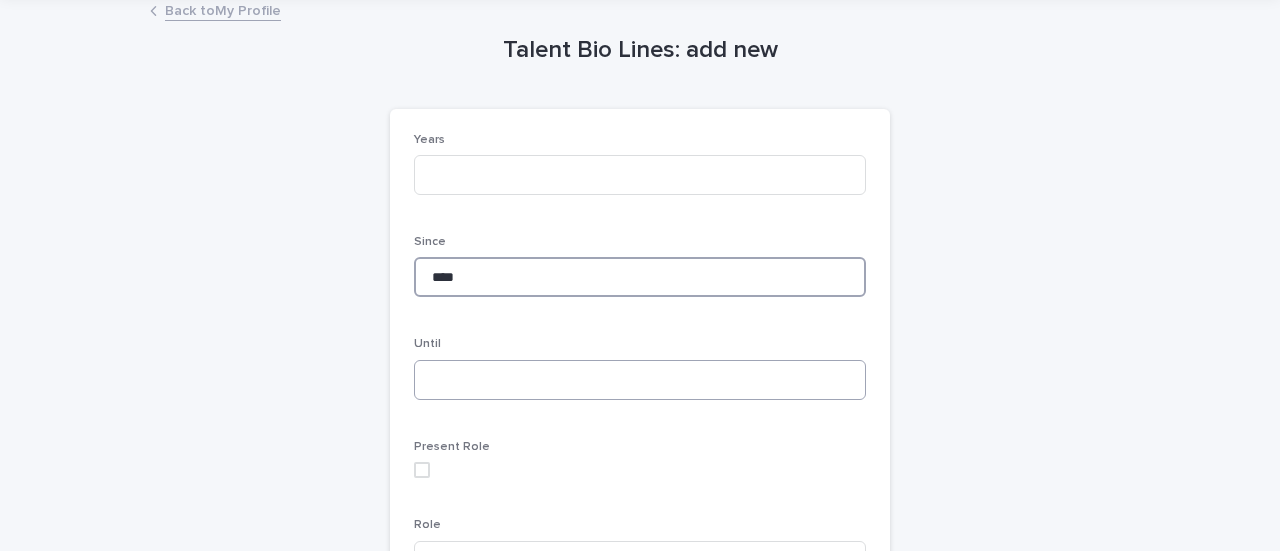 type on "****" 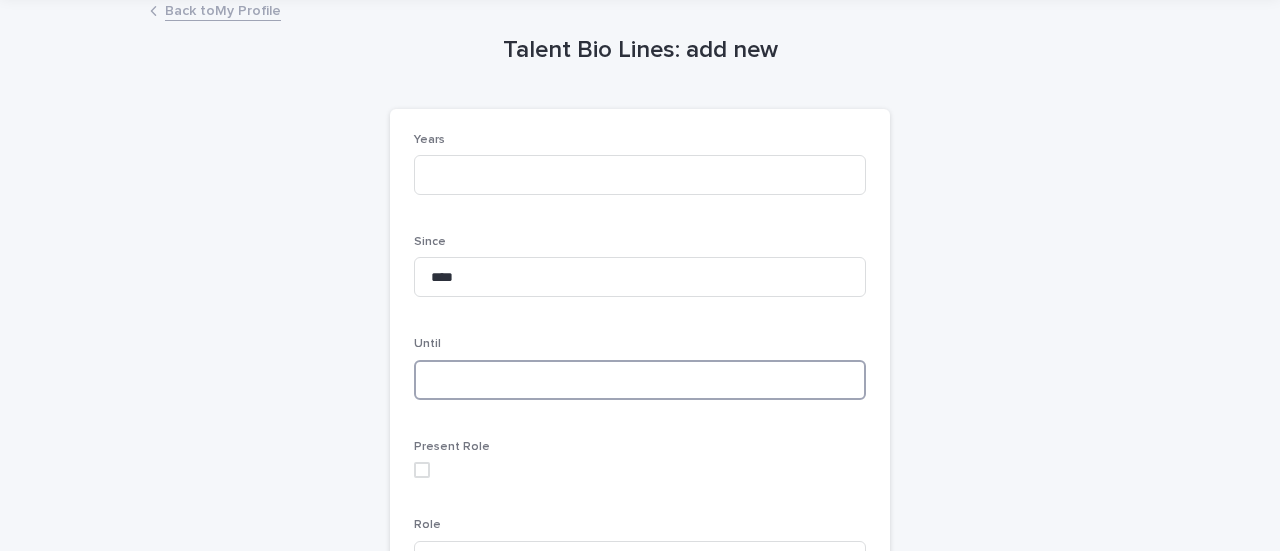 click at bounding box center [640, 380] 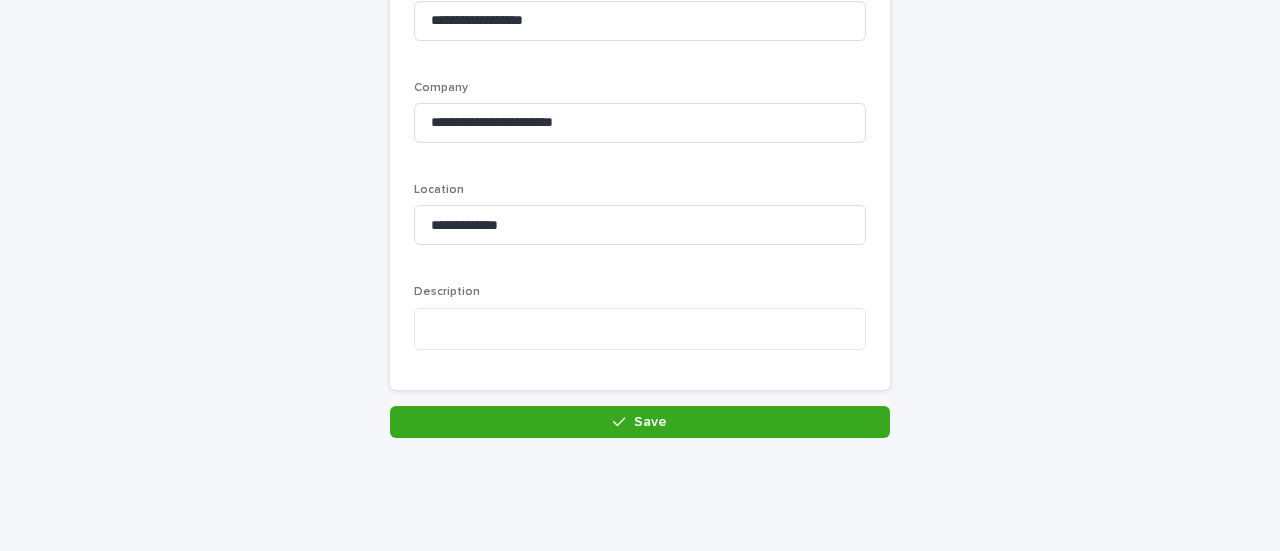 scroll, scrollTop: 611, scrollLeft: 0, axis: vertical 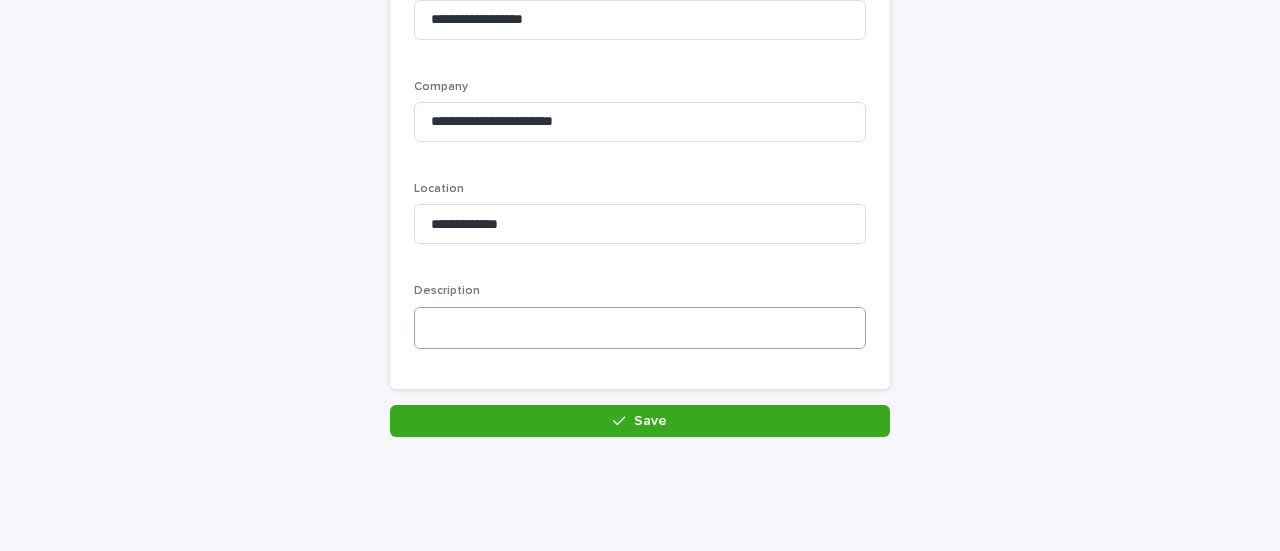 type on "****" 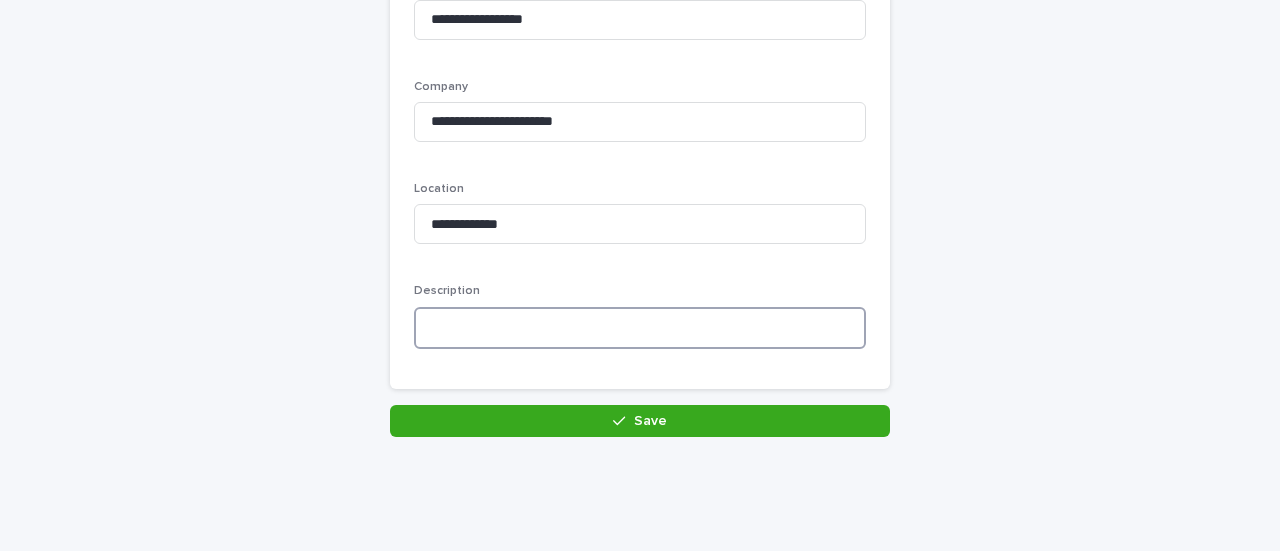 click at bounding box center [640, 328] 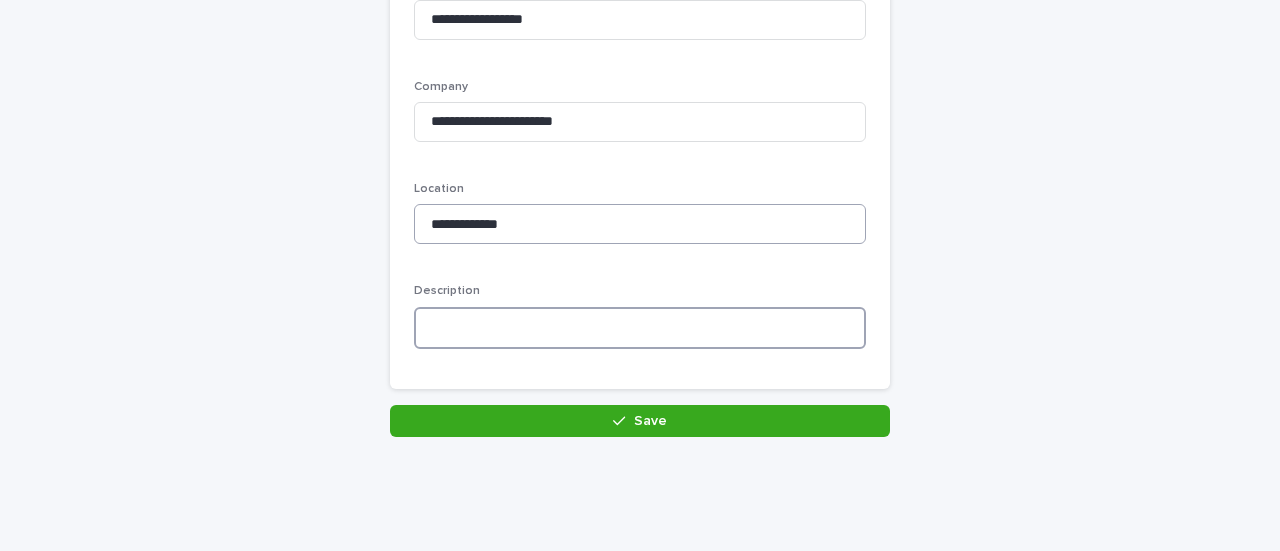 paste on "**********" 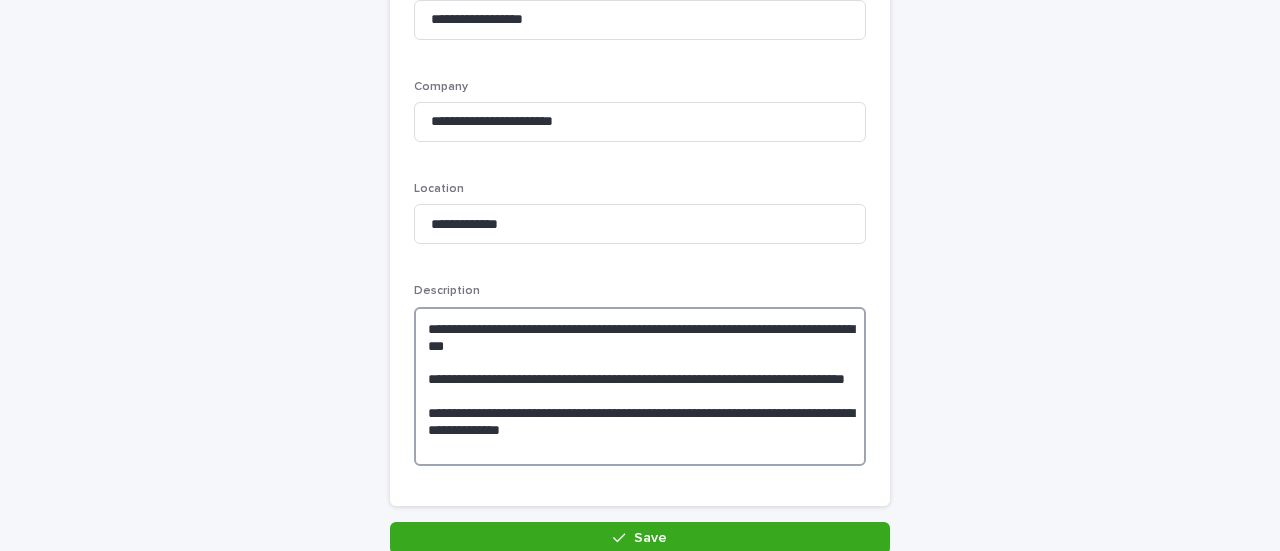 scroll, scrollTop: 770, scrollLeft: 0, axis: vertical 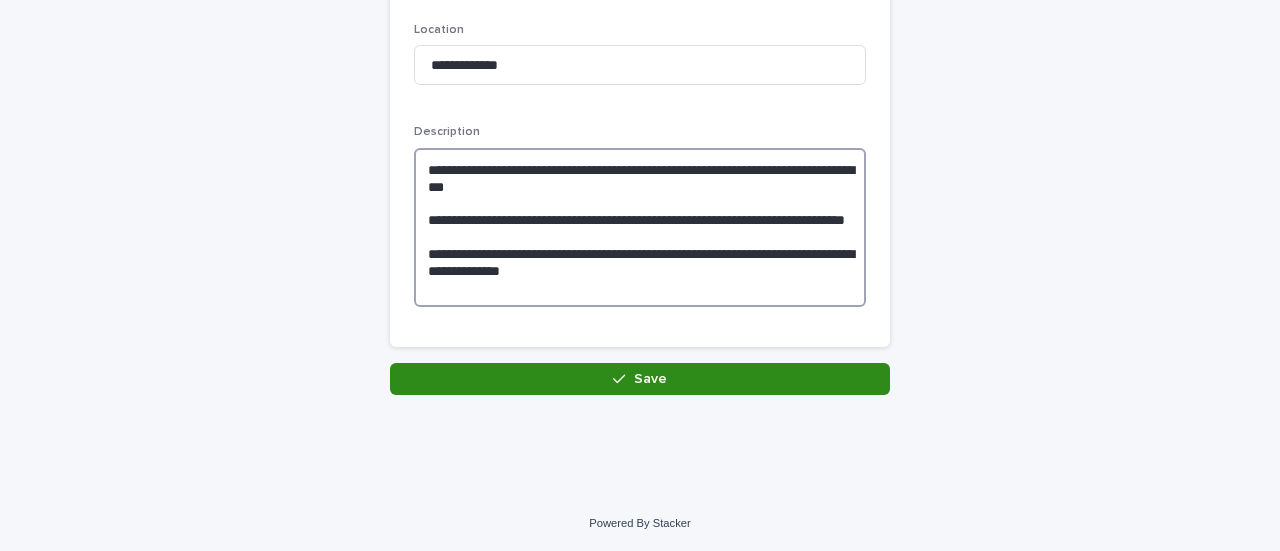 type on "**********" 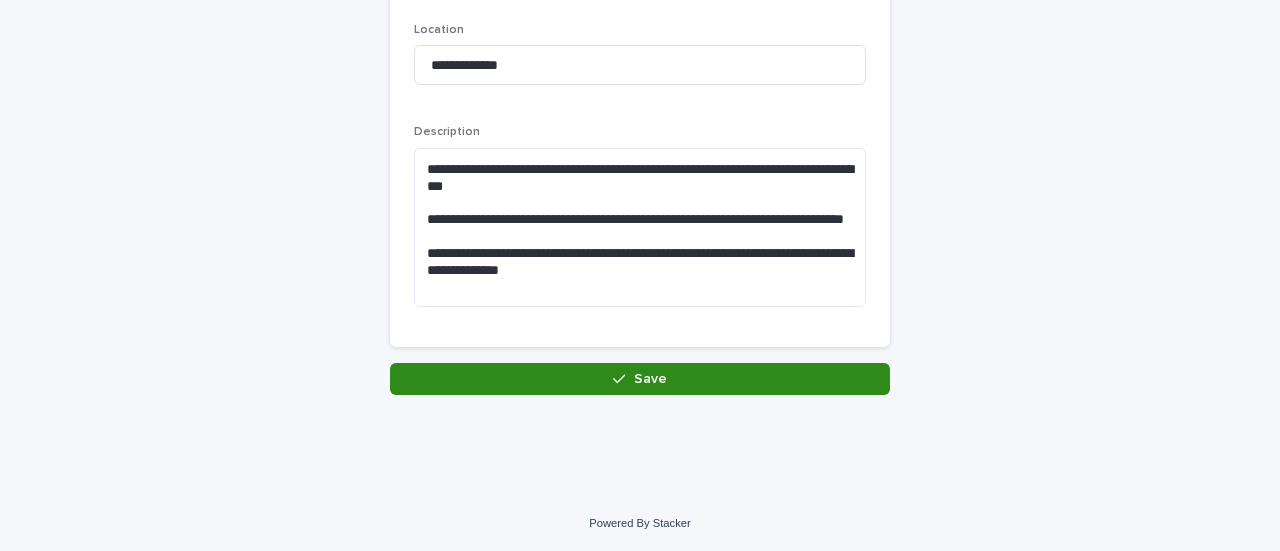 click on "Save" at bounding box center (640, 379) 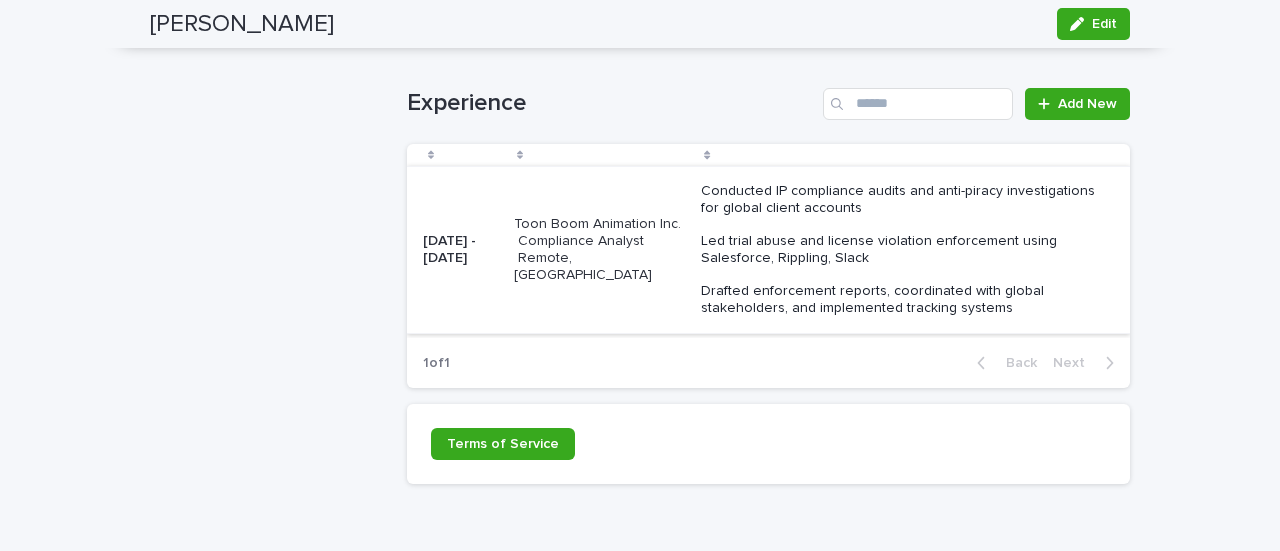 scroll, scrollTop: 1708, scrollLeft: 0, axis: vertical 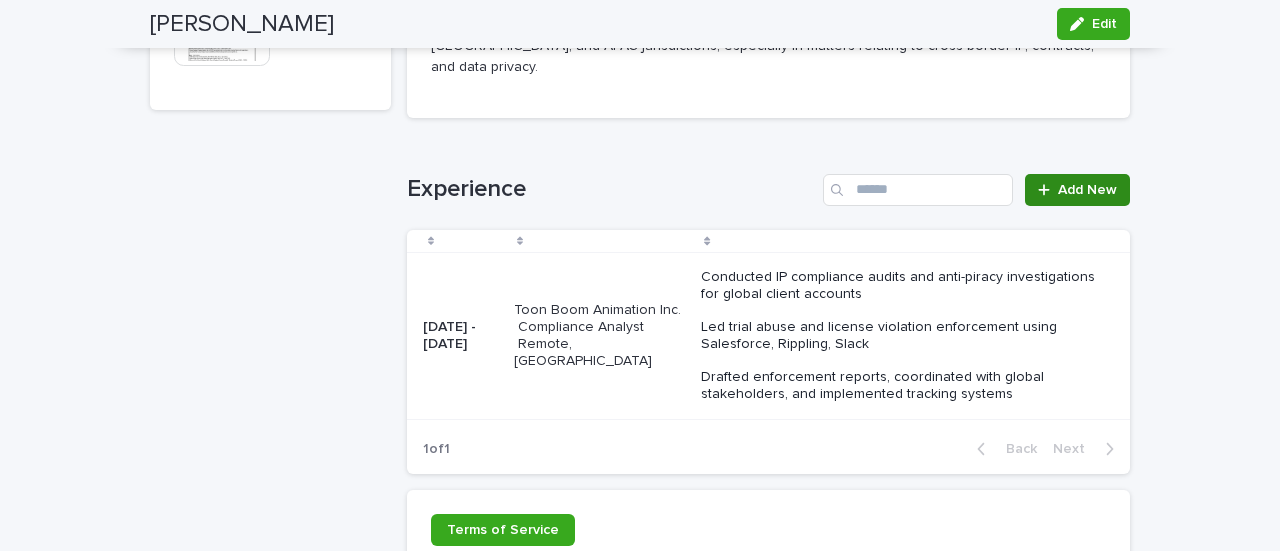 click on "Add New" at bounding box center [1087, 190] 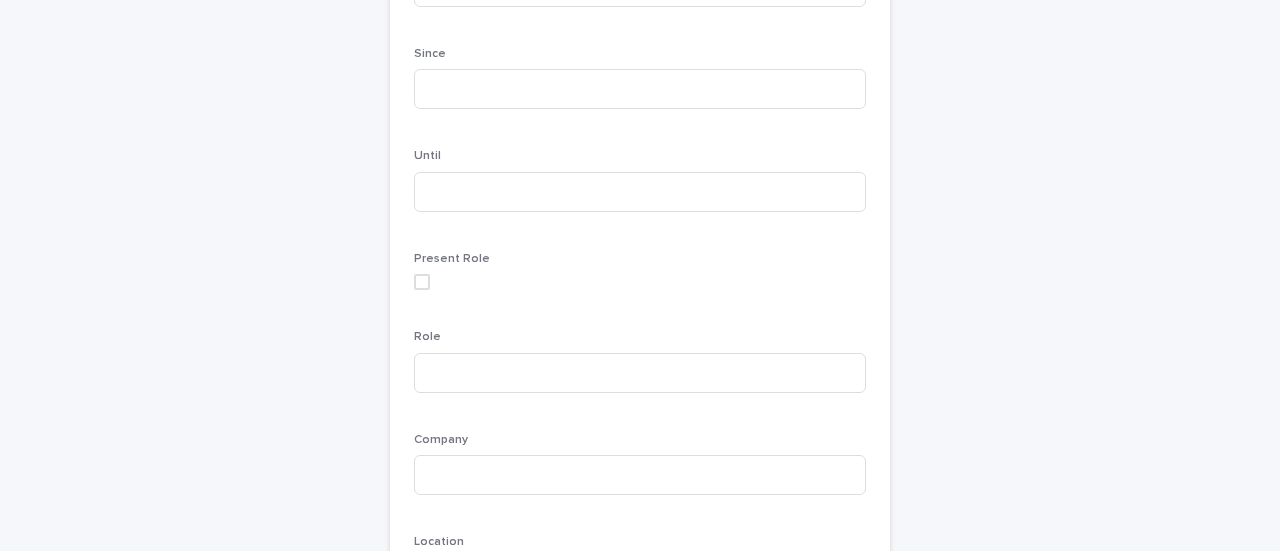 scroll, scrollTop: 0, scrollLeft: 0, axis: both 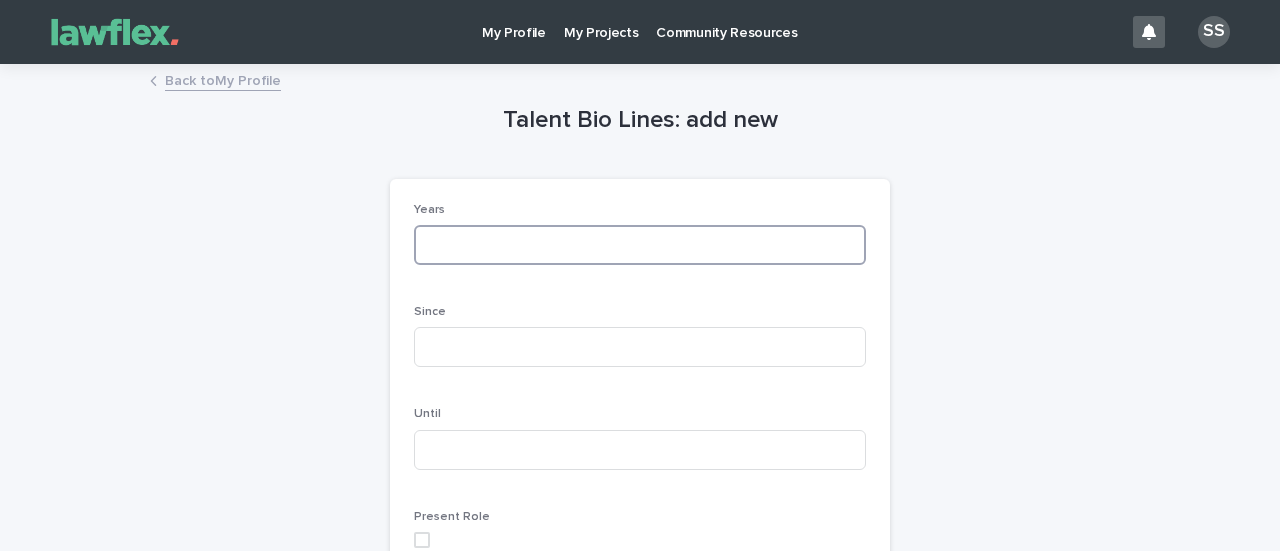 click at bounding box center [640, 245] 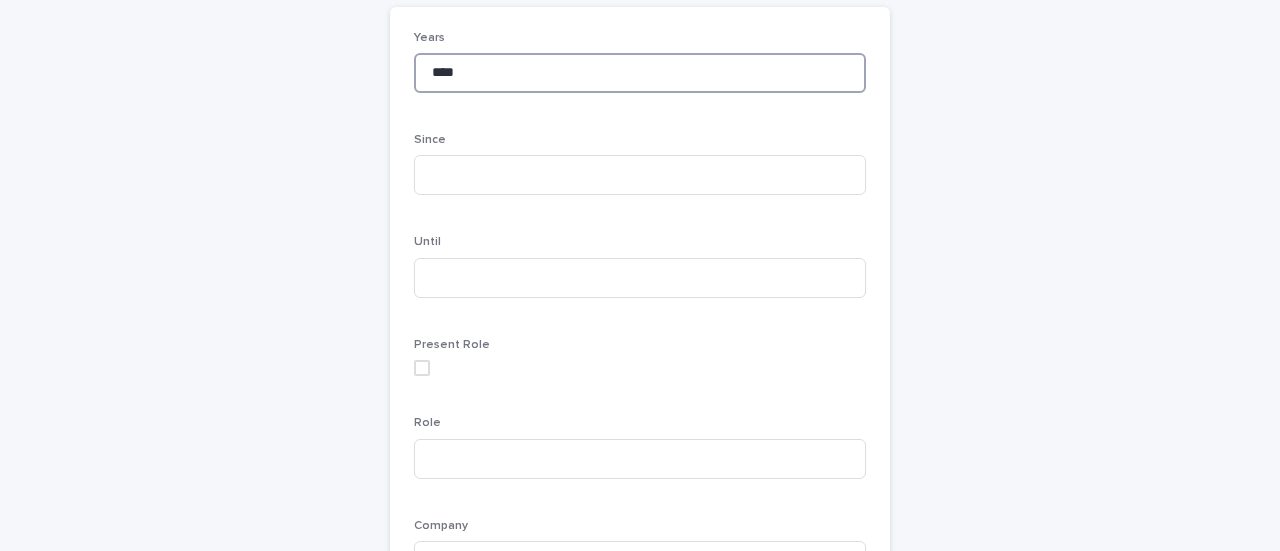 scroll, scrollTop: 174, scrollLeft: 0, axis: vertical 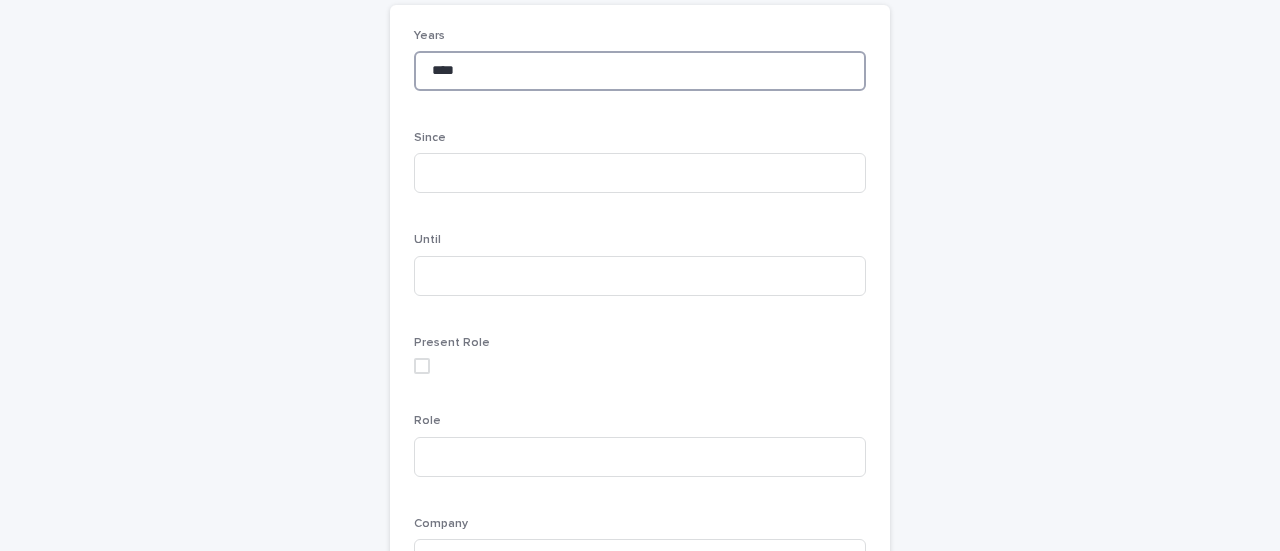 click at bounding box center (422, 366) 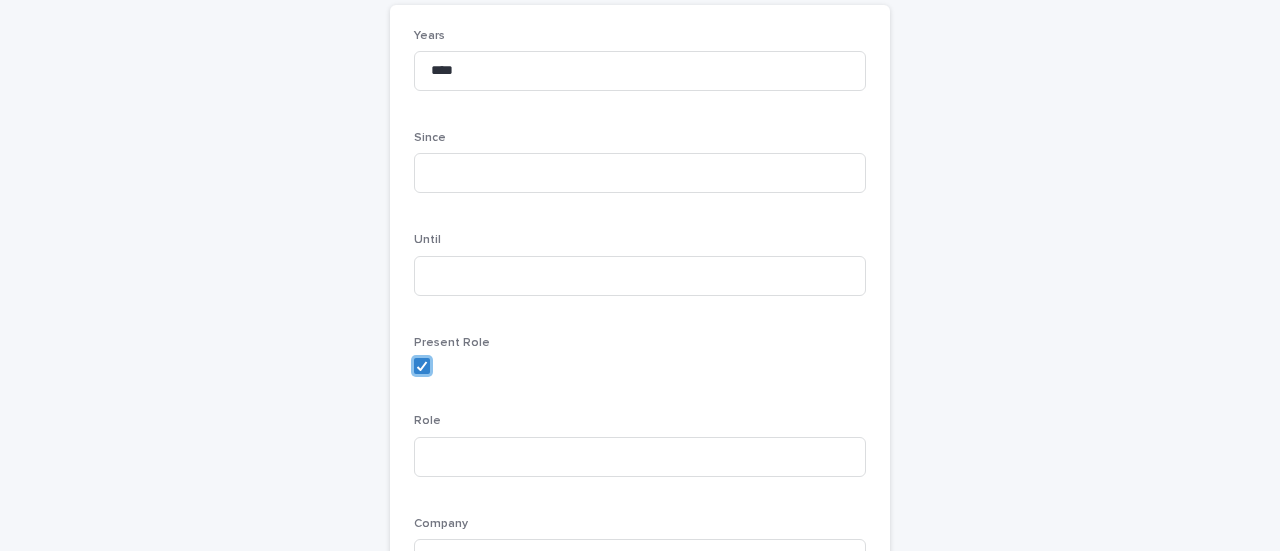 scroll, scrollTop: 384, scrollLeft: 0, axis: vertical 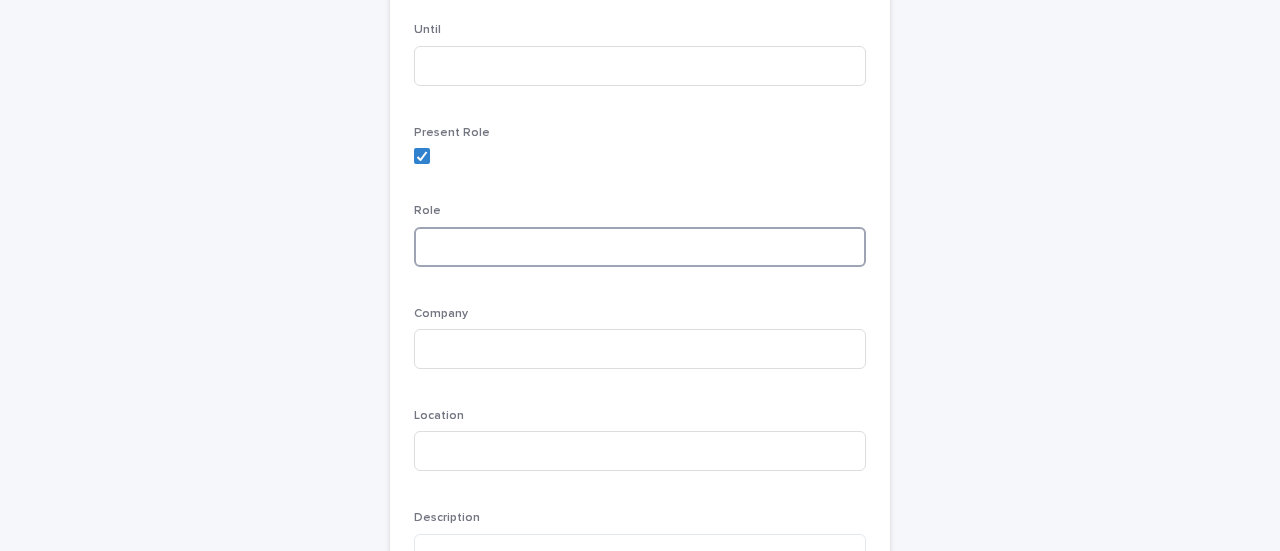 click at bounding box center (640, 247) 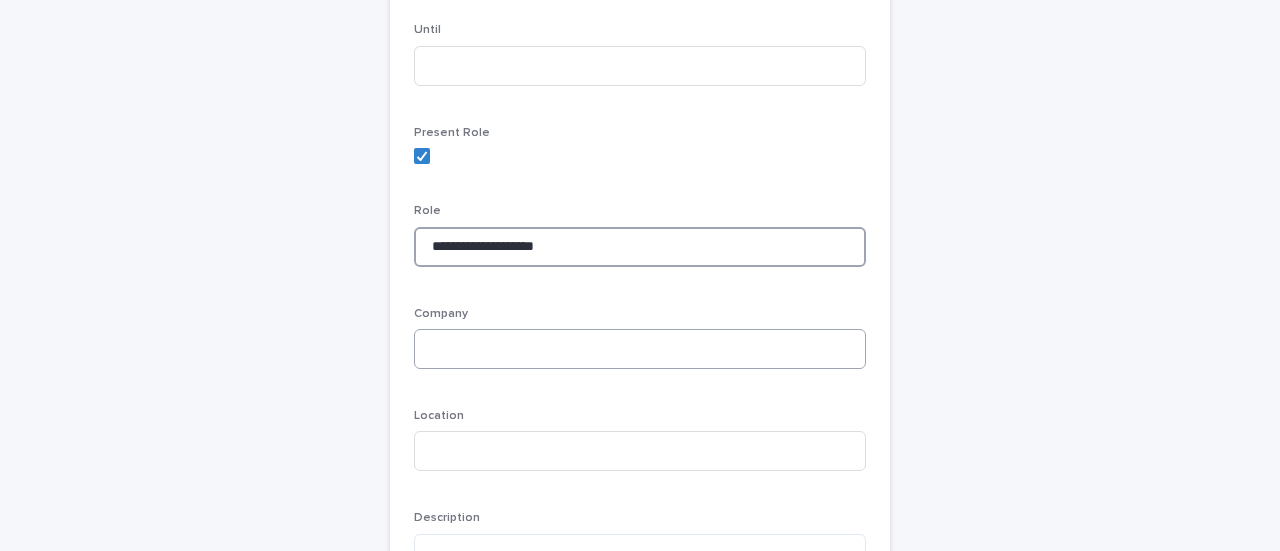 type on "**********" 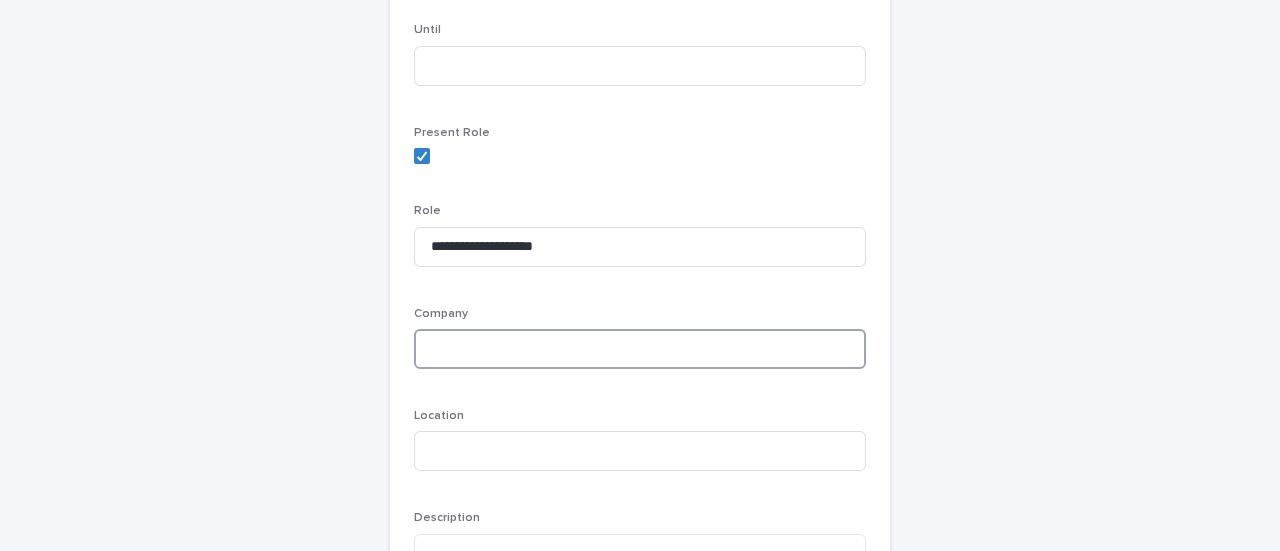 click at bounding box center [640, 349] 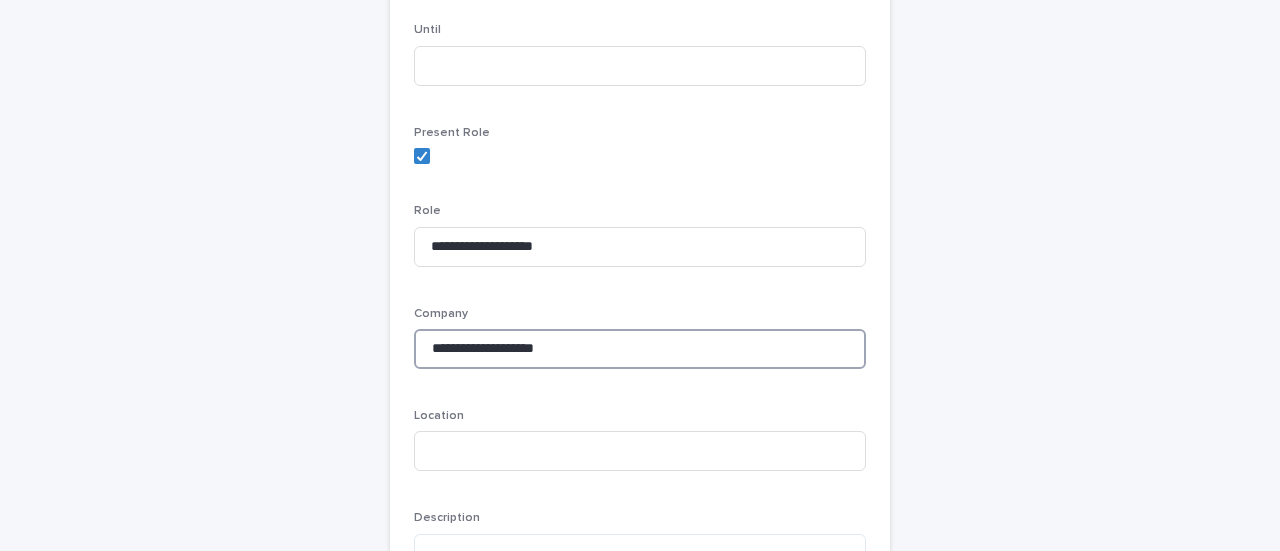 type on "**********" 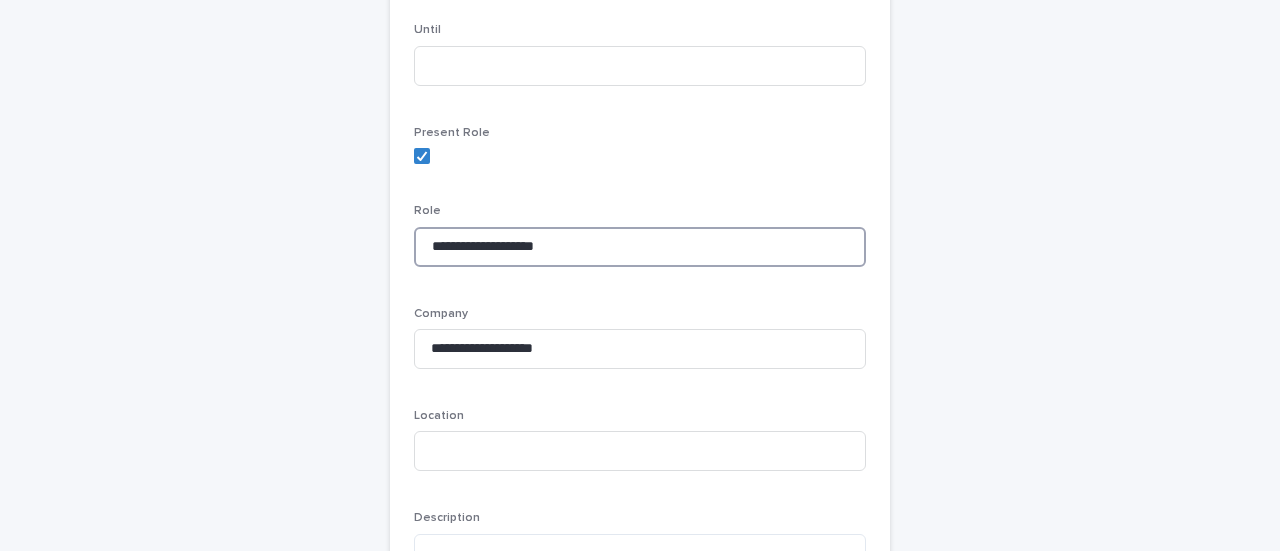 drag, startPoint x: 589, startPoint y: 253, endPoint x: 335, endPoint y: 254, distance: 254.00197 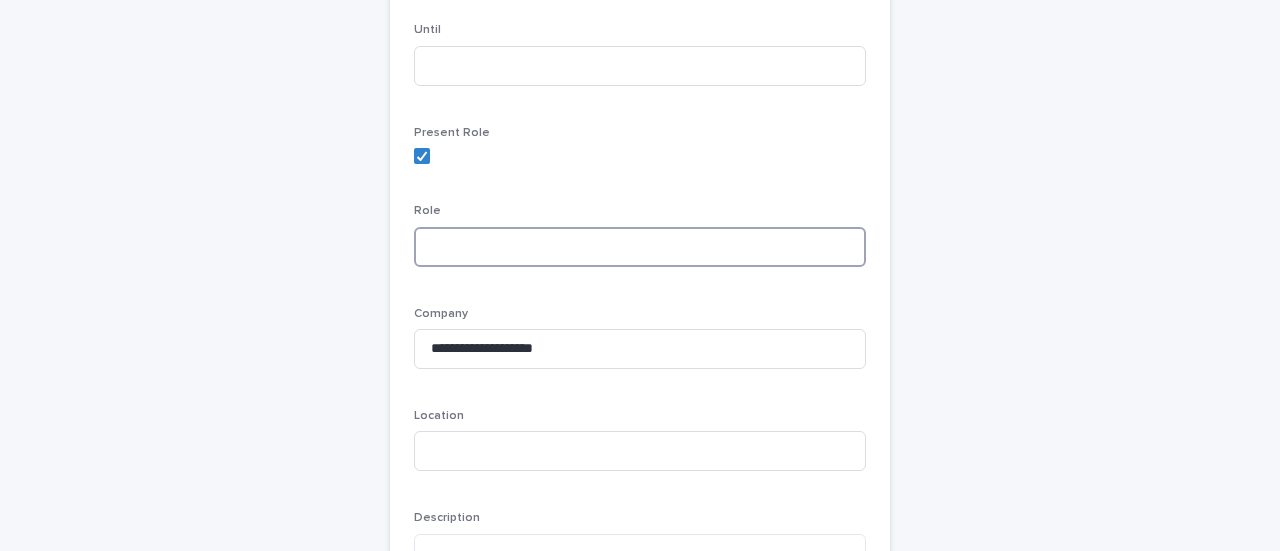 paste on "**********" 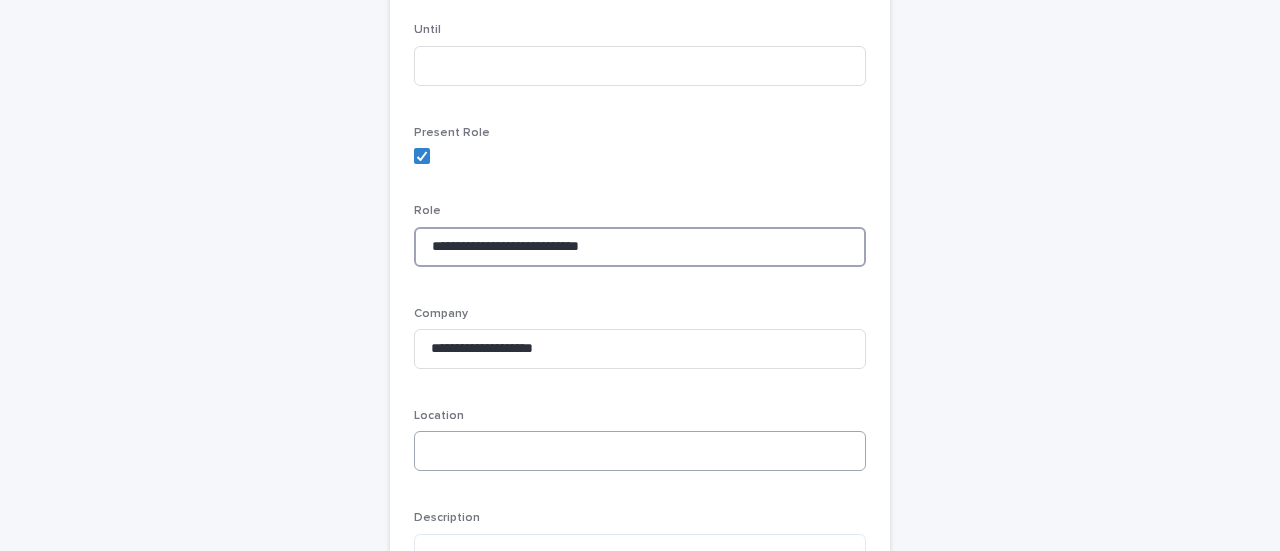 type on "**********" 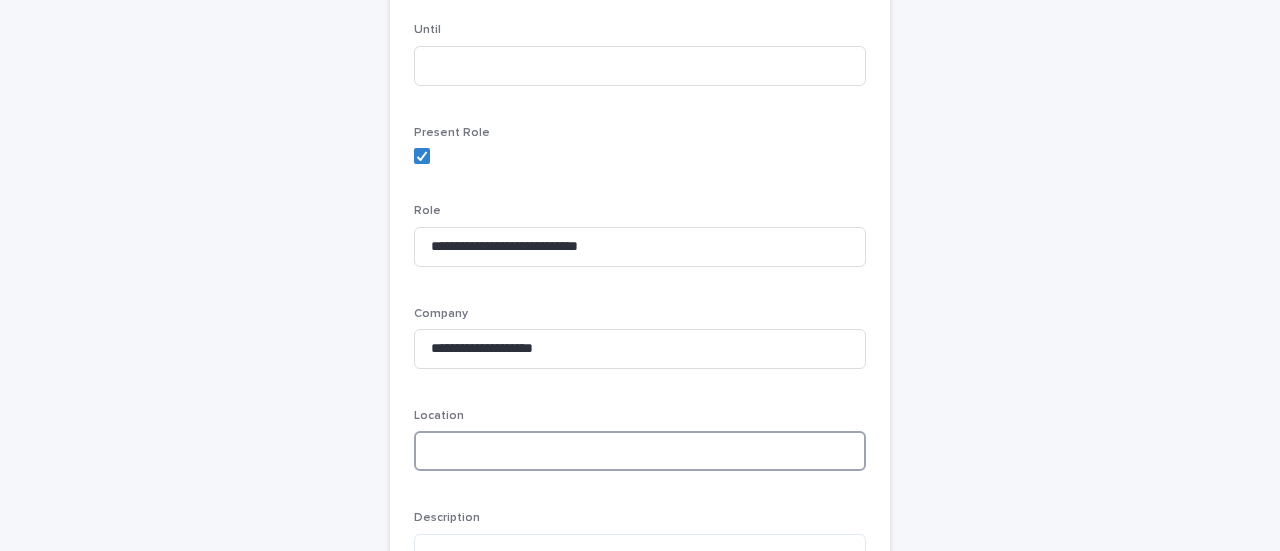 click at bounding box center [640, 451] 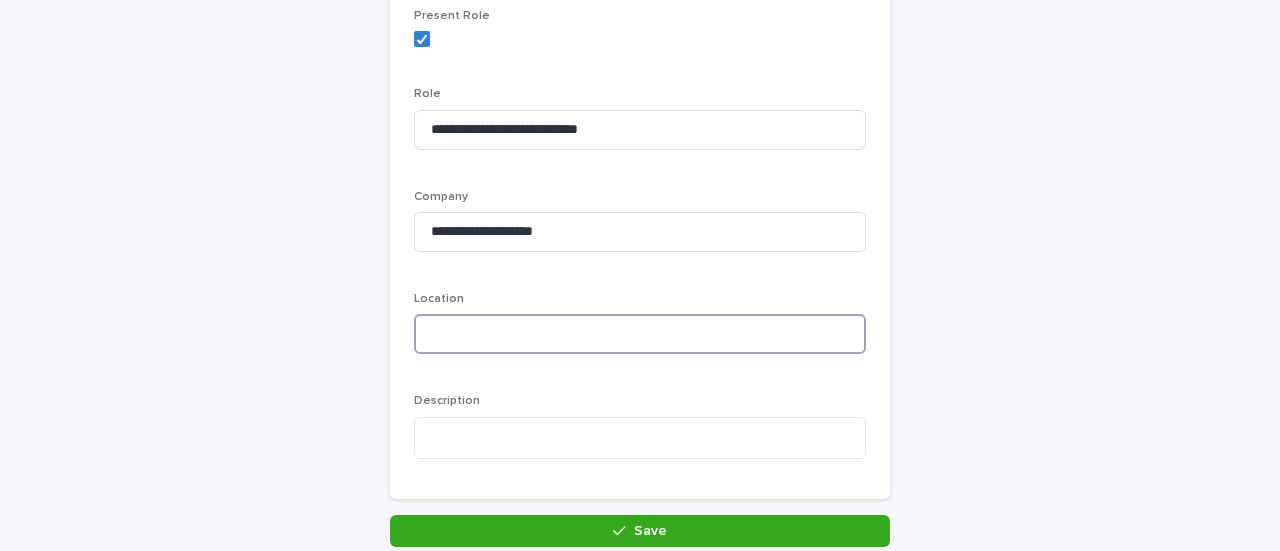 scroll, scrollTop: 502, scrollLeft: 0, axis: vertical 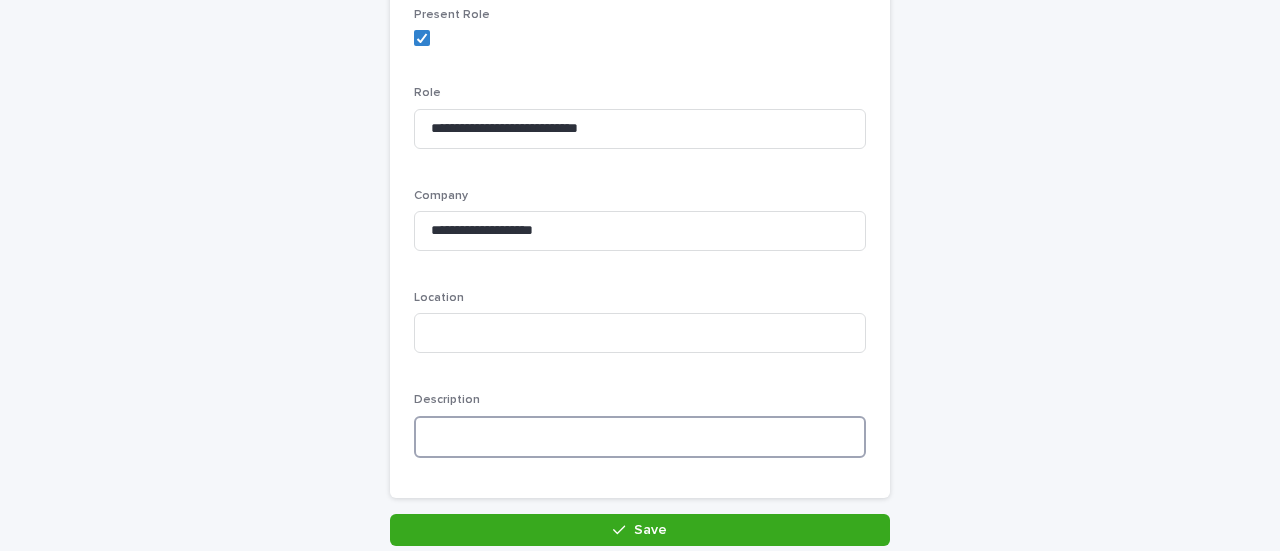 click at bounding box center [640, 437] 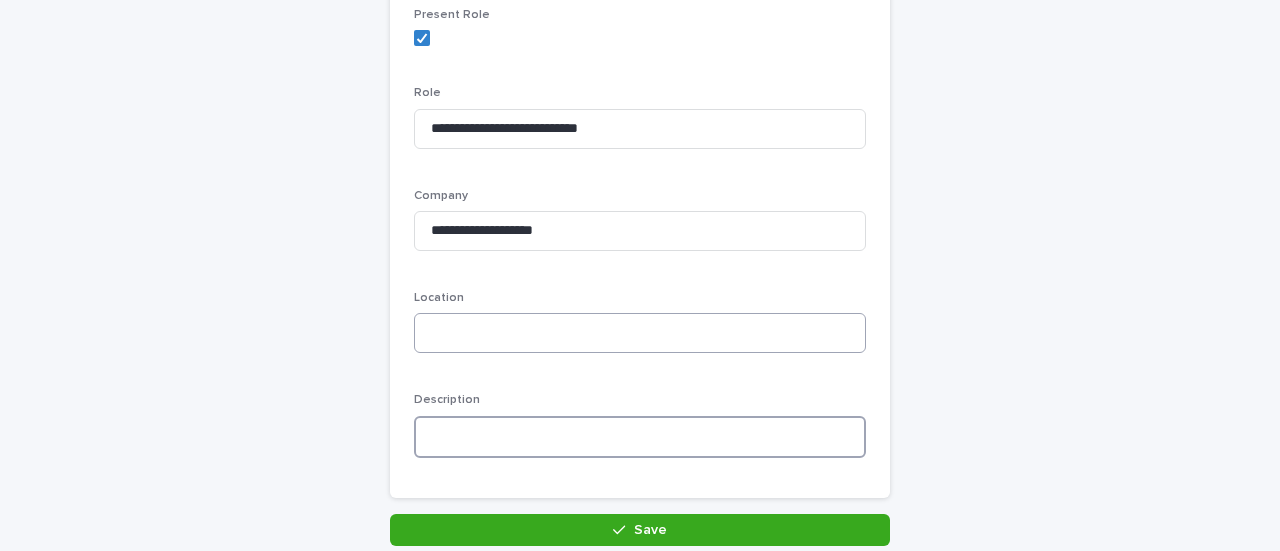 paste on "**********" 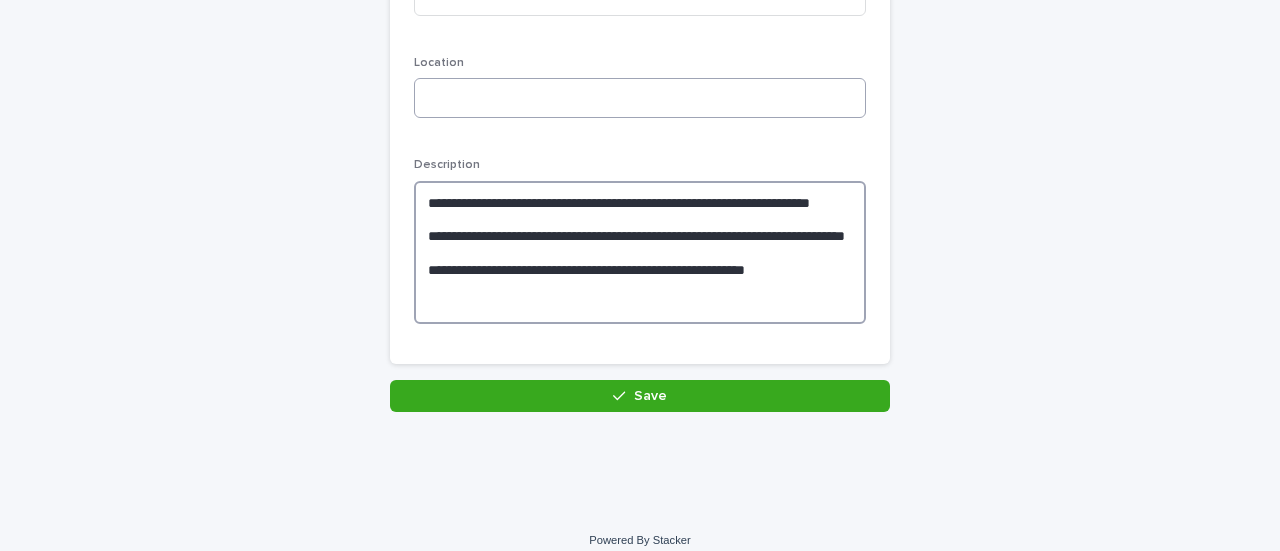 scroll, scrollTop: 745, scrollLeft: 0, axis: vertical 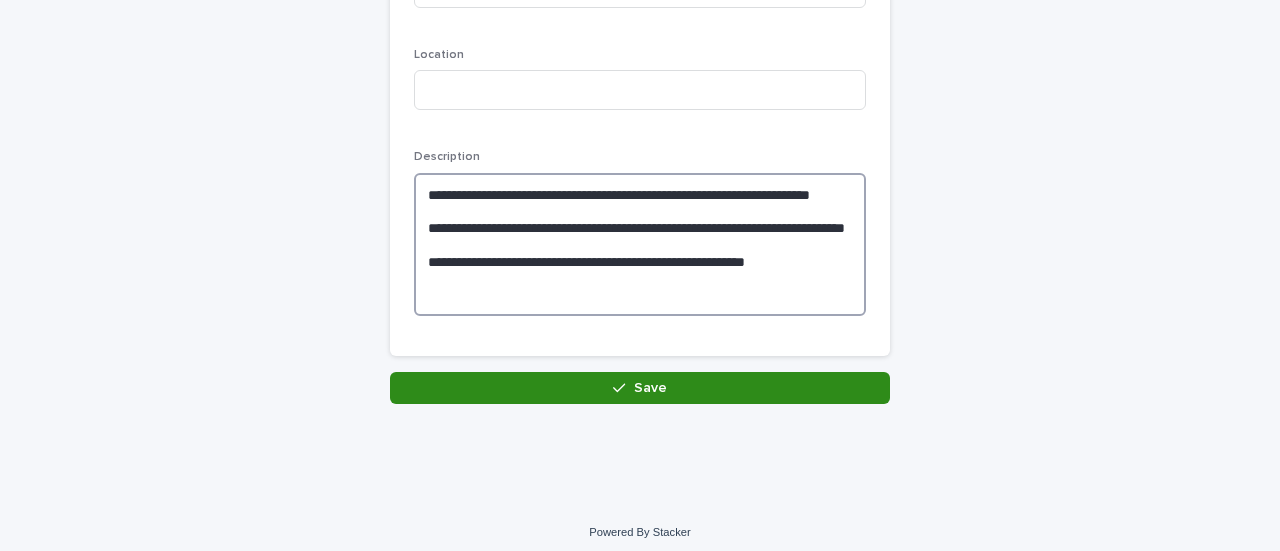 type on "**********" 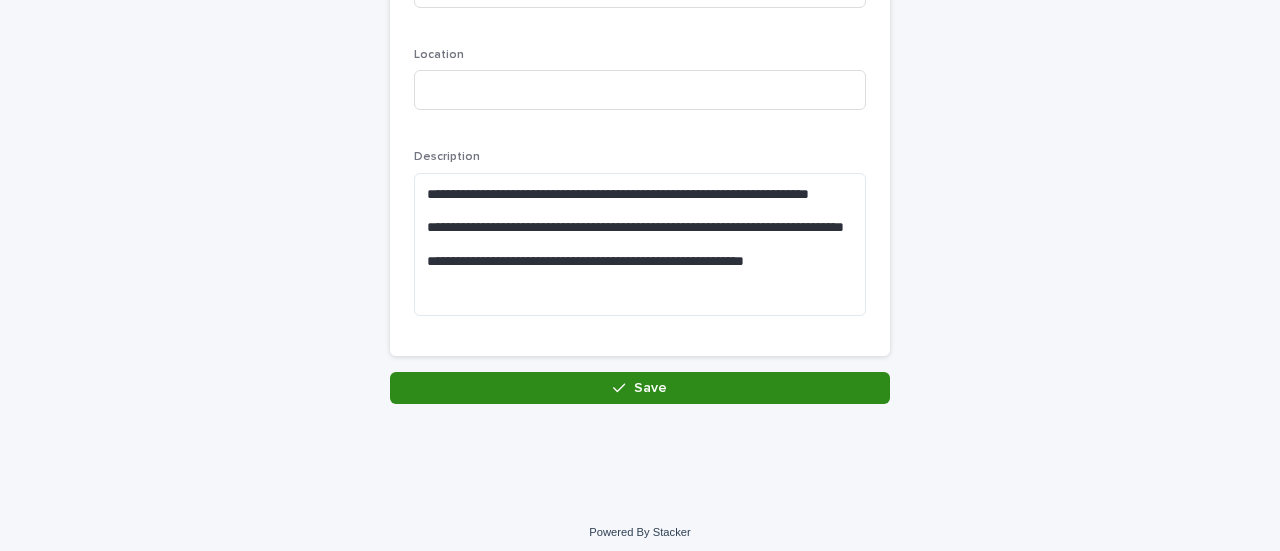 click on "Save" at bounding box center (640, 388) 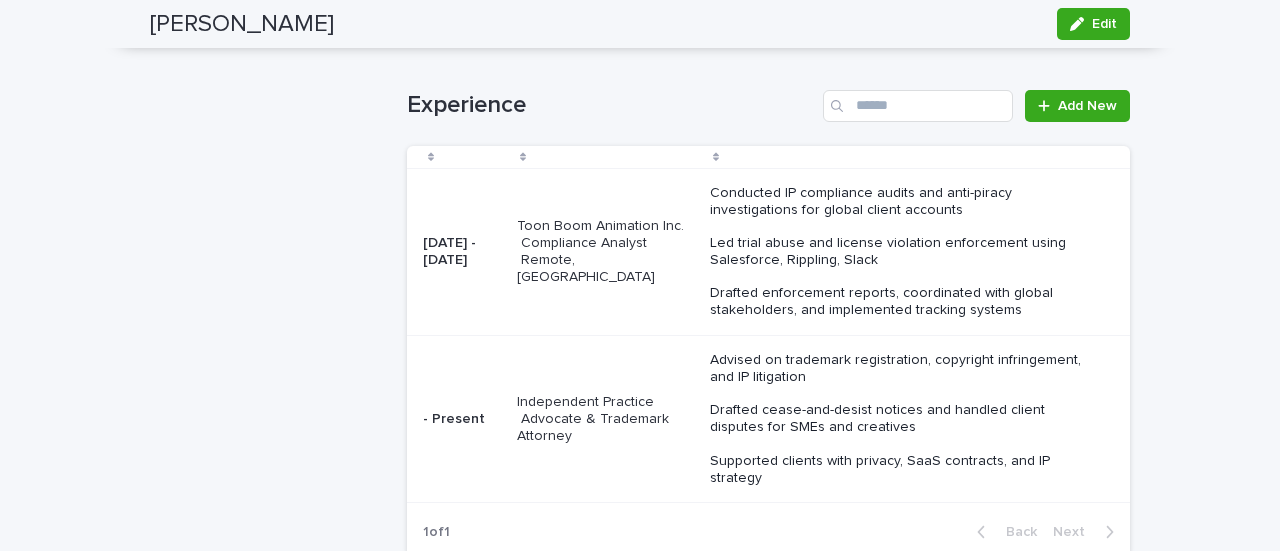 scroll, scrollTop: 1779, scrollLeft: 0, axis: vertical 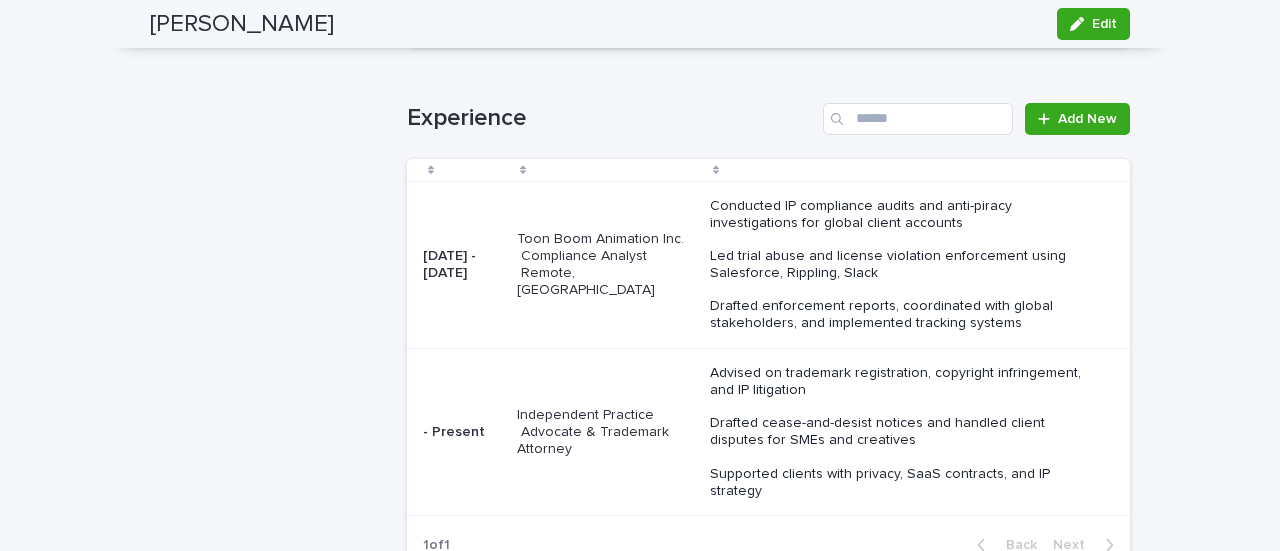 click on "- Present" at bounding box center (462, 432) 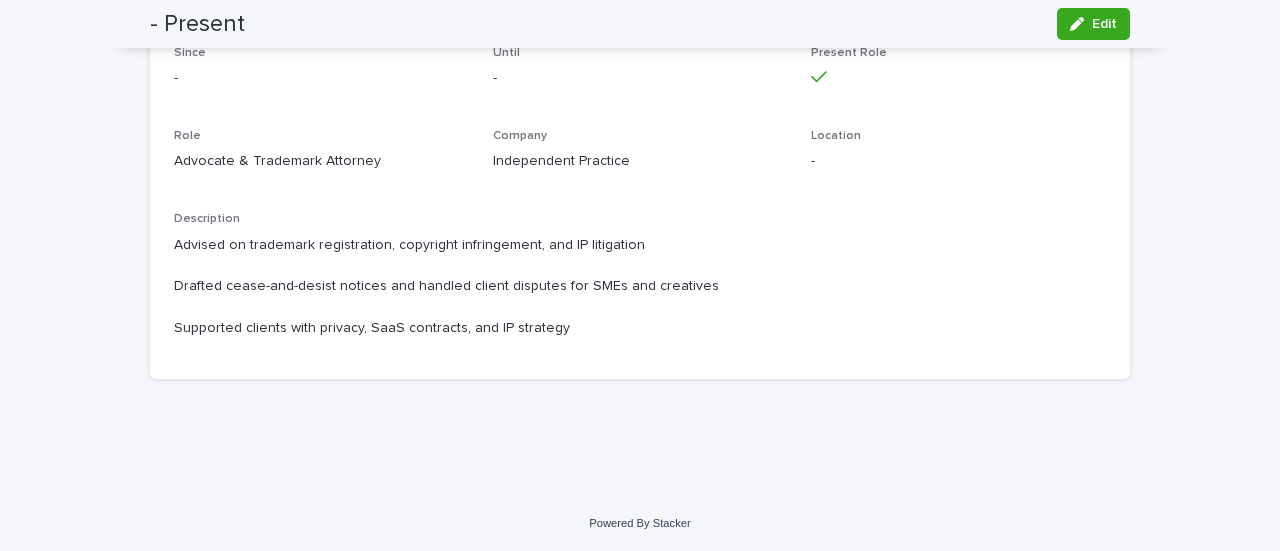 scroll, scrollTop: 0, scrollLeft: 0, axis: both 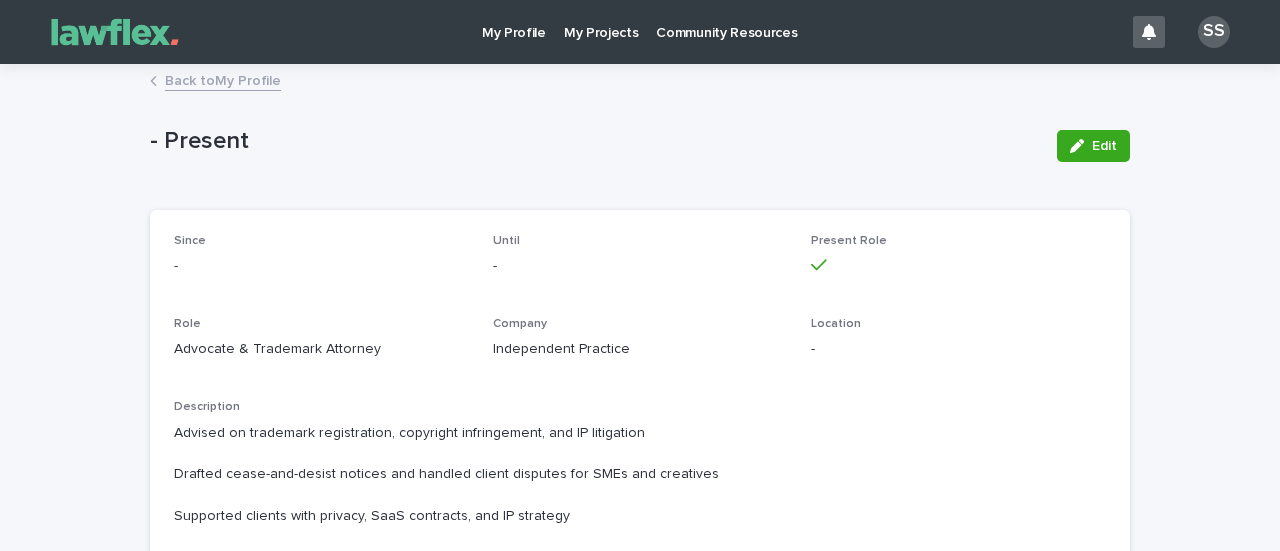 click on "Back to  My Profile" at bounding box center [640, 82] 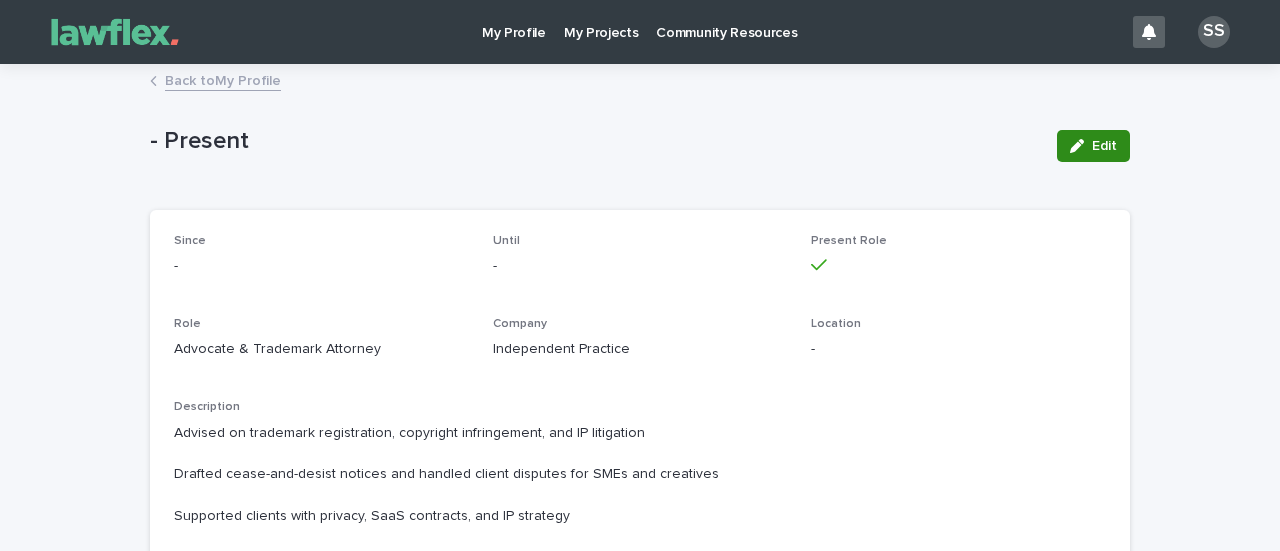 click on "Edit" at bounding box center (1093, 146) 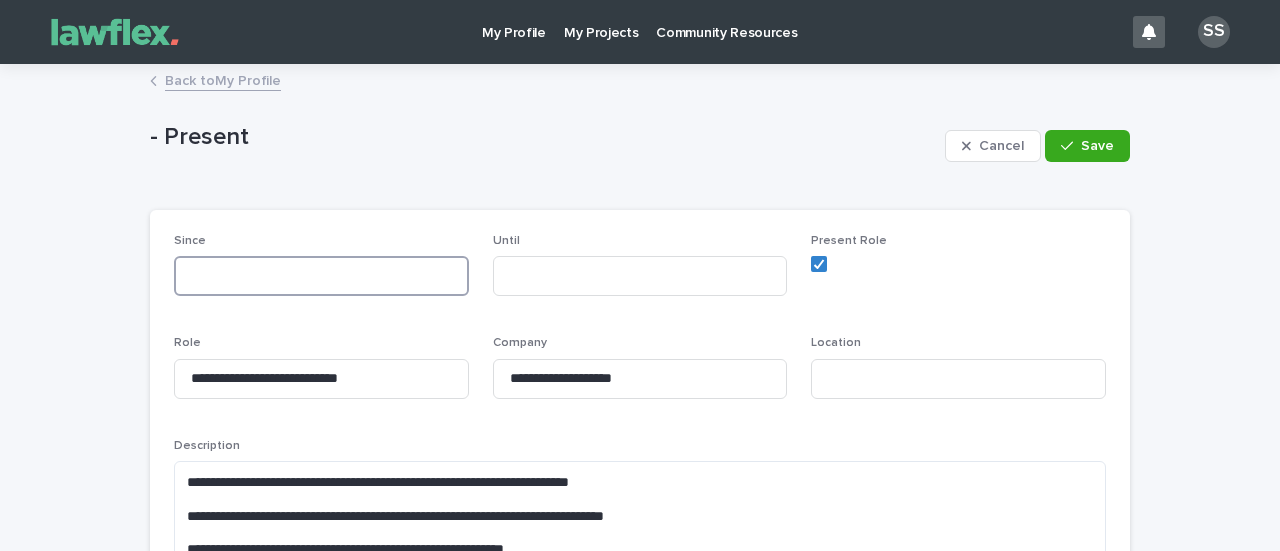 click at bounding box center [321, 276] 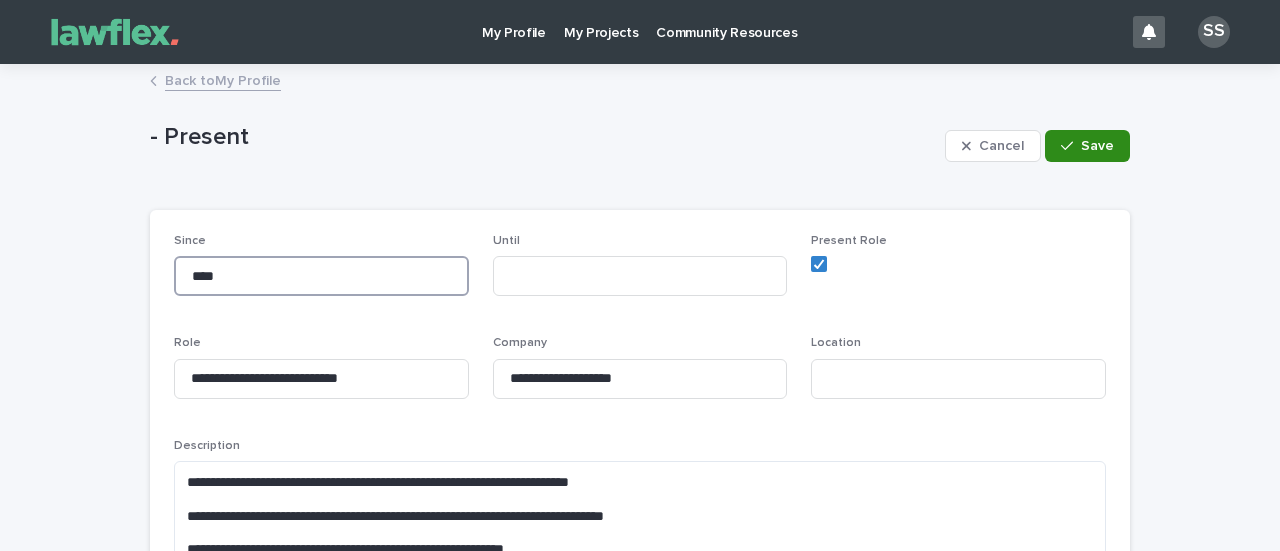 type on "****" 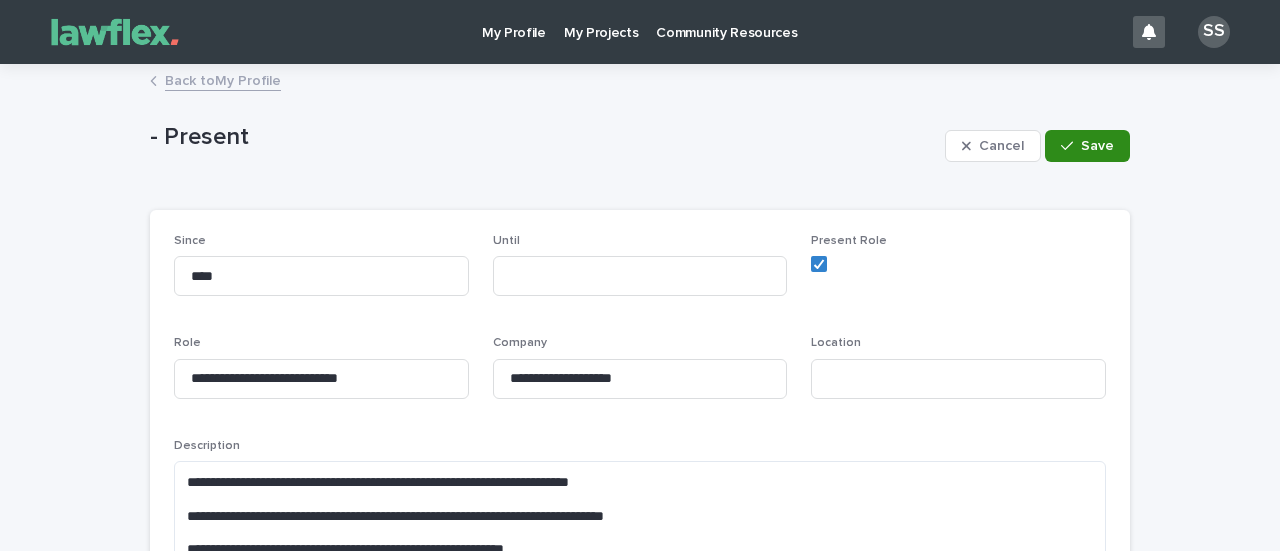 click on "Save" at bounding box center (1097, 146) 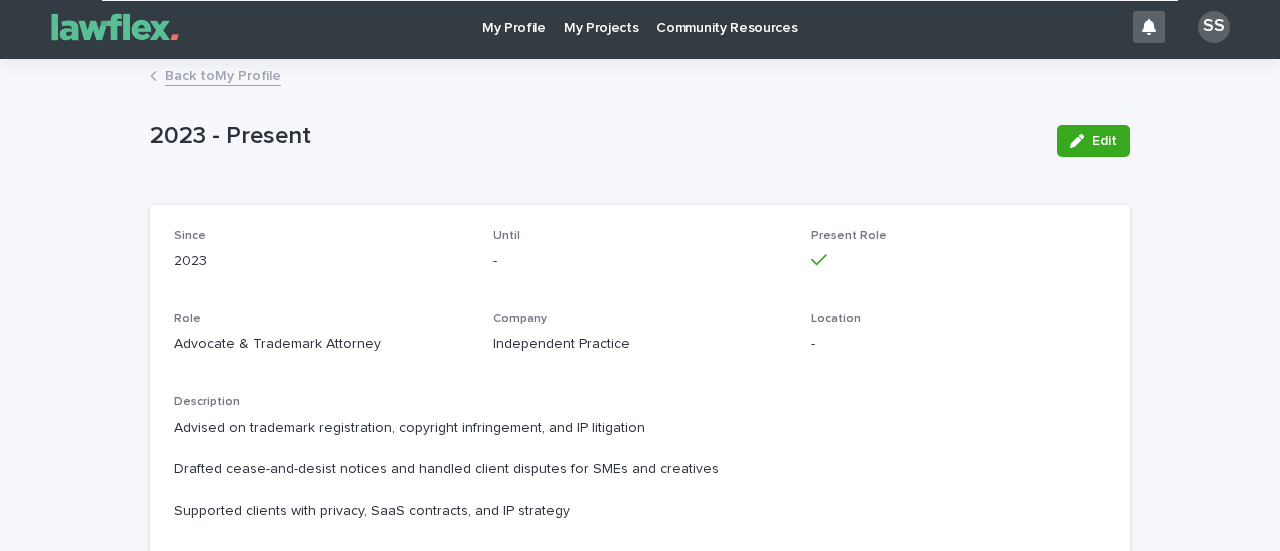 scroll, scrollTop: 0, scrollLeft: 0, axis: both 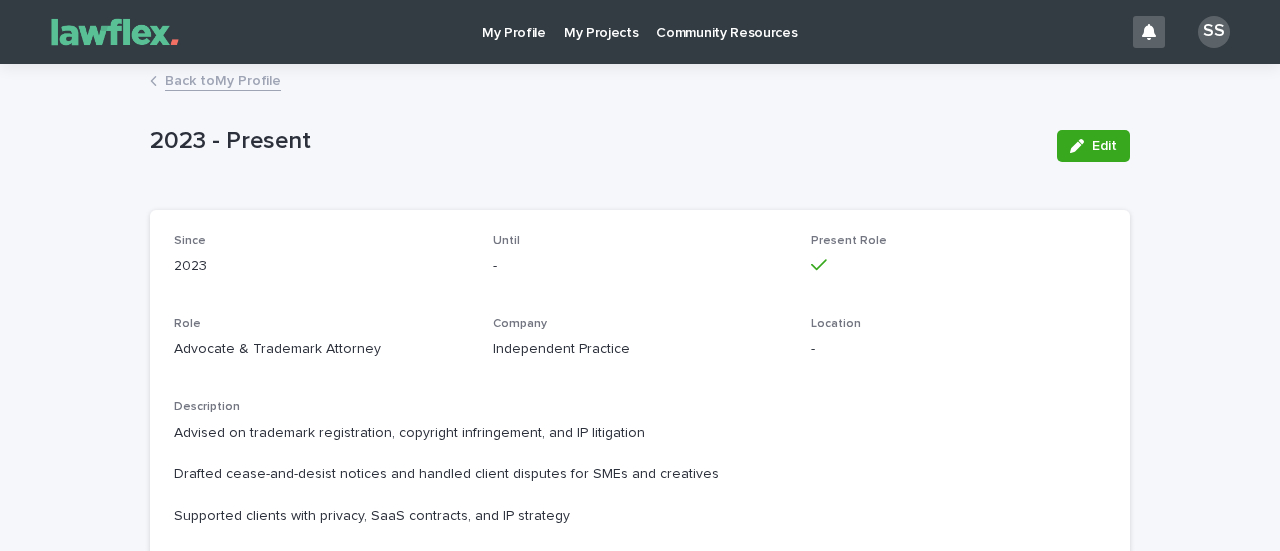 click on "Back to  My Profile" at bounding box center (640, 82) 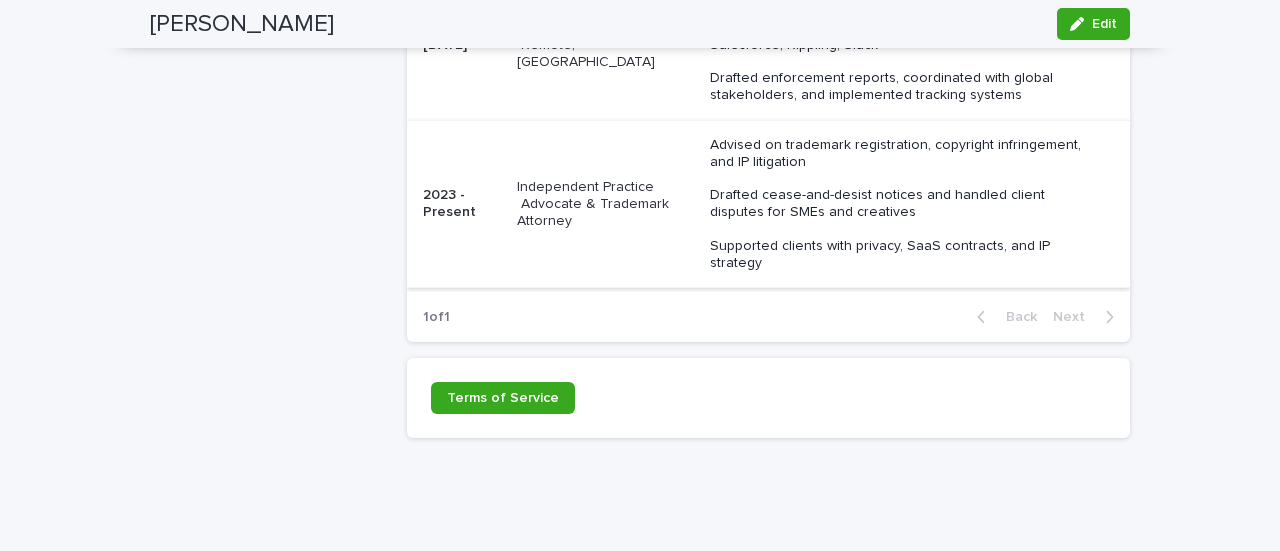 scroll, scrollTop: 1543, scrollLeft: 0, axis: vertical 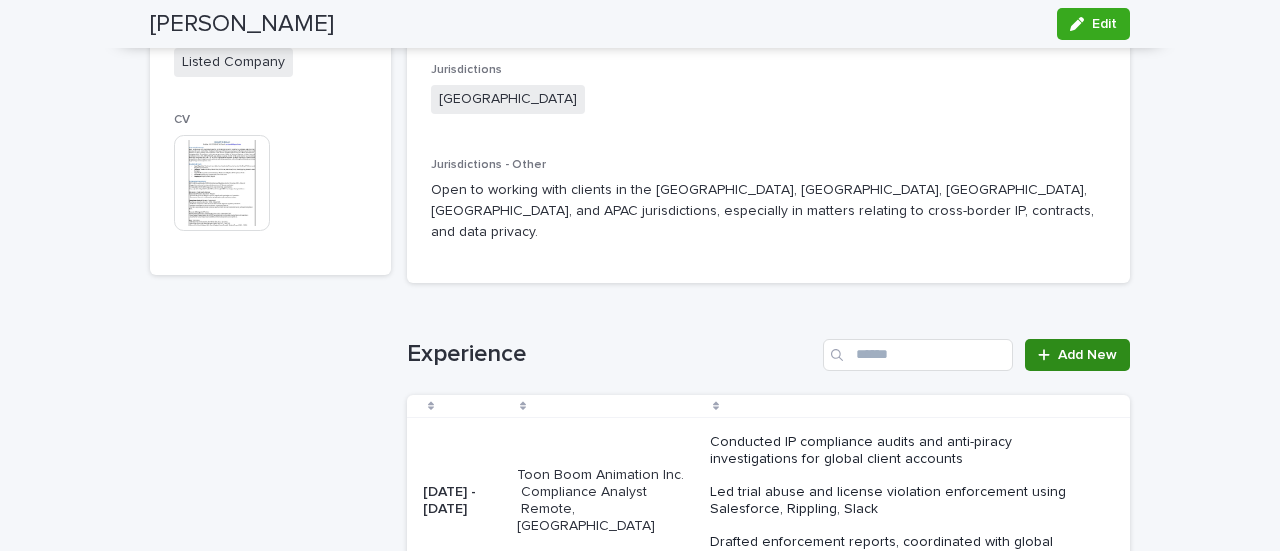 click on "Add New" at bounding box center (1077, 355) 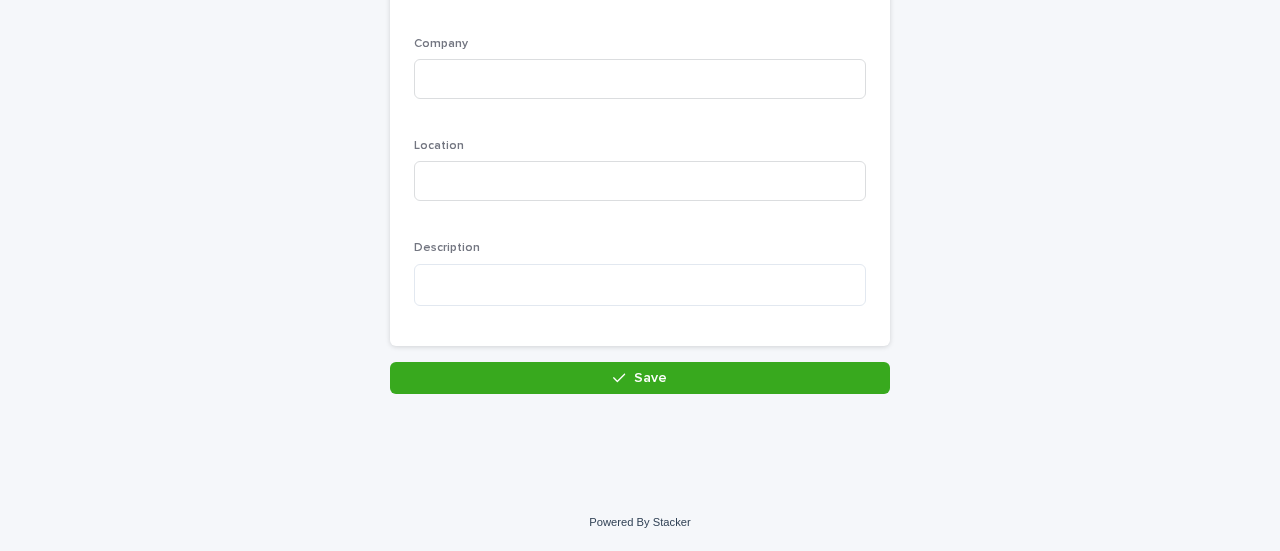 scroll, scrollTop: 652, scrollLeft: 0, axis: vertical 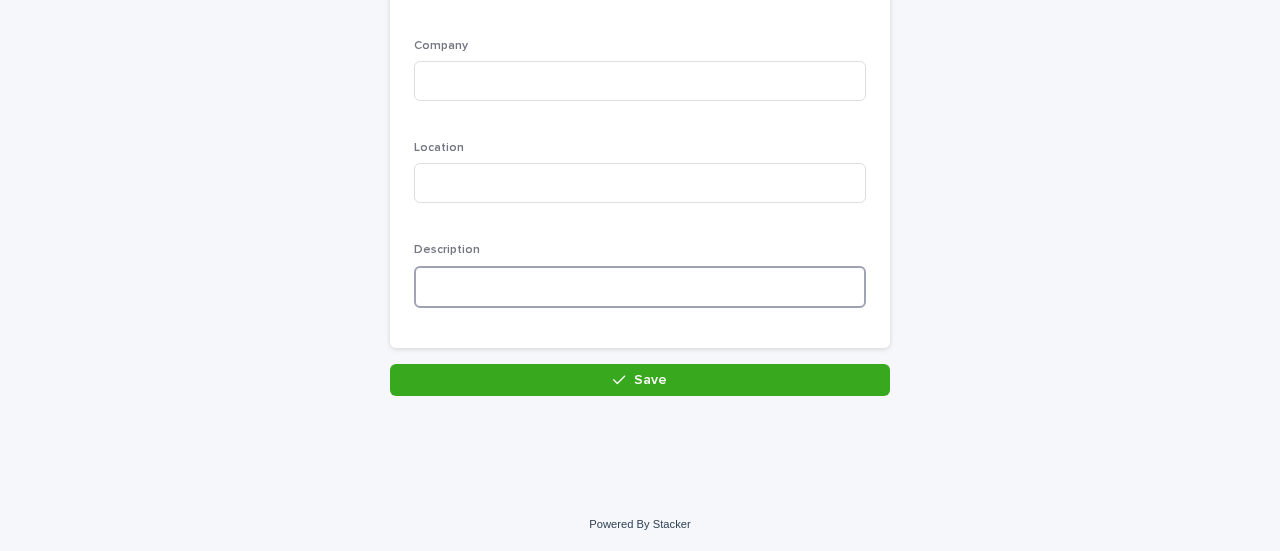 click at bounding box center [640, 287] 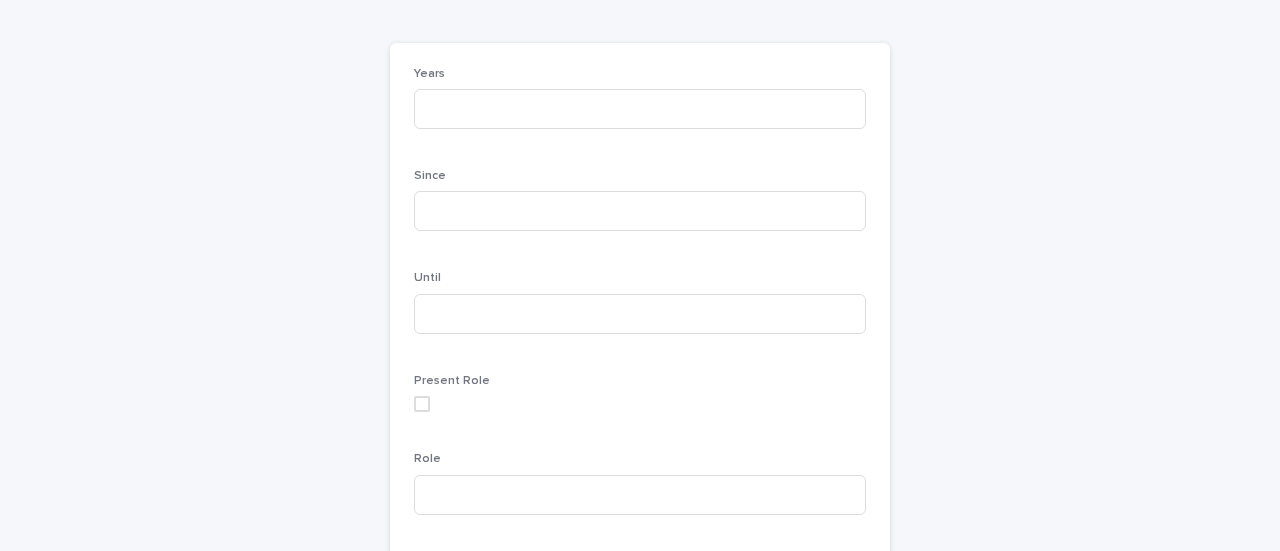 scroll, scrollTop: 108, scrollLeft: 0, axis: vertical 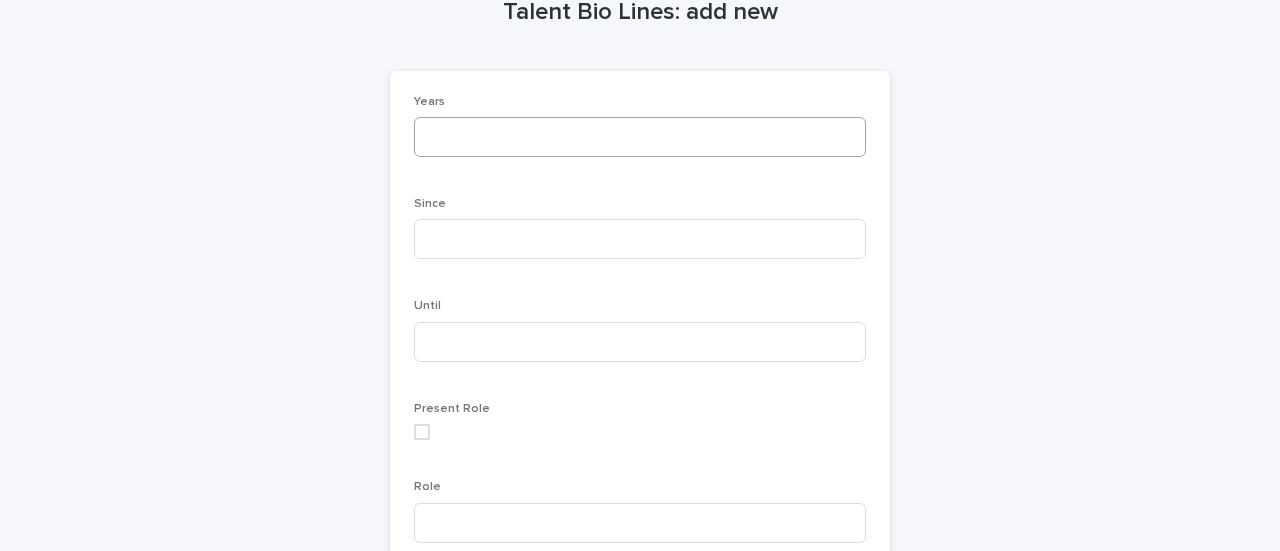 type on "**********" 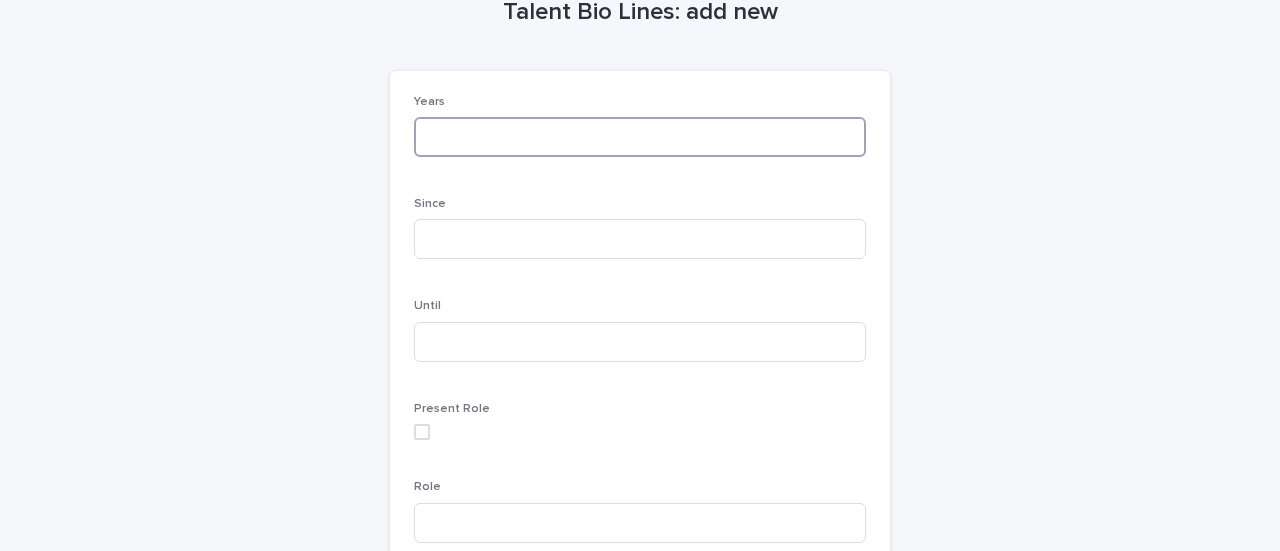 click at bounding box center [640, 137] 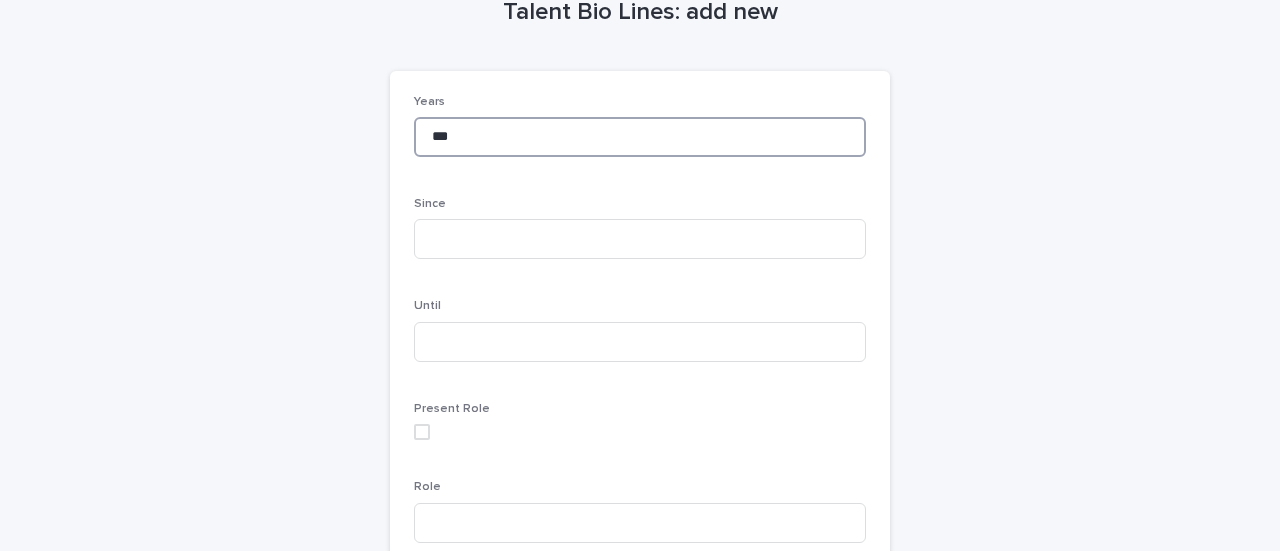type on "****" 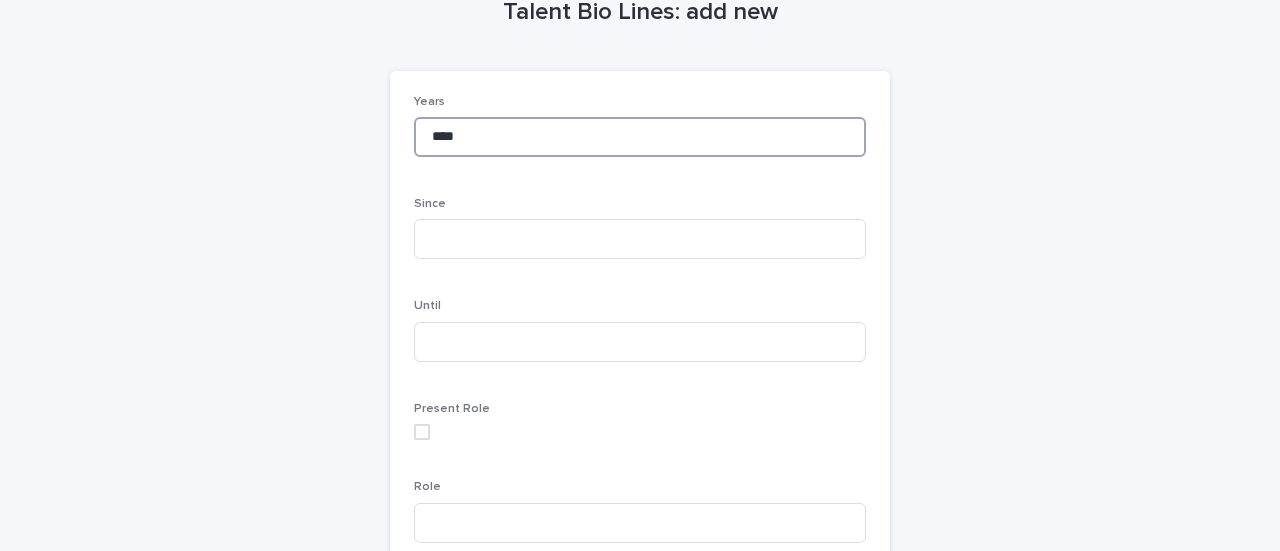 drag, startPoint x: 484, startPoint y: 128, endPoint x: 394, endPoint y: 139, distance: 90.66973 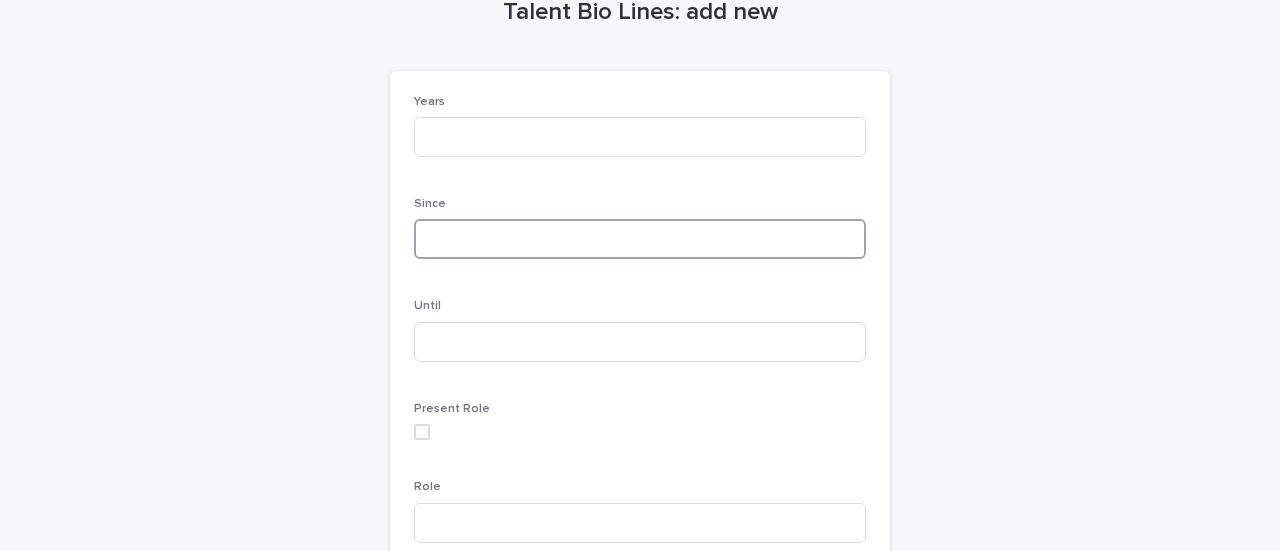 click at bounding box center (640, 239) 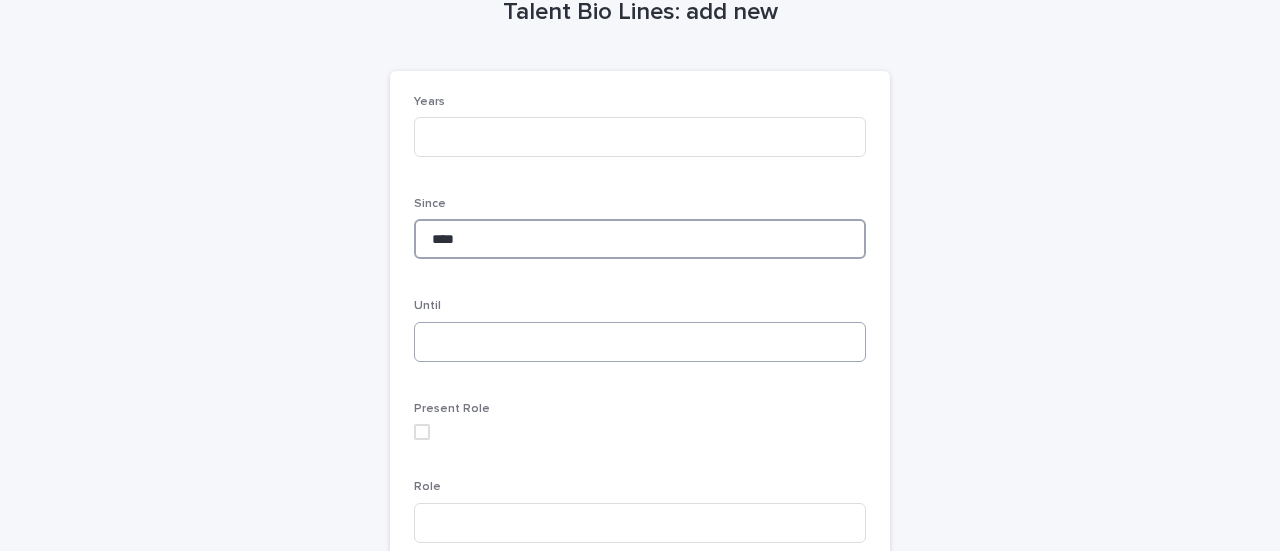 type on "****" 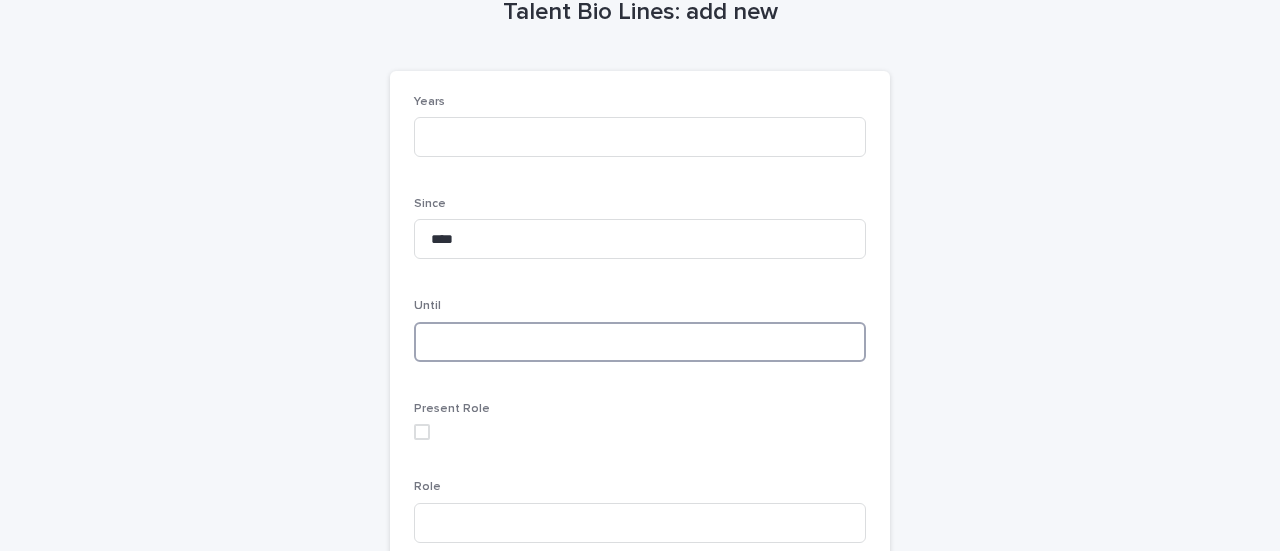 click at bounding box center [640, 342] 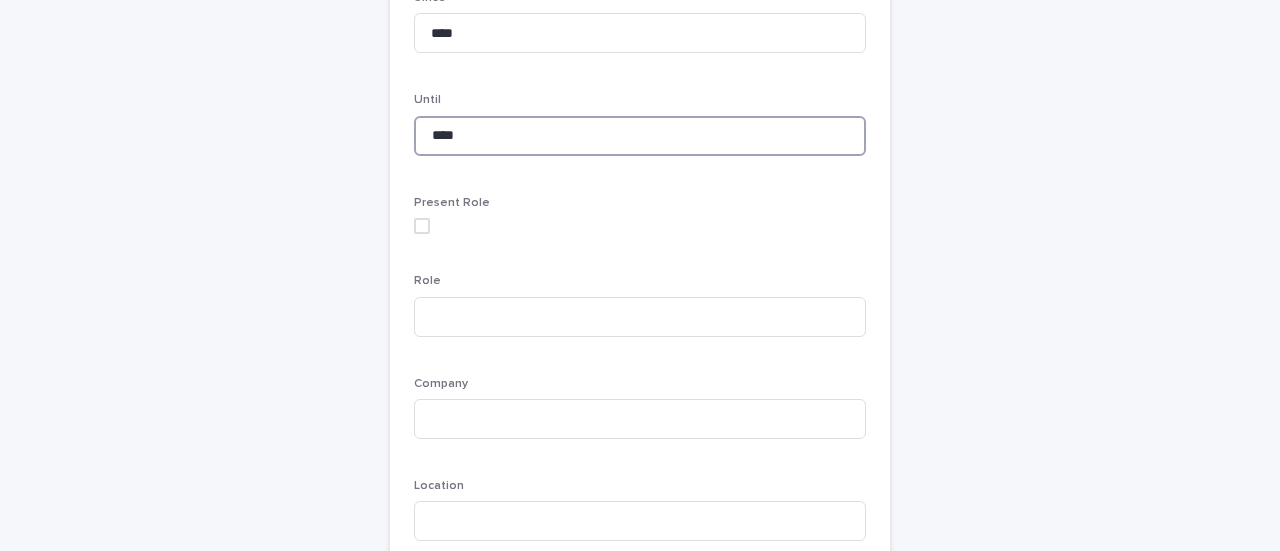 scroll, scrollTop: 320, scrollLeft: 0, axis: vertical 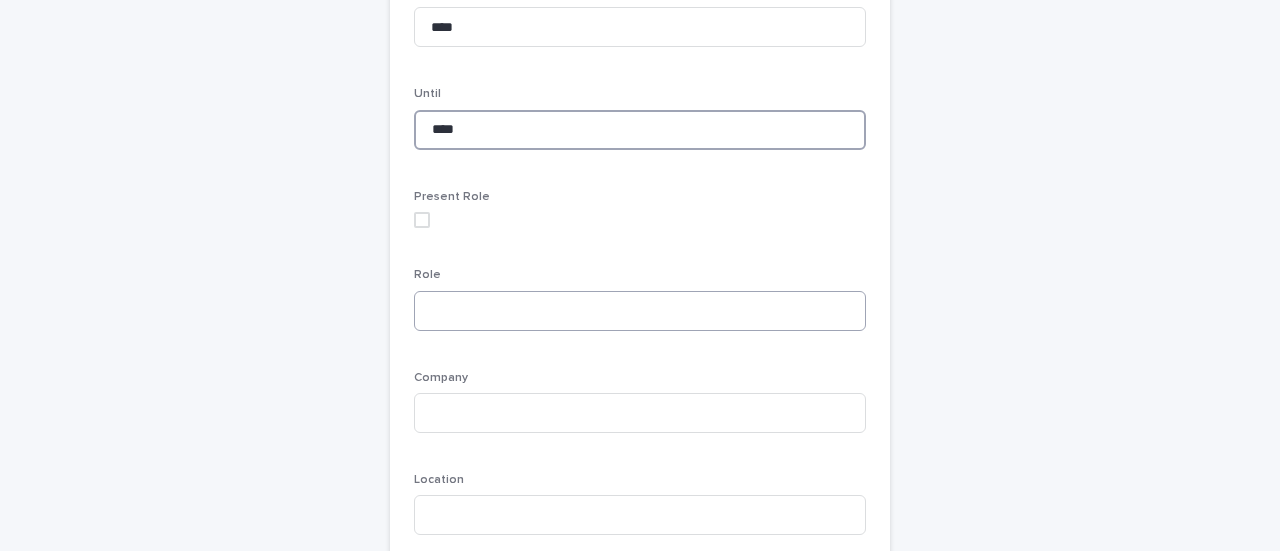 type on "****" 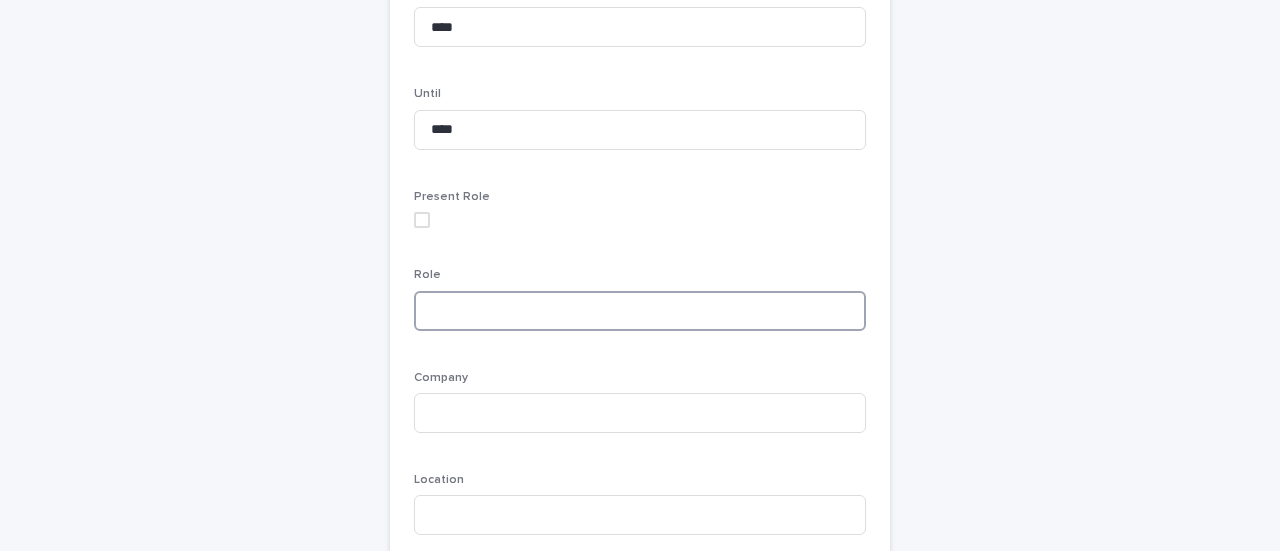 click at bounding box center [640, 311] 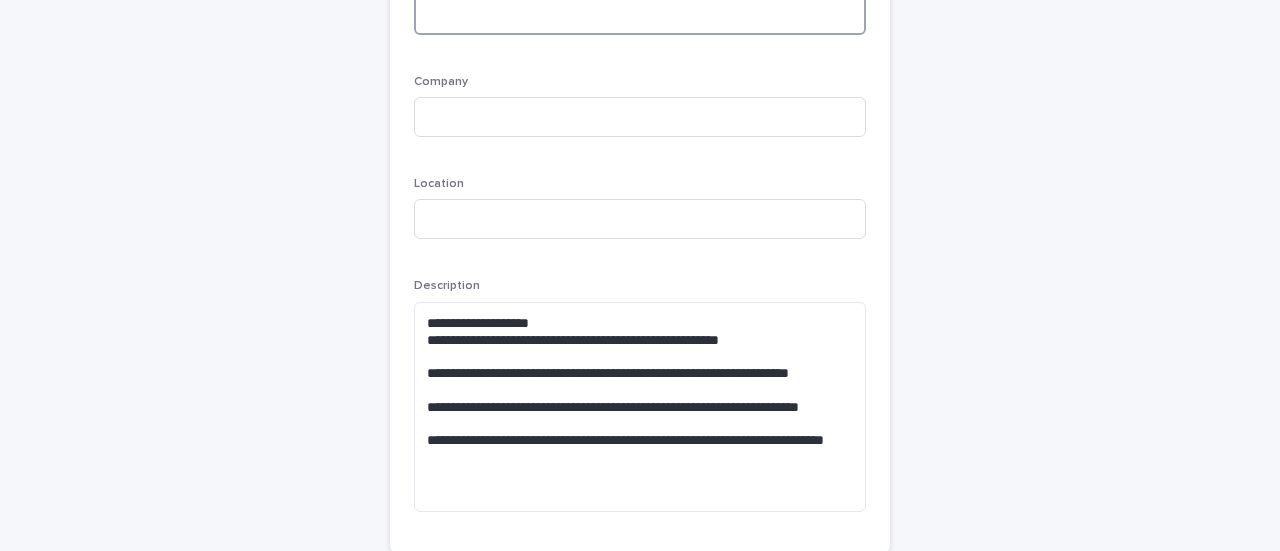 scroll, scrollTop: 615, scrollLeft: 0, axis: vertical 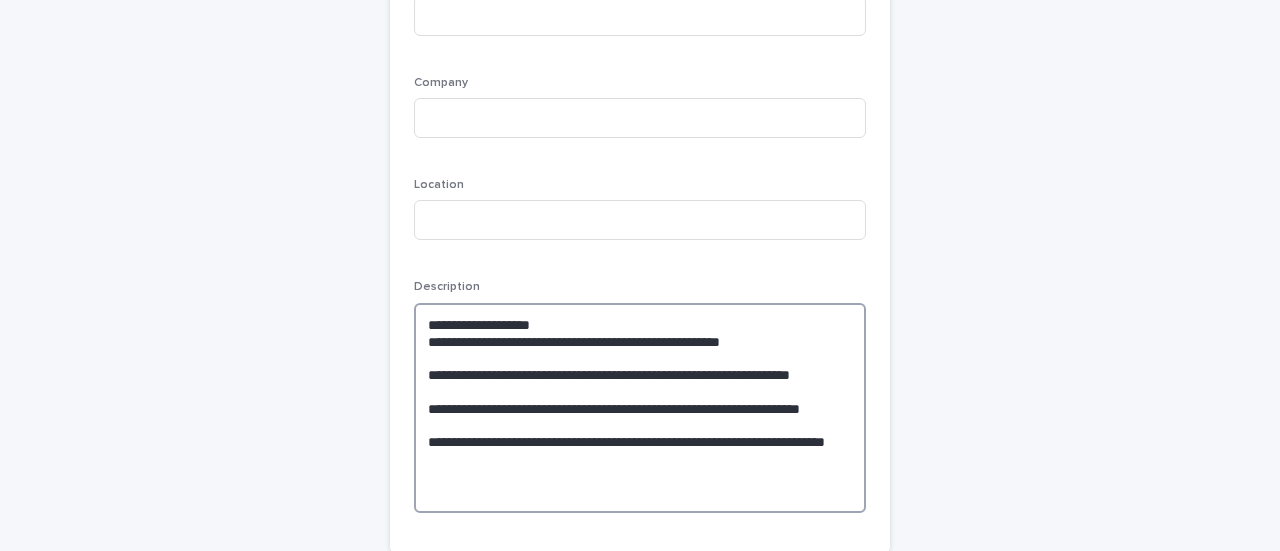 drag, startPoint x: 553, startPoint y: 320, endPoint x: 392, endPoint y: 323, distance: 161.02795 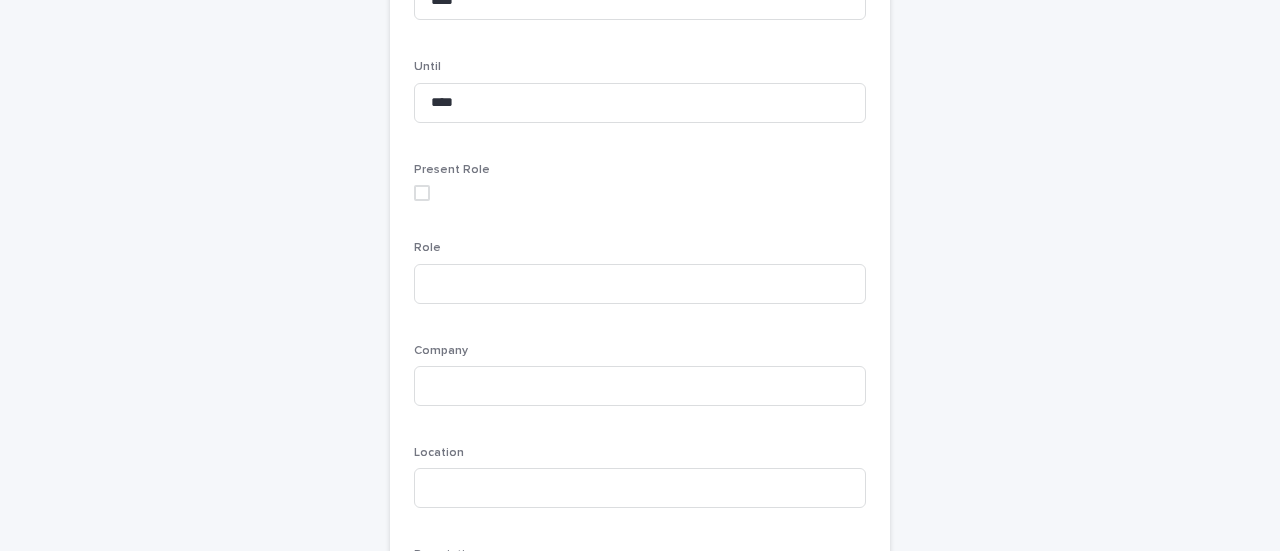 scroll, scrollTop: 345, scrollLeft: 0, axis: vertical 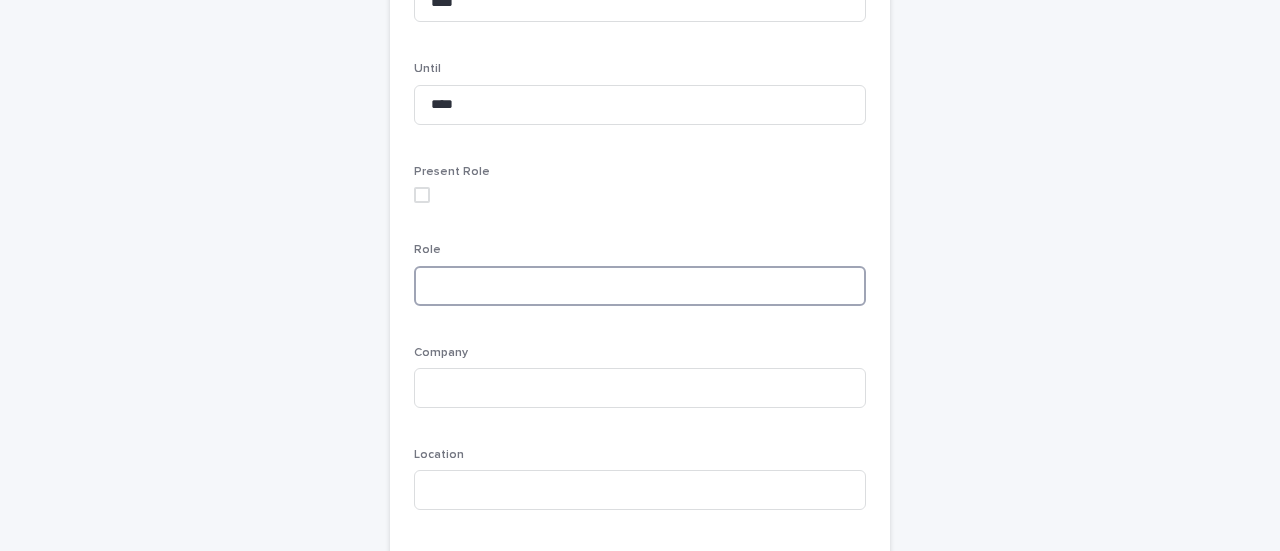 click at bounding box center [640, 286] 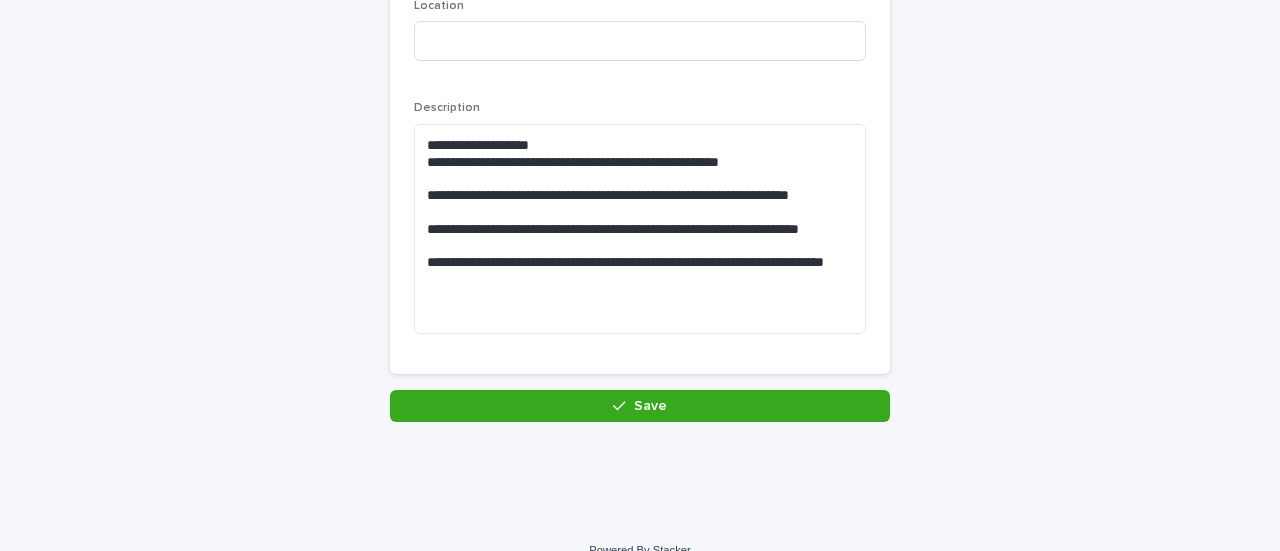 scroll, scrollTop: 795, scrollLeft: 0, axis: vertical 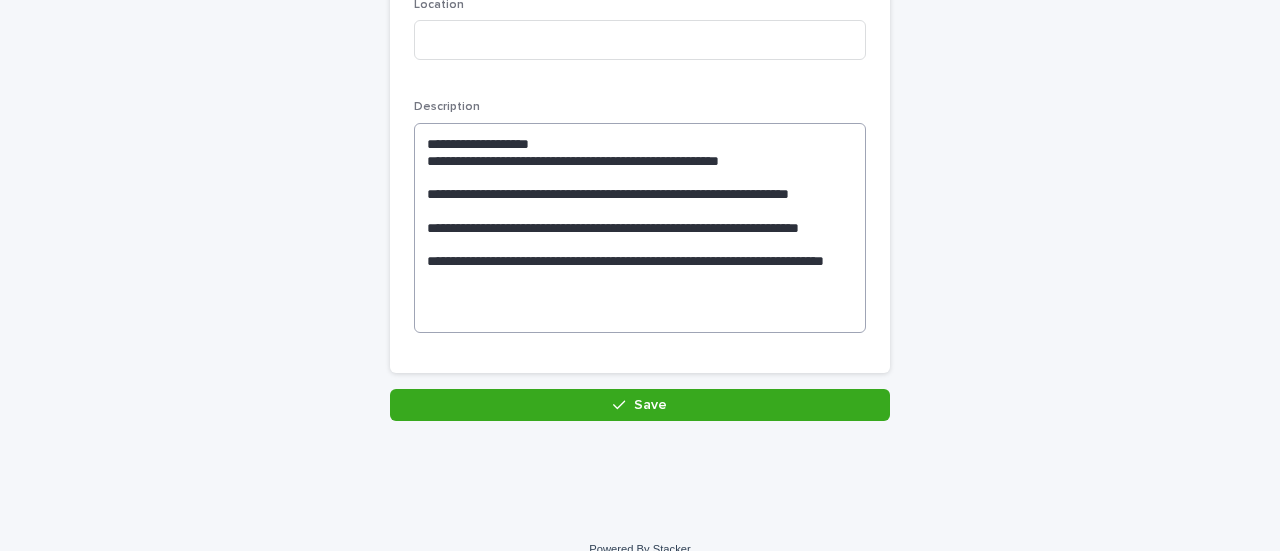 type on "**********" 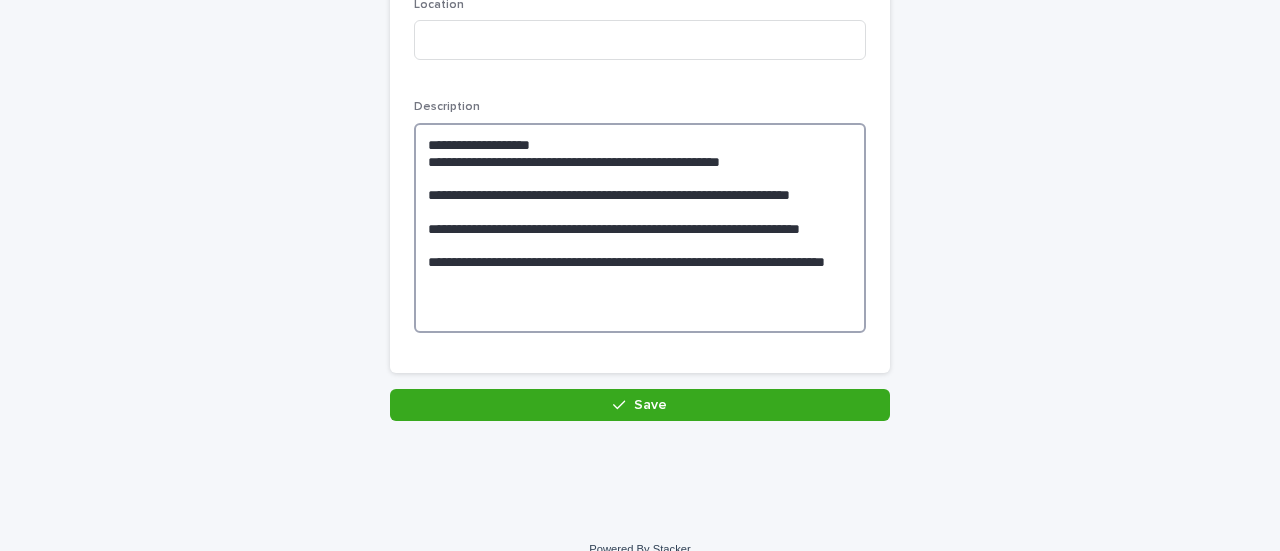 drag, startPoint x: 416, startPoint y: 161, endPoint x: 662, endPoint y: 164, distance: 246.0183 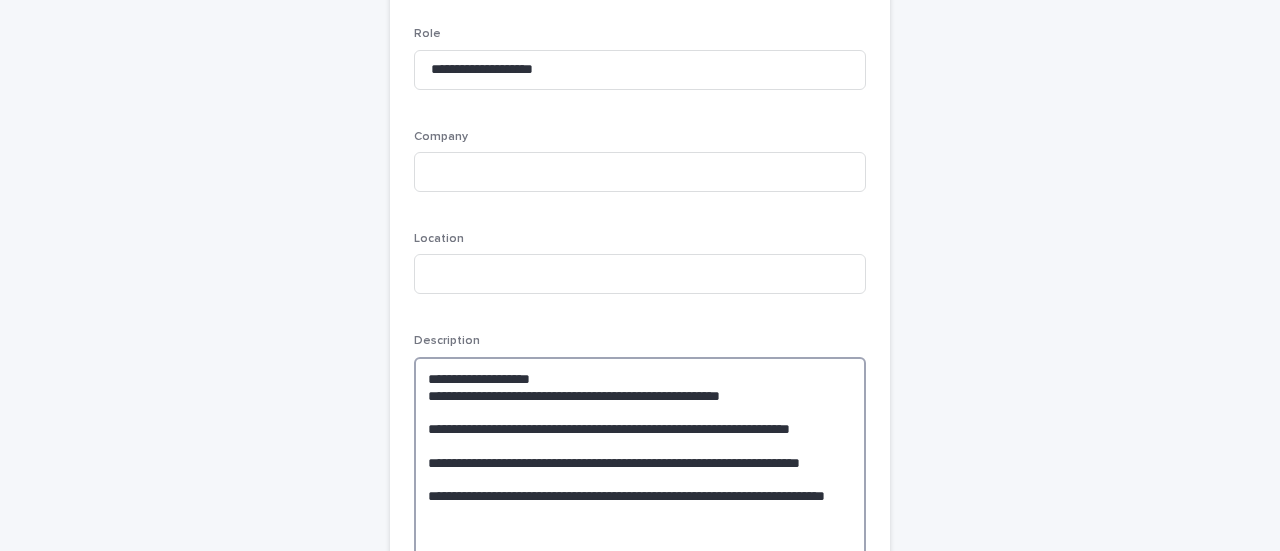 scroll, scrollTop: 527, scrollLeft: 0, axis: vertical 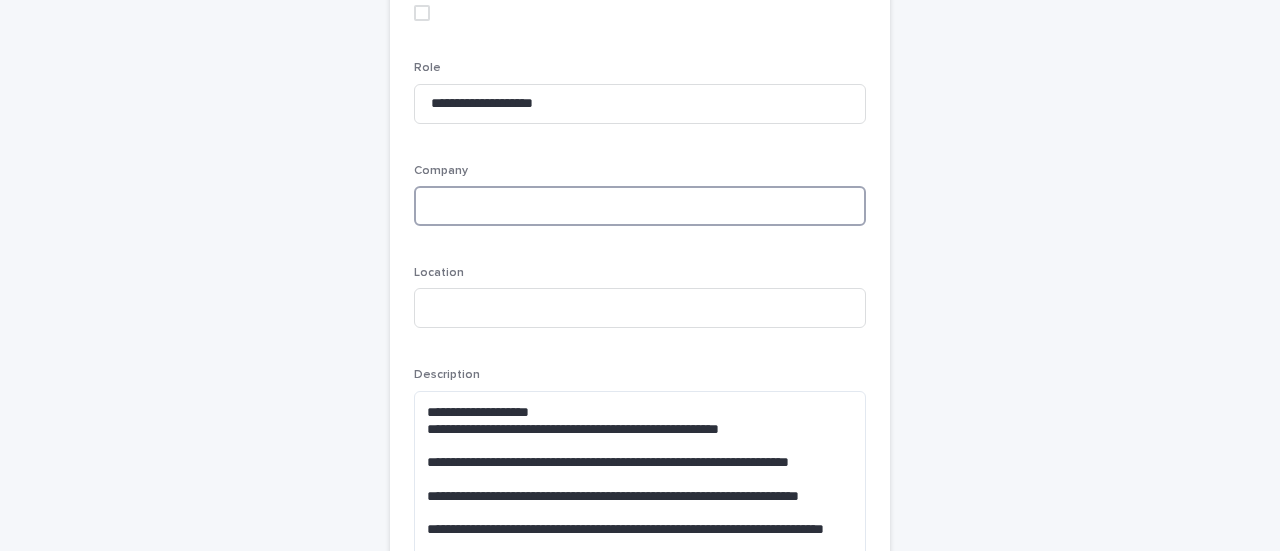 click at bounding box center [640, 206] 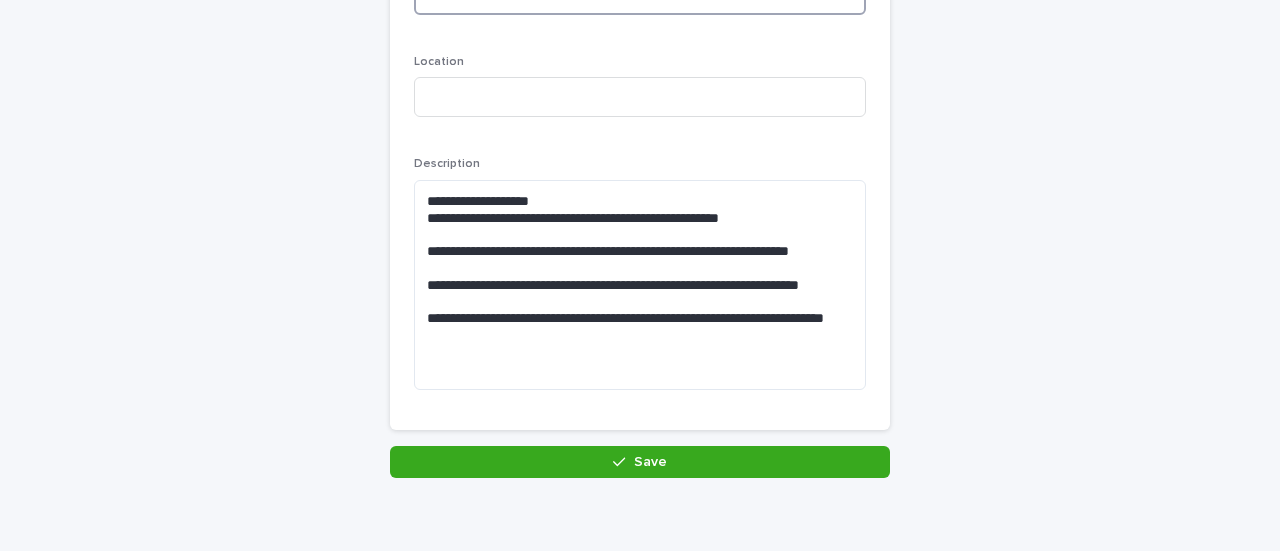 scroll, scrollTop: 821, scrollLeft: 0, axis: vertical 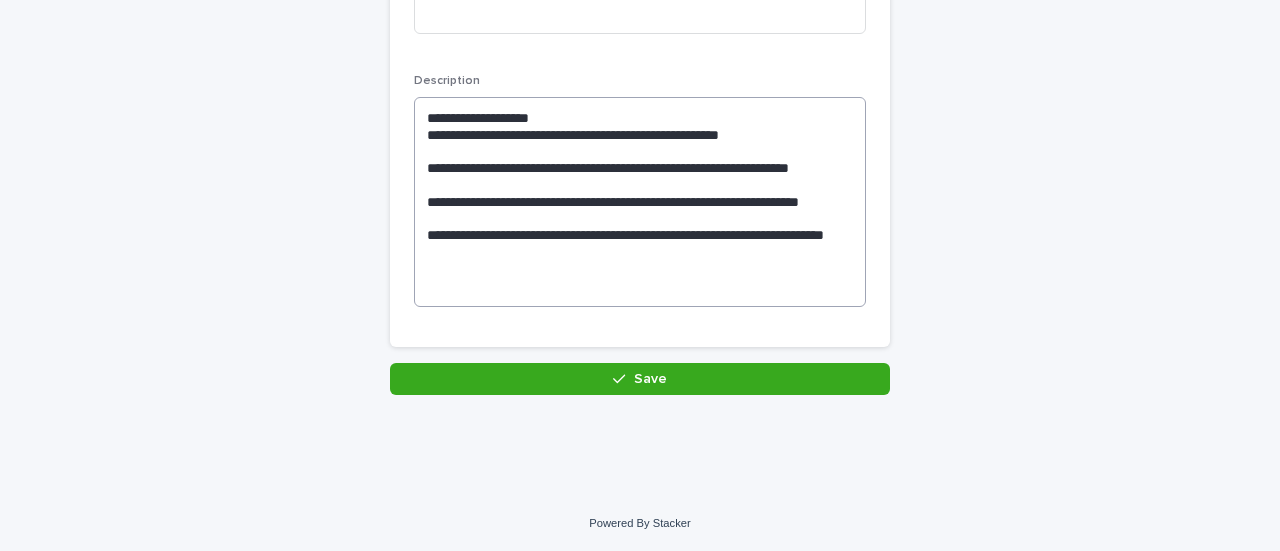 type on "**********" 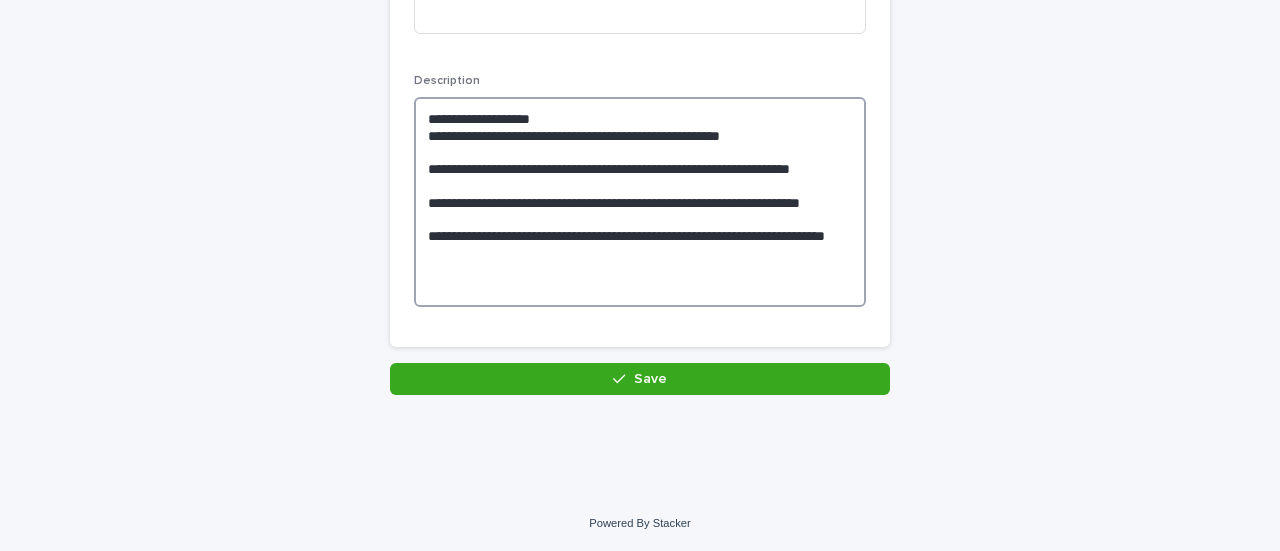drag, startPoint x: 416, startPoint y: 108, endPoint x: 830, endPoint y: 139, distance: 415.159 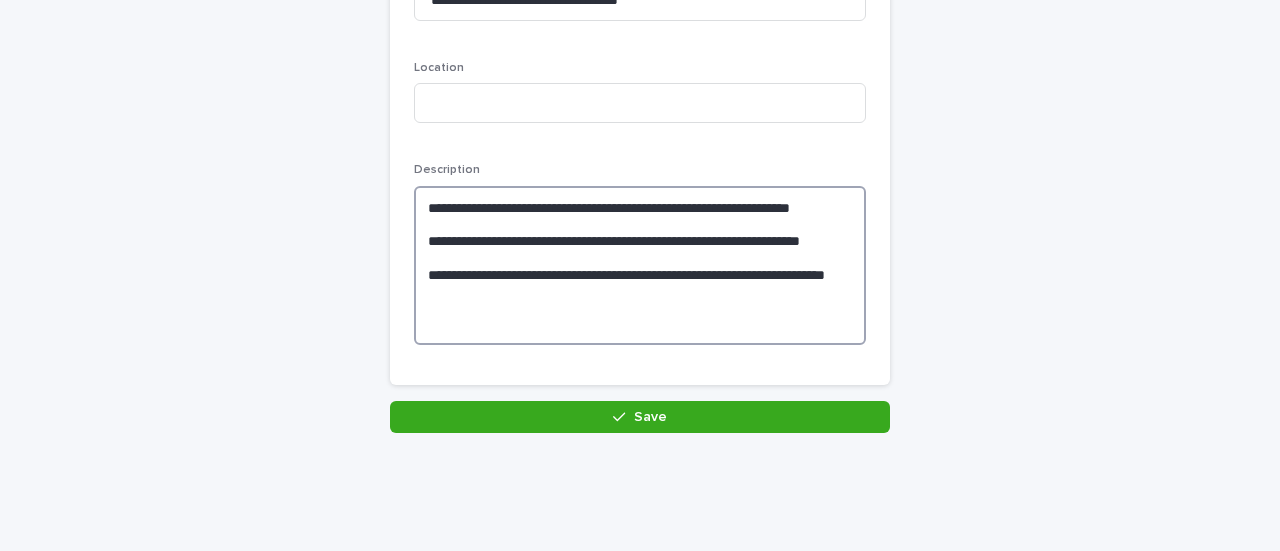 scroll, scrollTop: 770, scrollLeft: 0, axis: vertical 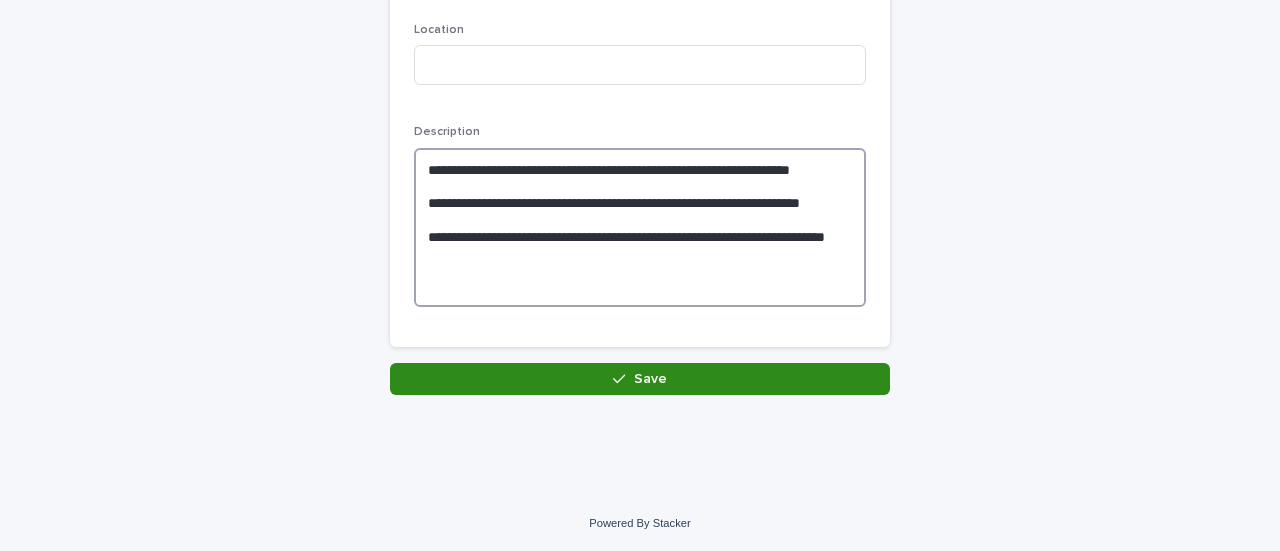 type on "**********" 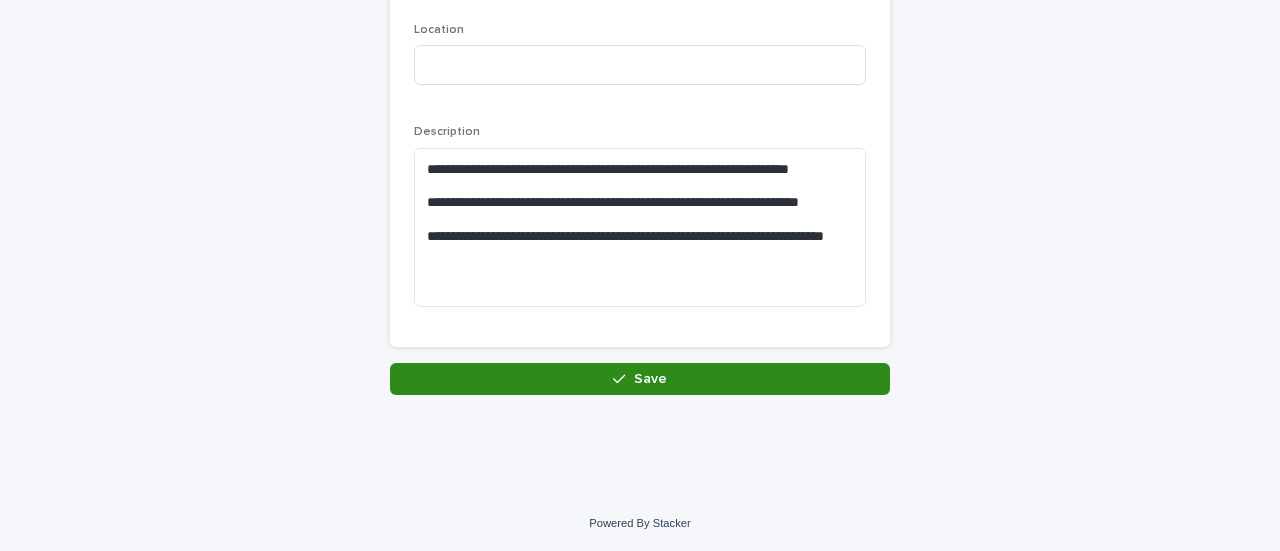 click on "Save" at bounding box center (650, 379) 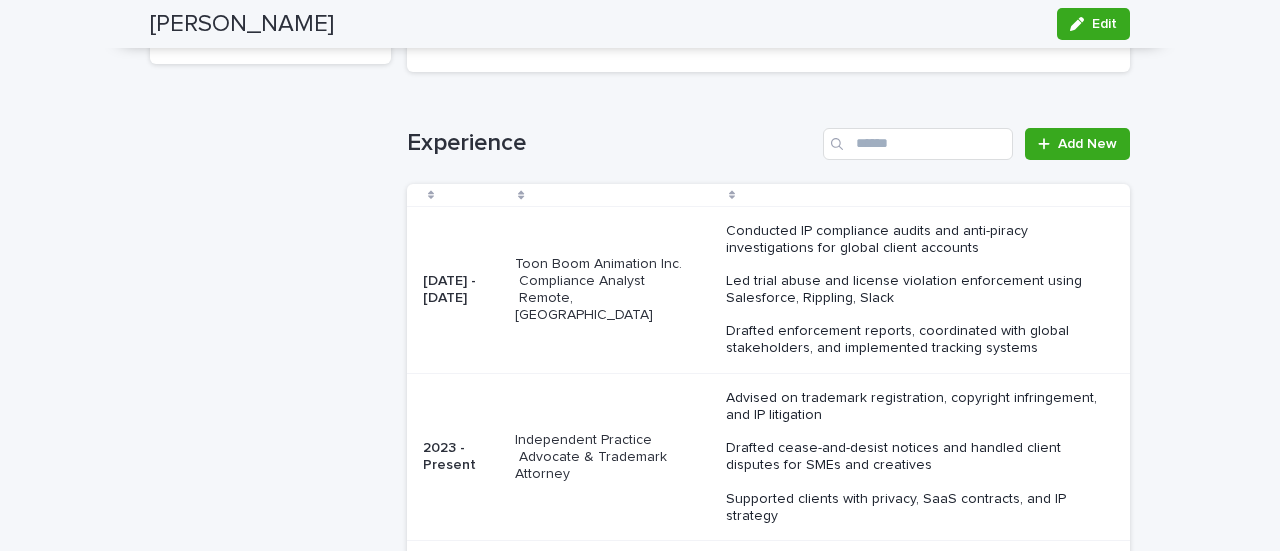 scroll, scrollTop: 2174, scrollLeft: 0, axis: vertical 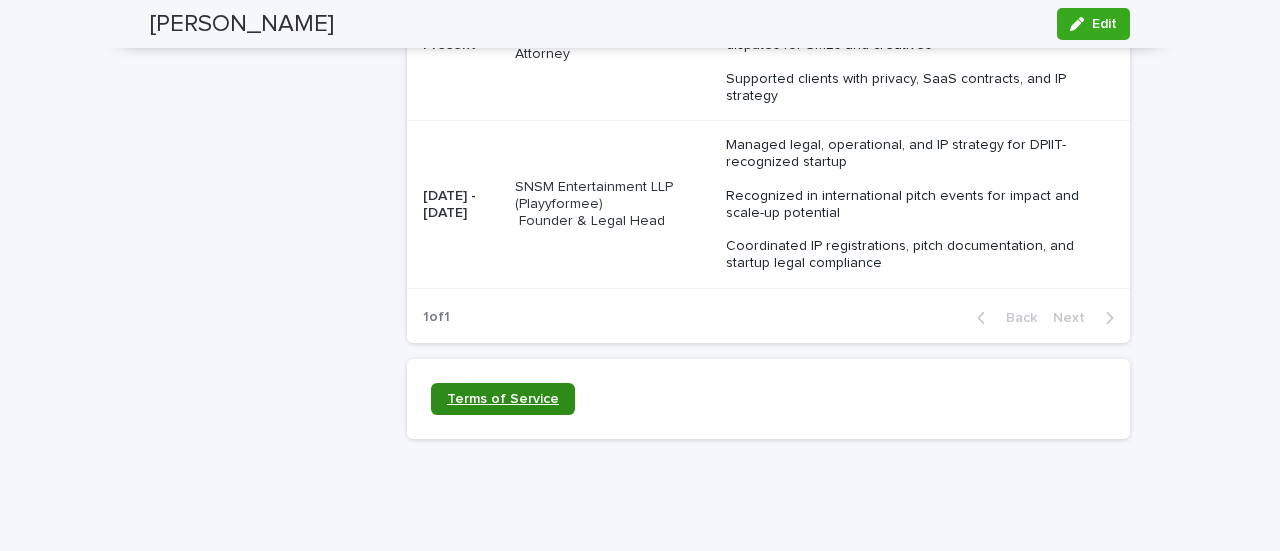 click on "Terms of Service" at bounding box center (503, 399) 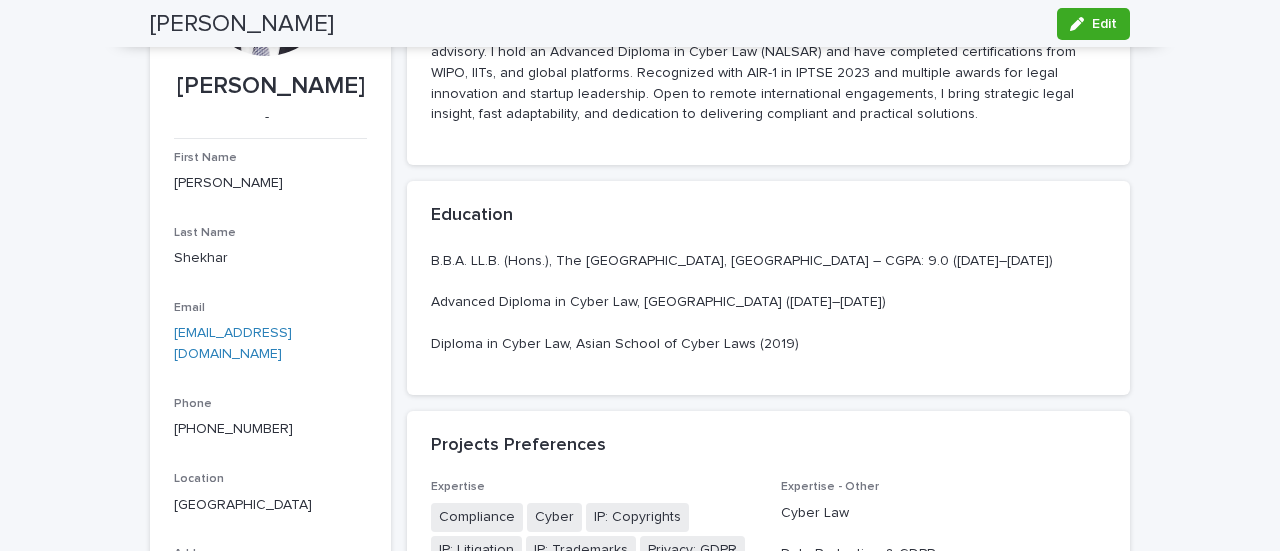 scroll, scrollTop: 0, scrollLeft: 0, axis: both 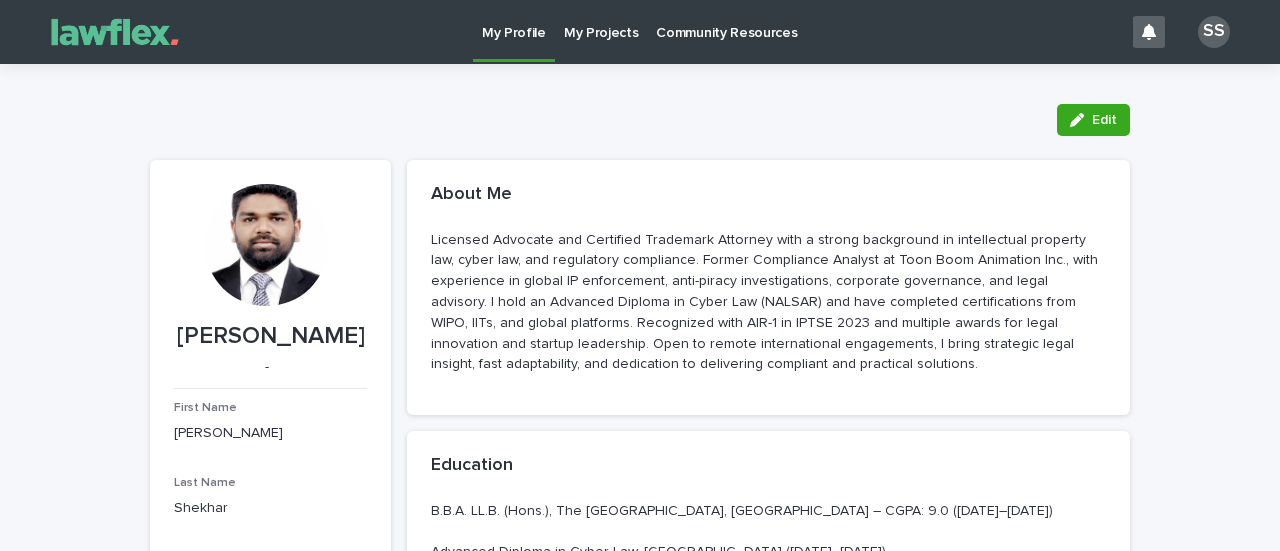 click on "My Projects" at bounding box center [601, 31] 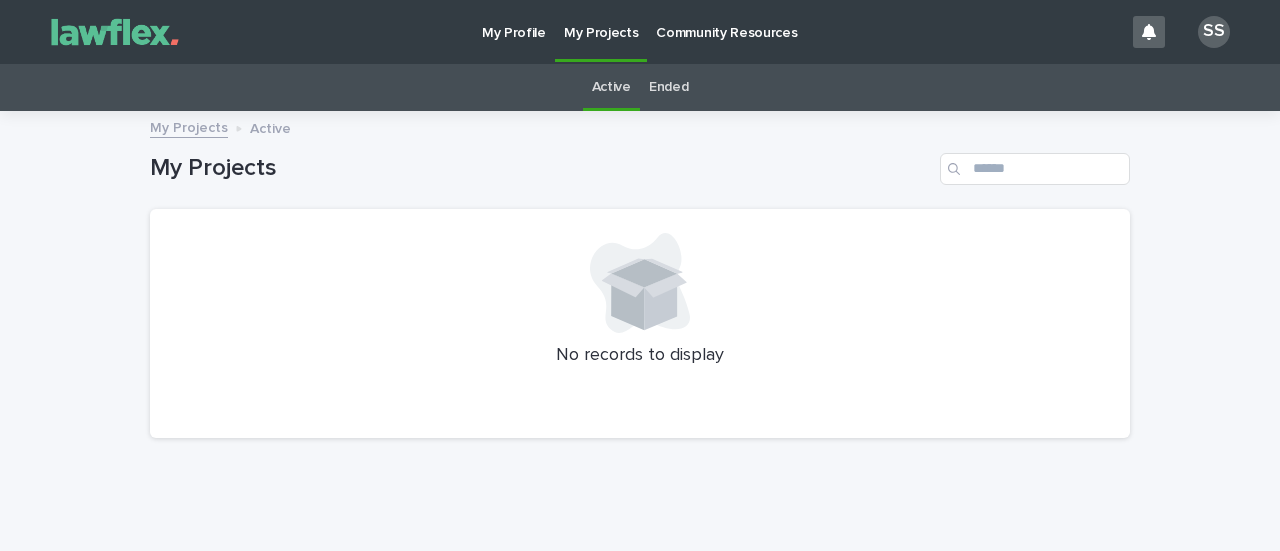 click on "Ended" at bounding box center (668, 87) 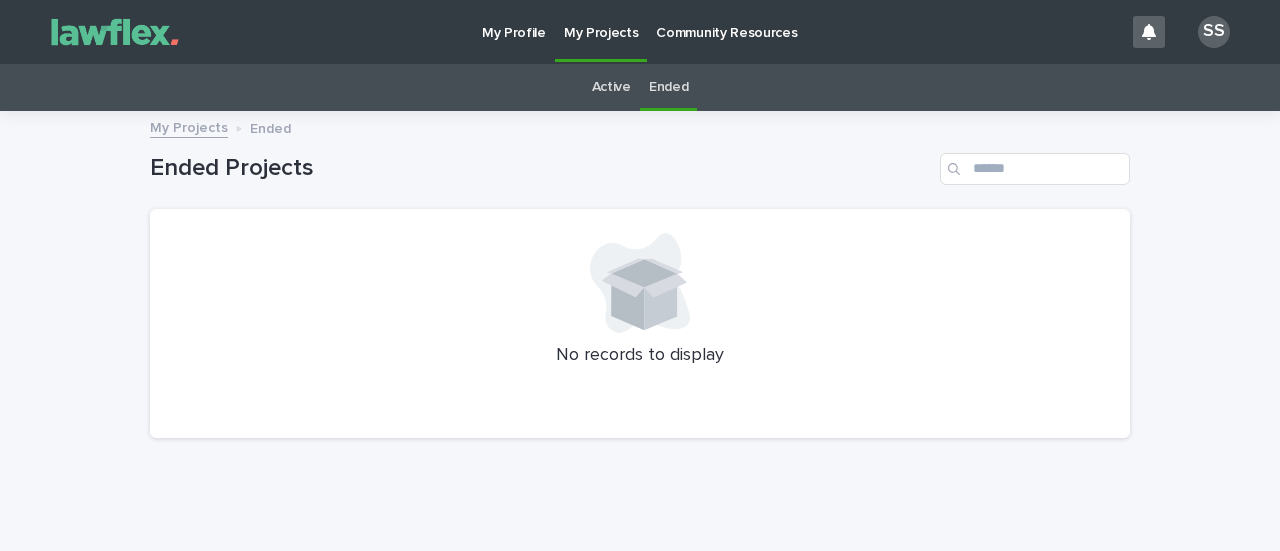 click on "Community Resources" at bounding box center (726, 21) 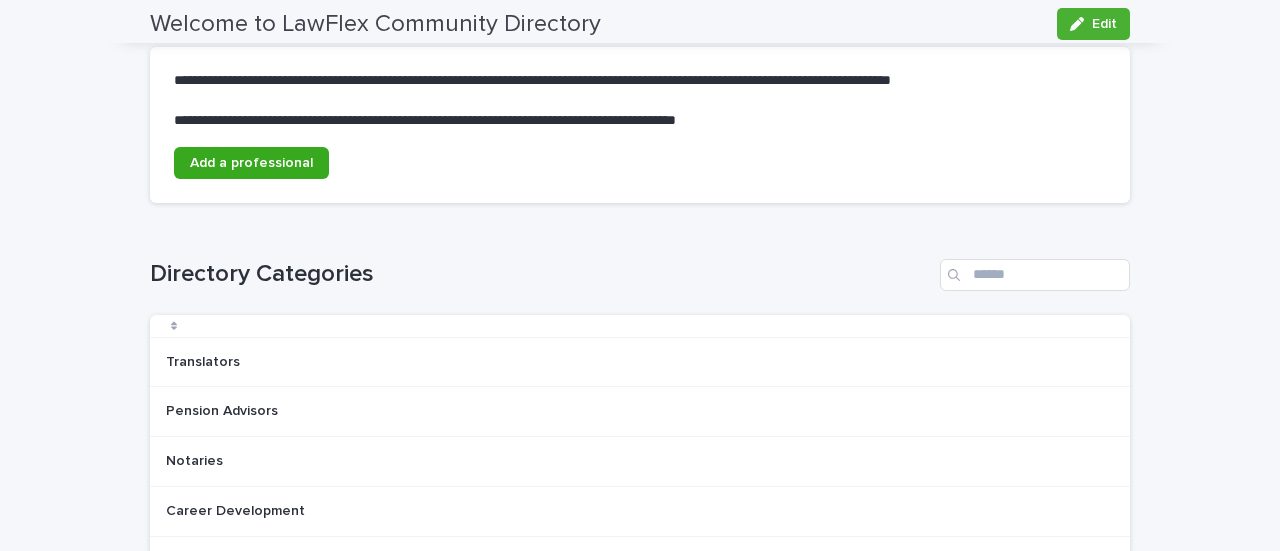 scroll, scrollTop: 0, scrollLeft: 0, axis: both 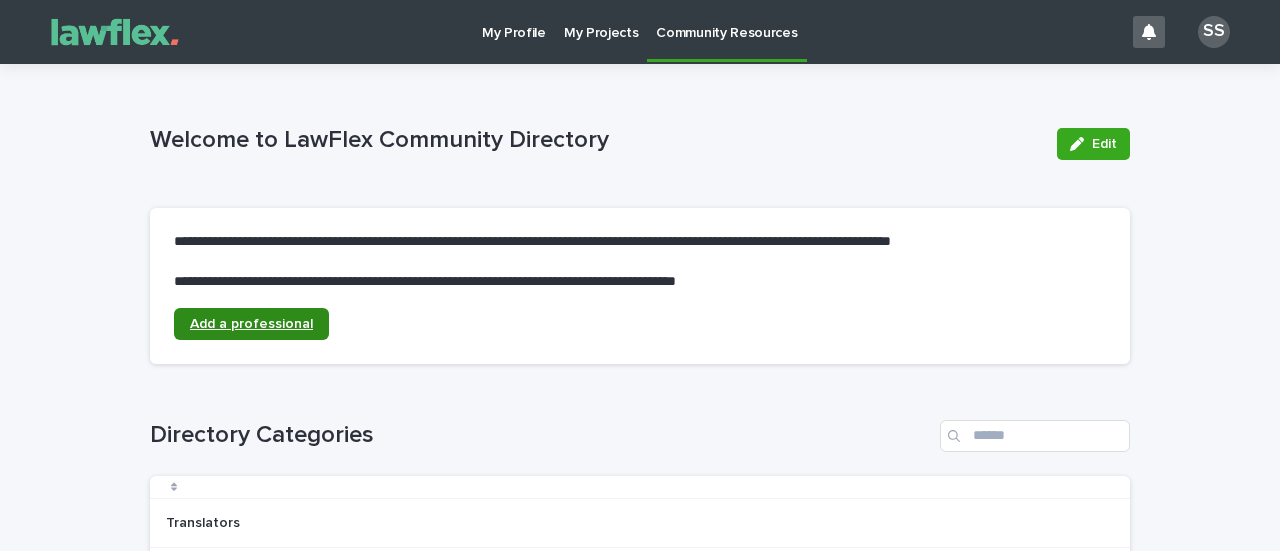 click on "Add a professional" at bounding box center (251, 324) 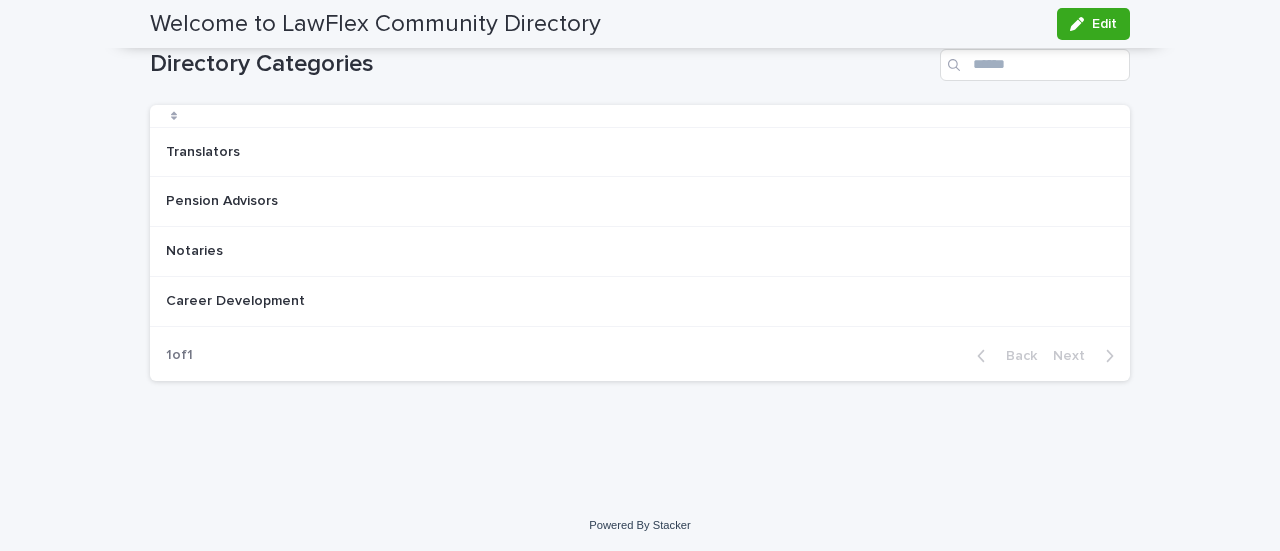 scroll, scrollTop: 0, scrollLeft: 0, axis: both 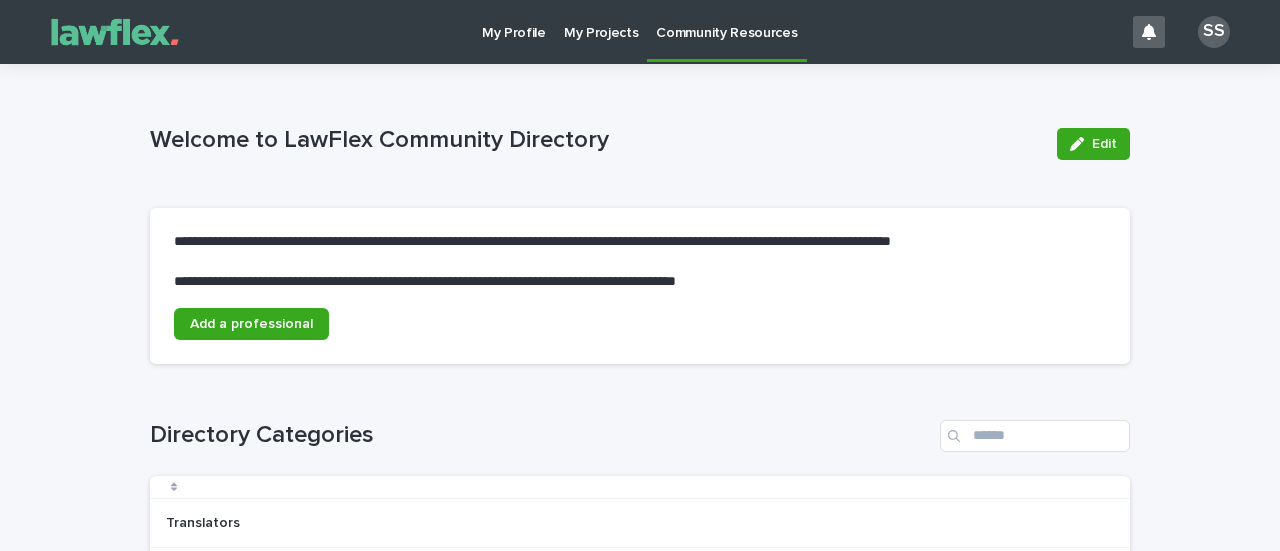 click on "My Profile" at bounding box center [514, 21] 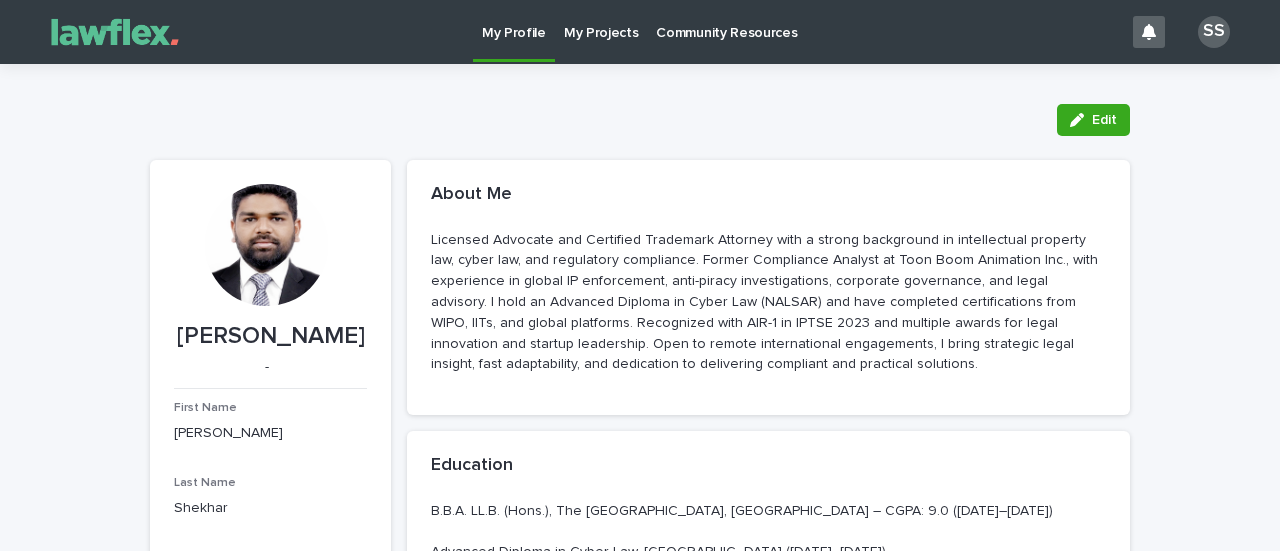 click on "My Projects" at bounding box center (601, 21) 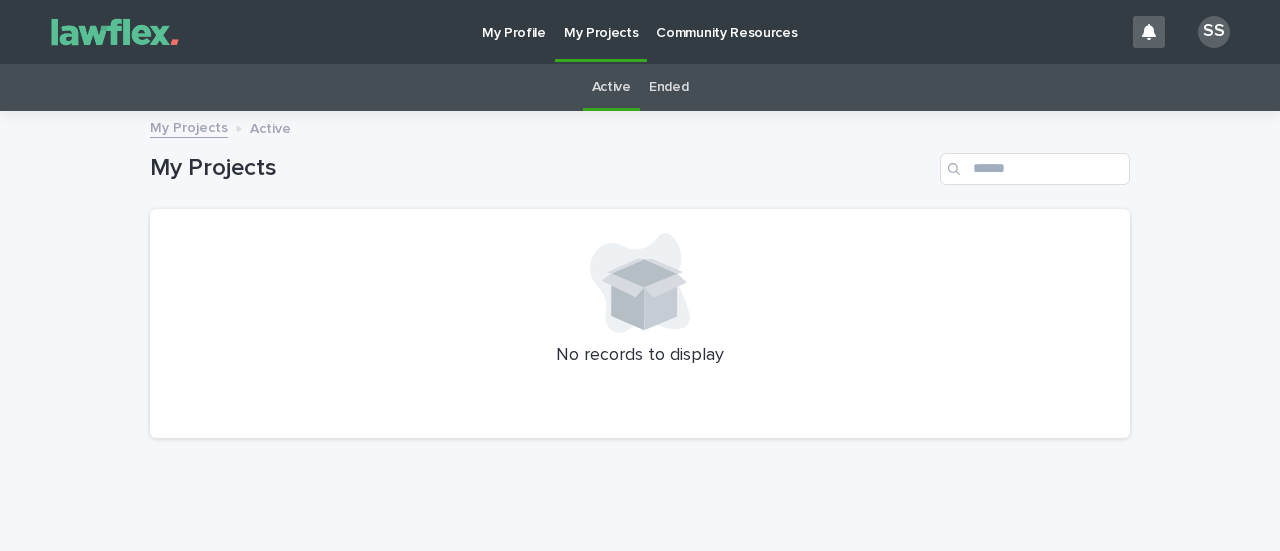 click on "Ended" at bounding box center (668, 87) 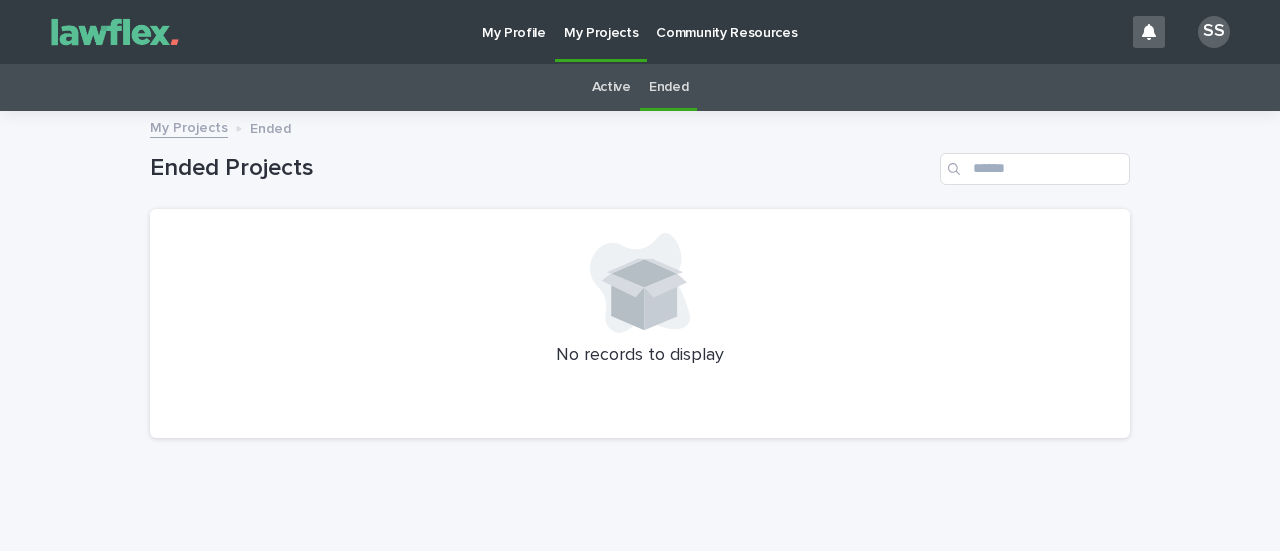 click on "SS" at bounding box center [1207, 32] 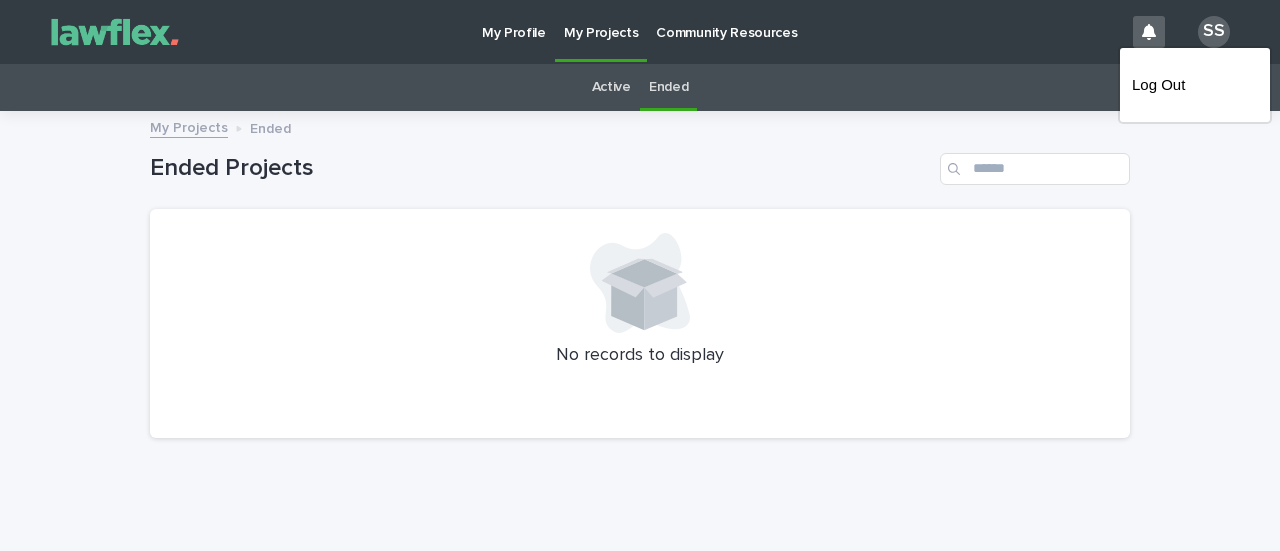 click at bounding box center (640, 32) 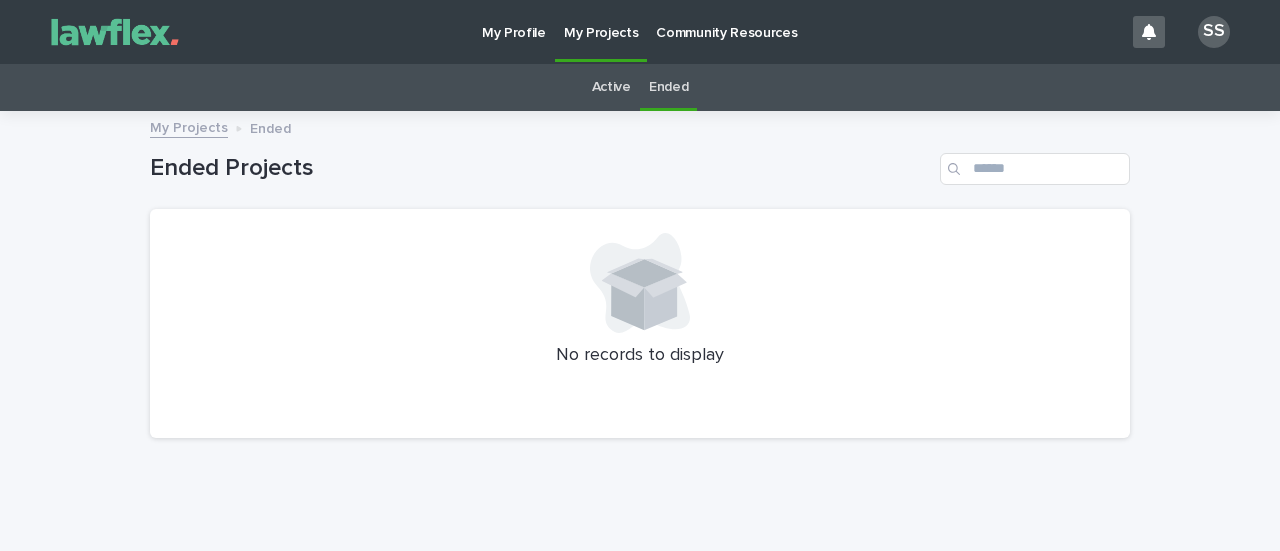 click at bounding box center [1149, 32] 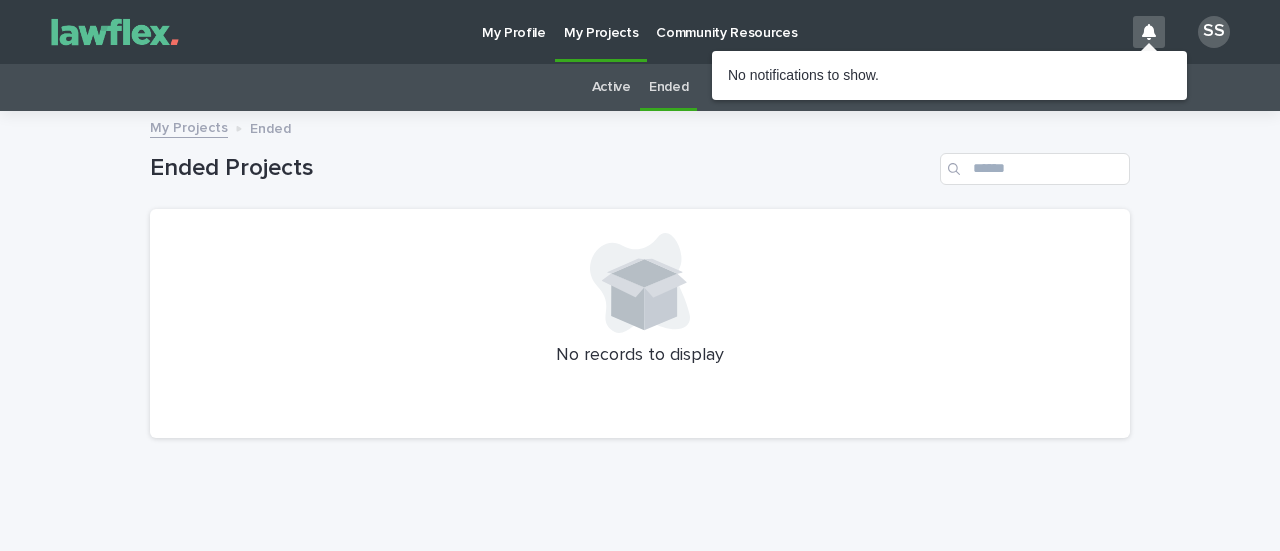 click at bounding box center [115, 32] 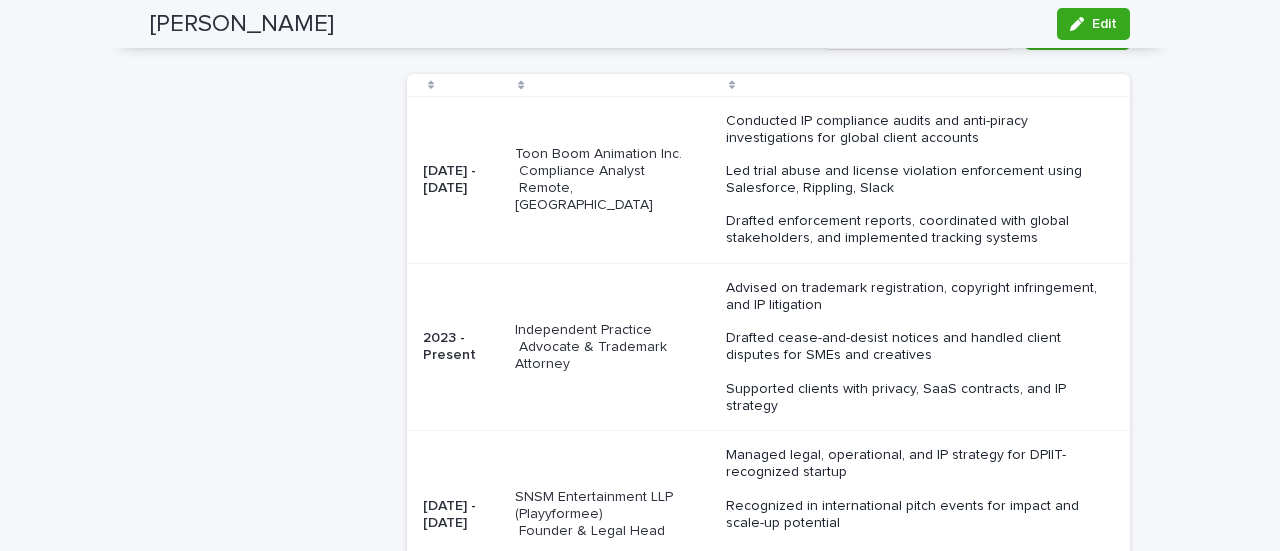 scroll, scrollTop: 2062, scrollLeft: 0, axis: vertical 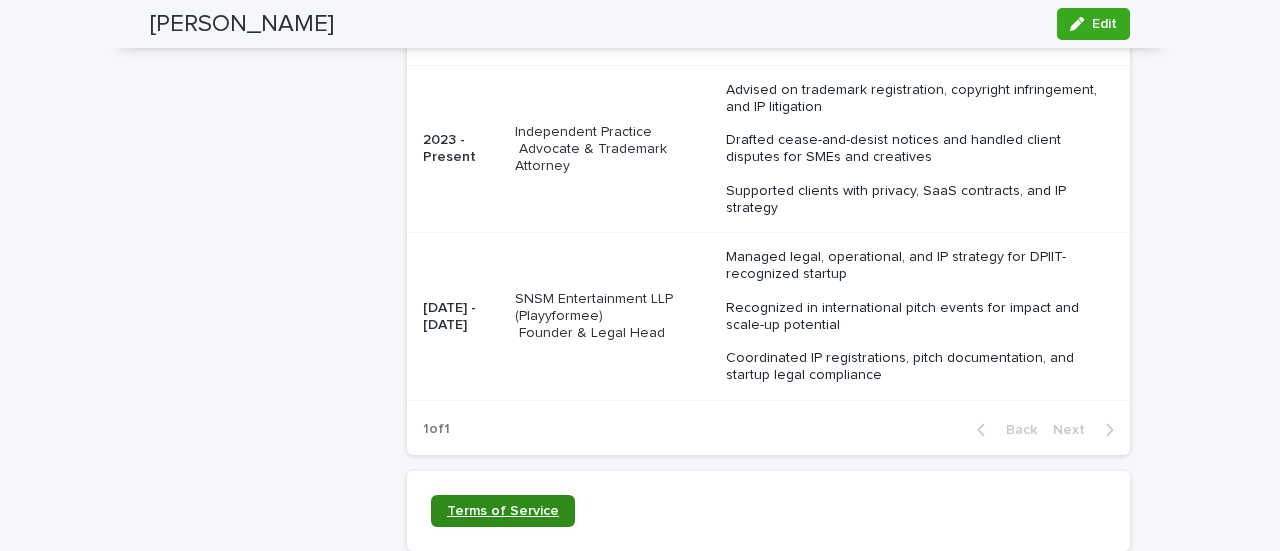 click on "Terms of Service" at bounding box center [503, 511] 